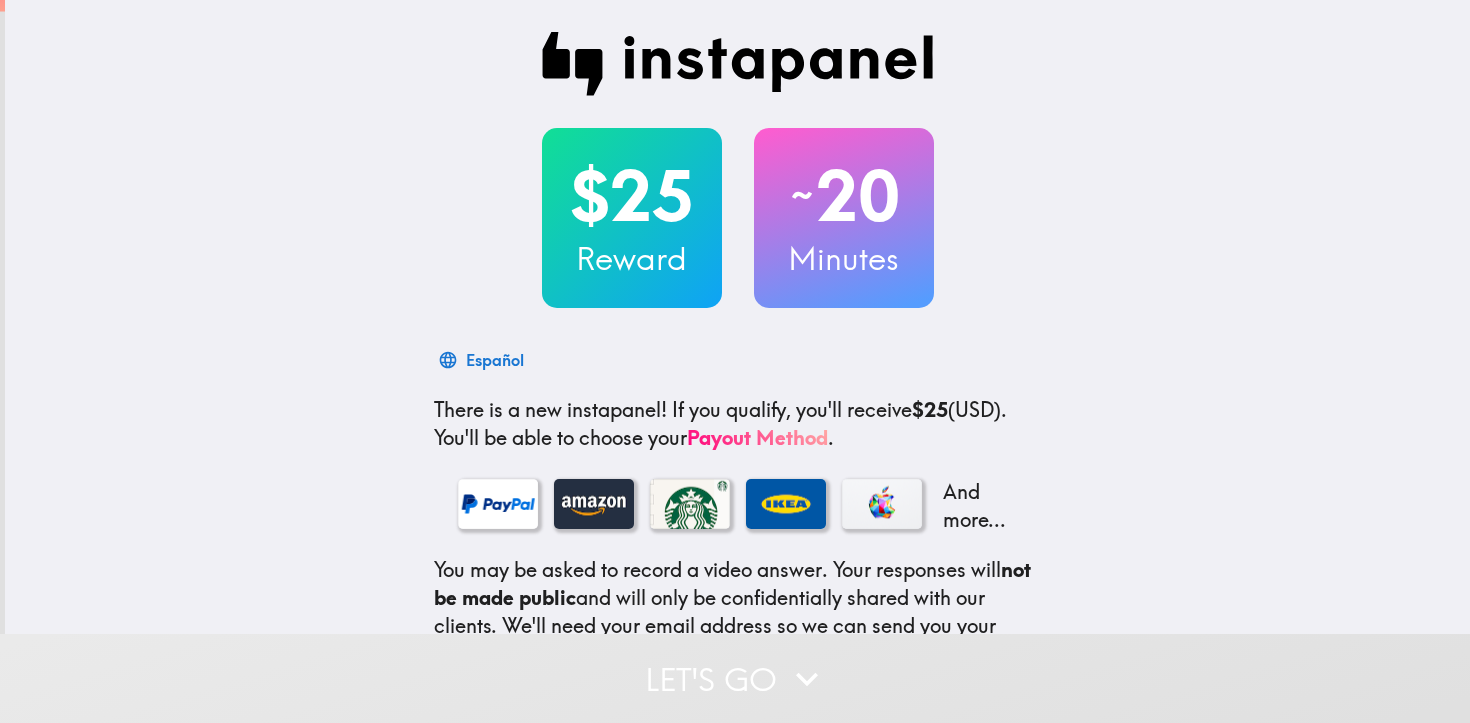scroll, scrollTop: 0, scrollLeft: 0, axis: both 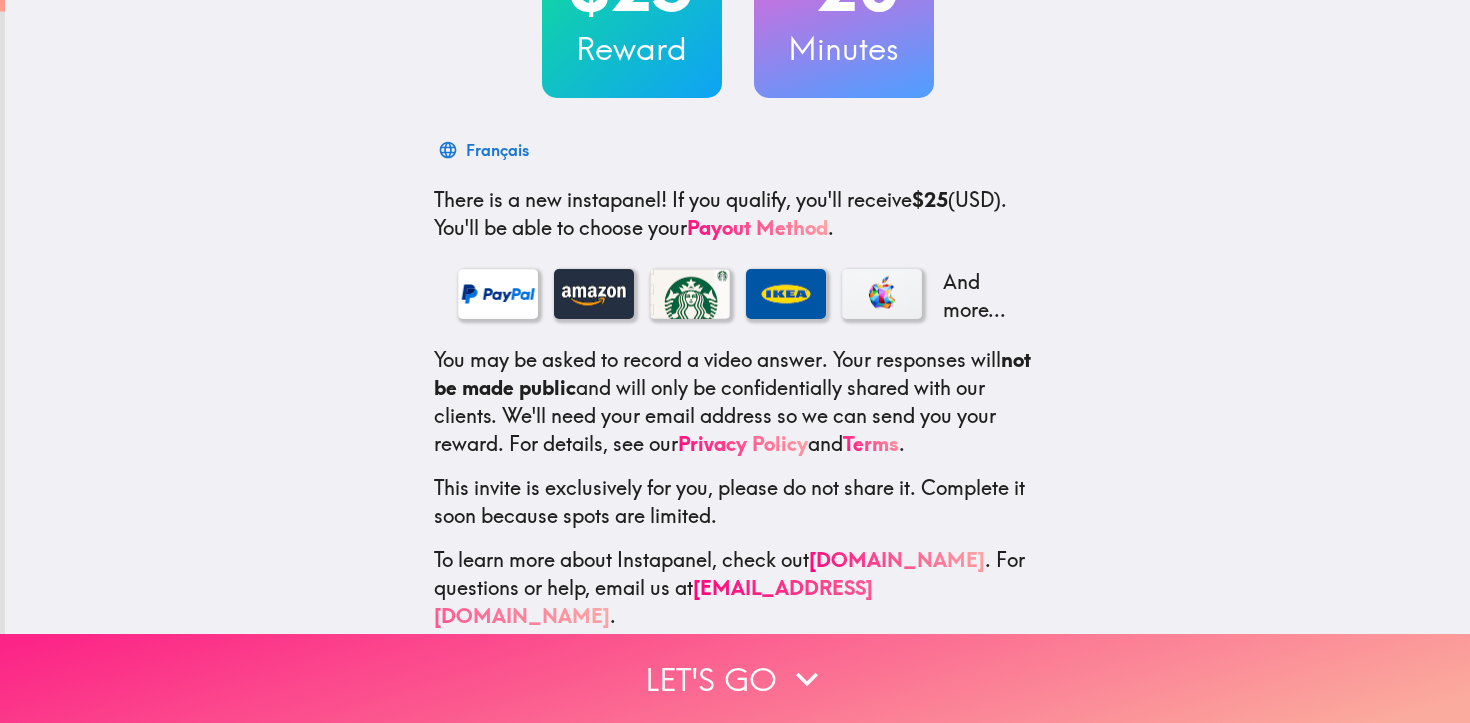 click on "Let's go" at bounding box center [735, 678] 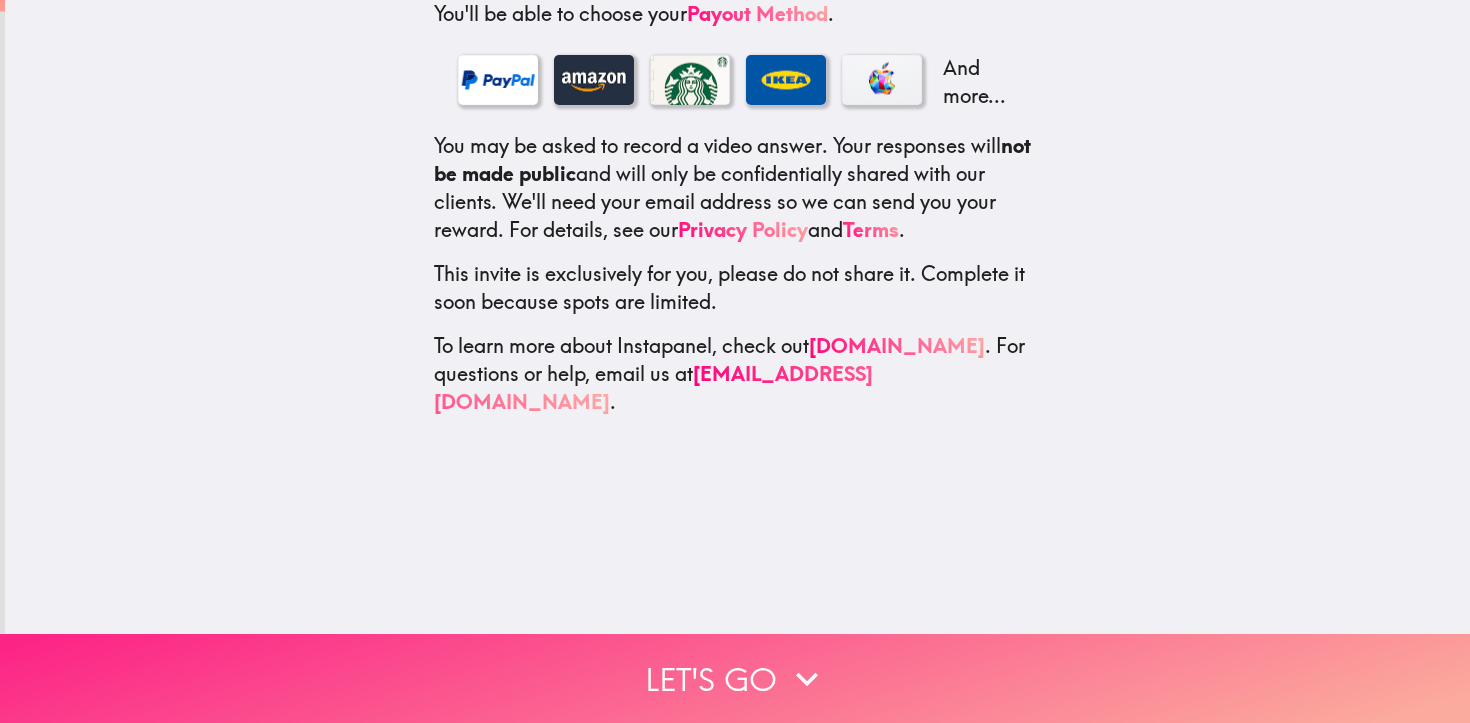 scroll, scrollTop: 0, scrollLeft: 0, axis: both 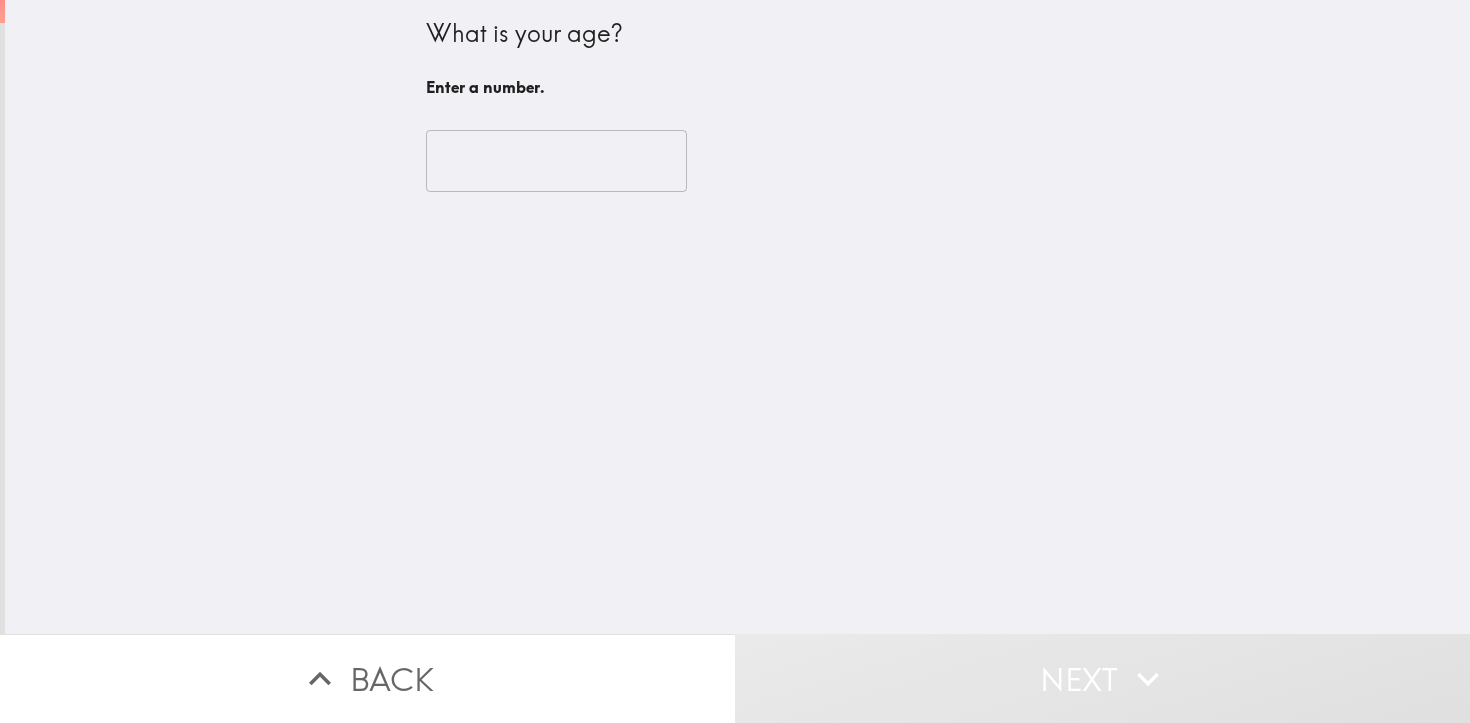 click at bounding box center (556, 161) 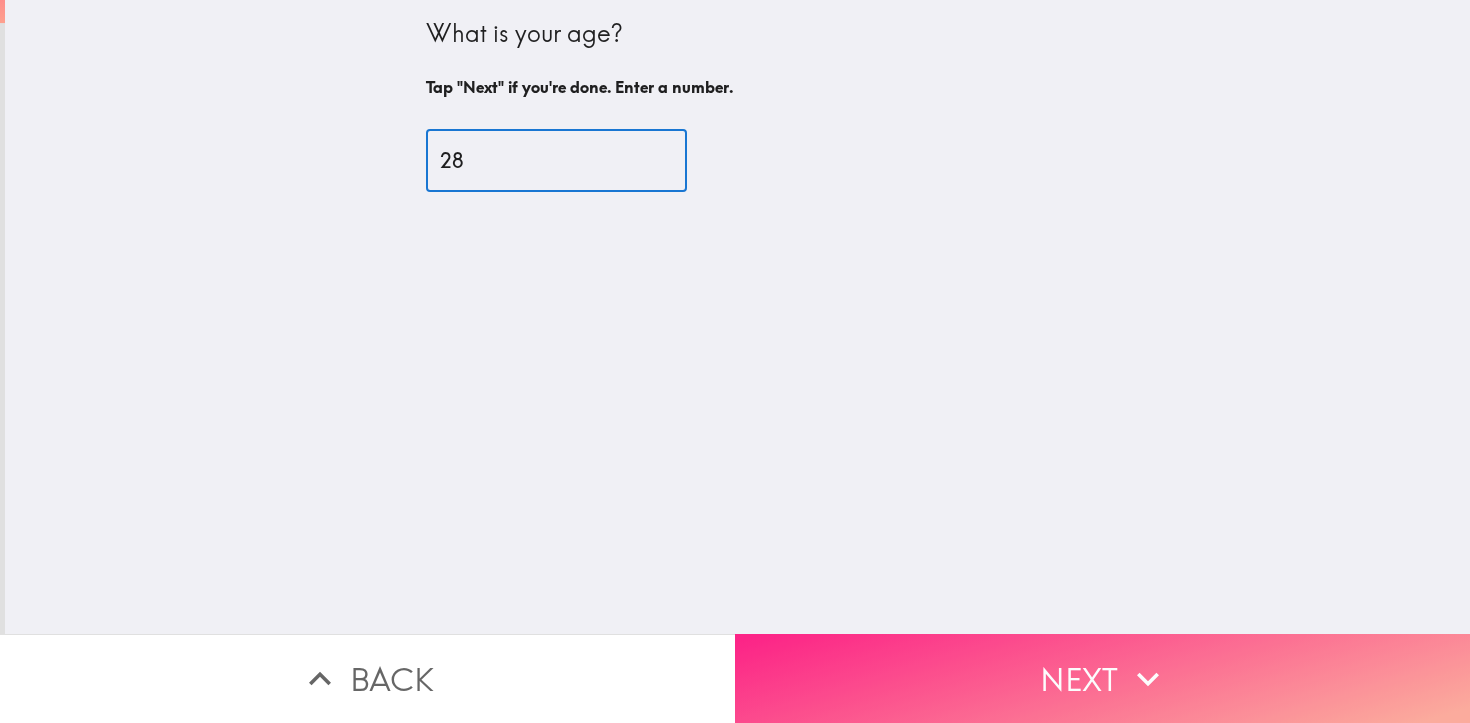 type on "28" 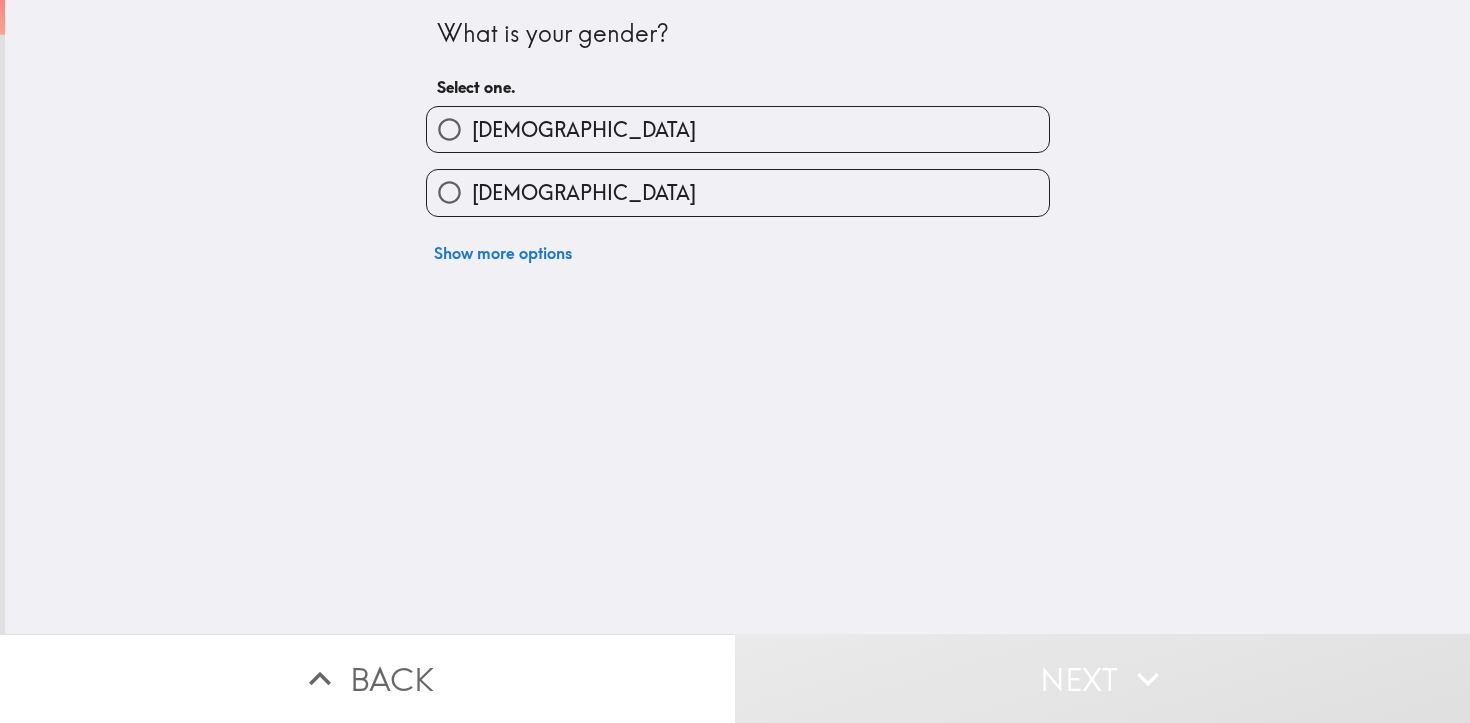click on "Show more options" at bounding box center [730, 245] 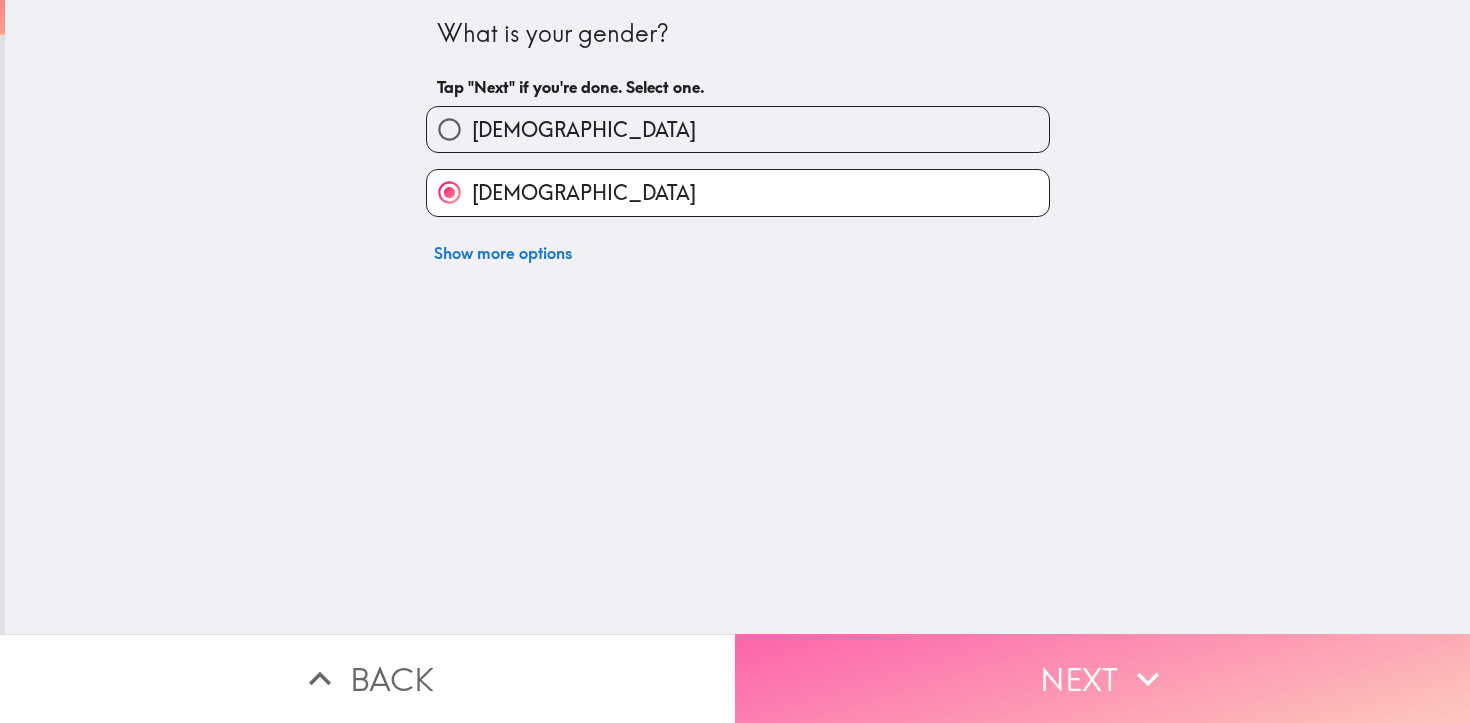 click on "Next" at bounding box center [1102, 678] 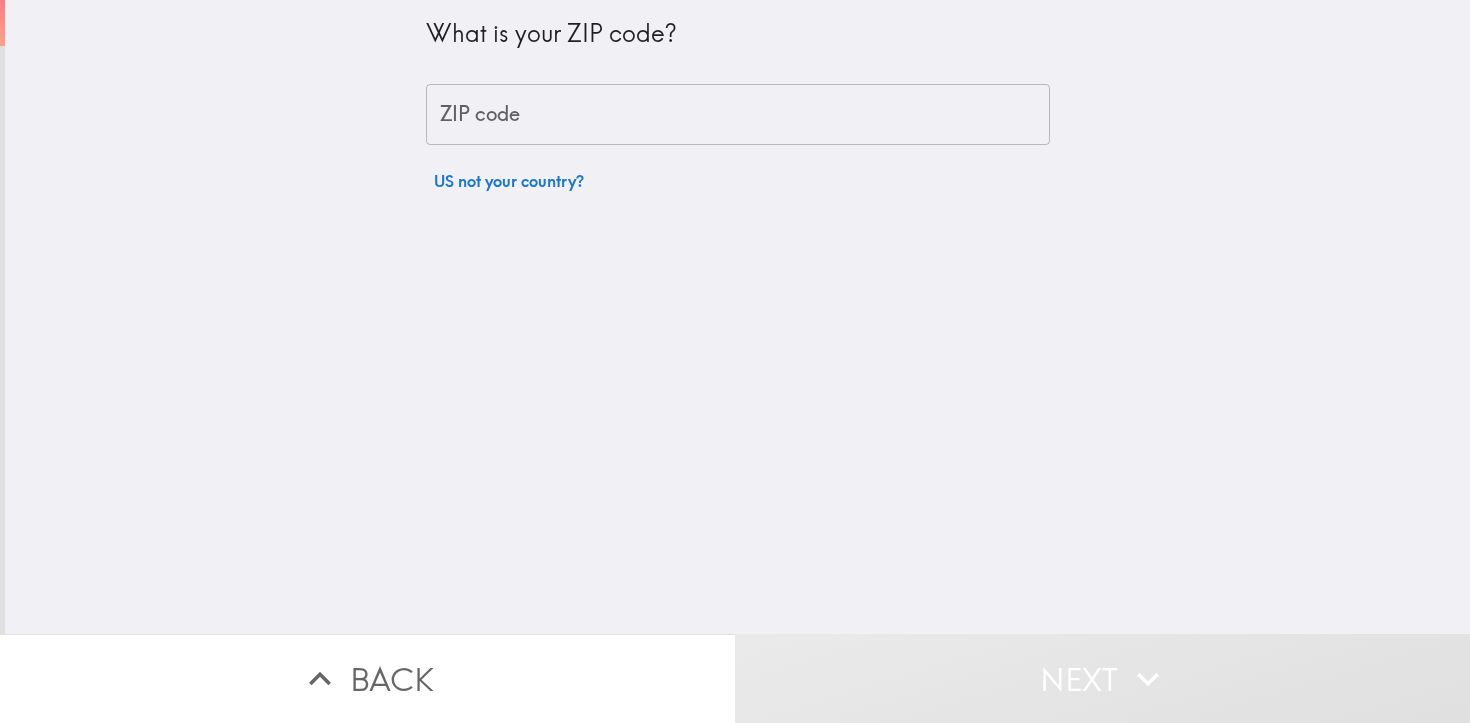 click on "ZIP code" at bounding box center [738, 115] 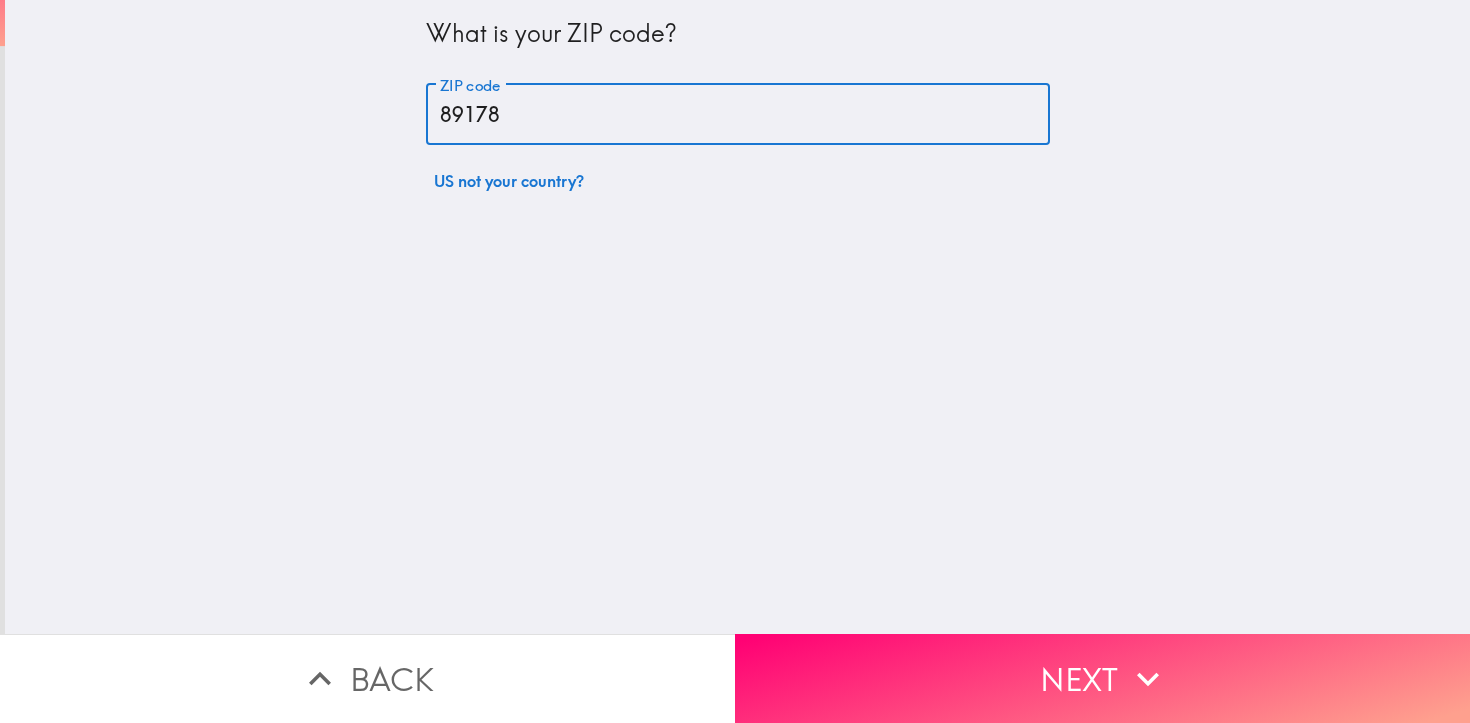 type on "89178" 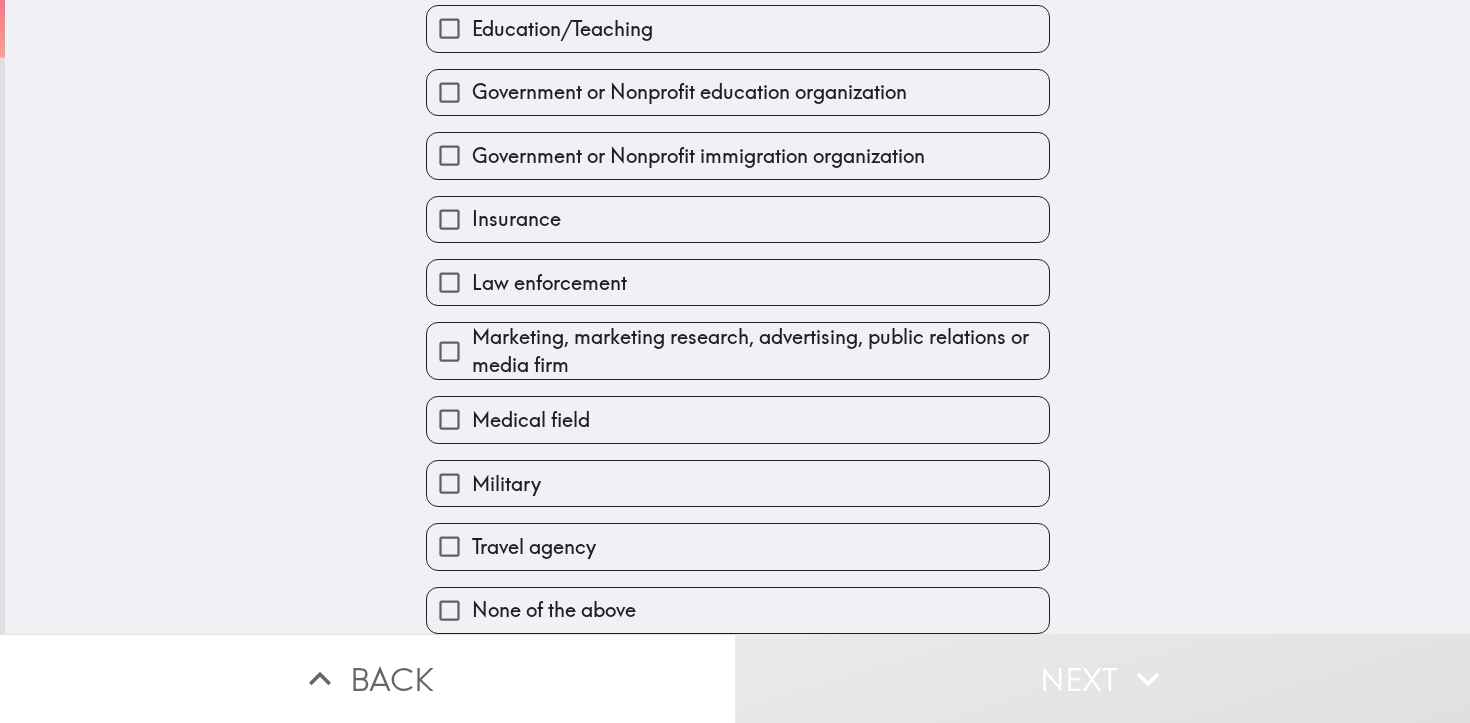 scroll, scrollTop: 477, scrollLeft: 0, axis: vertical 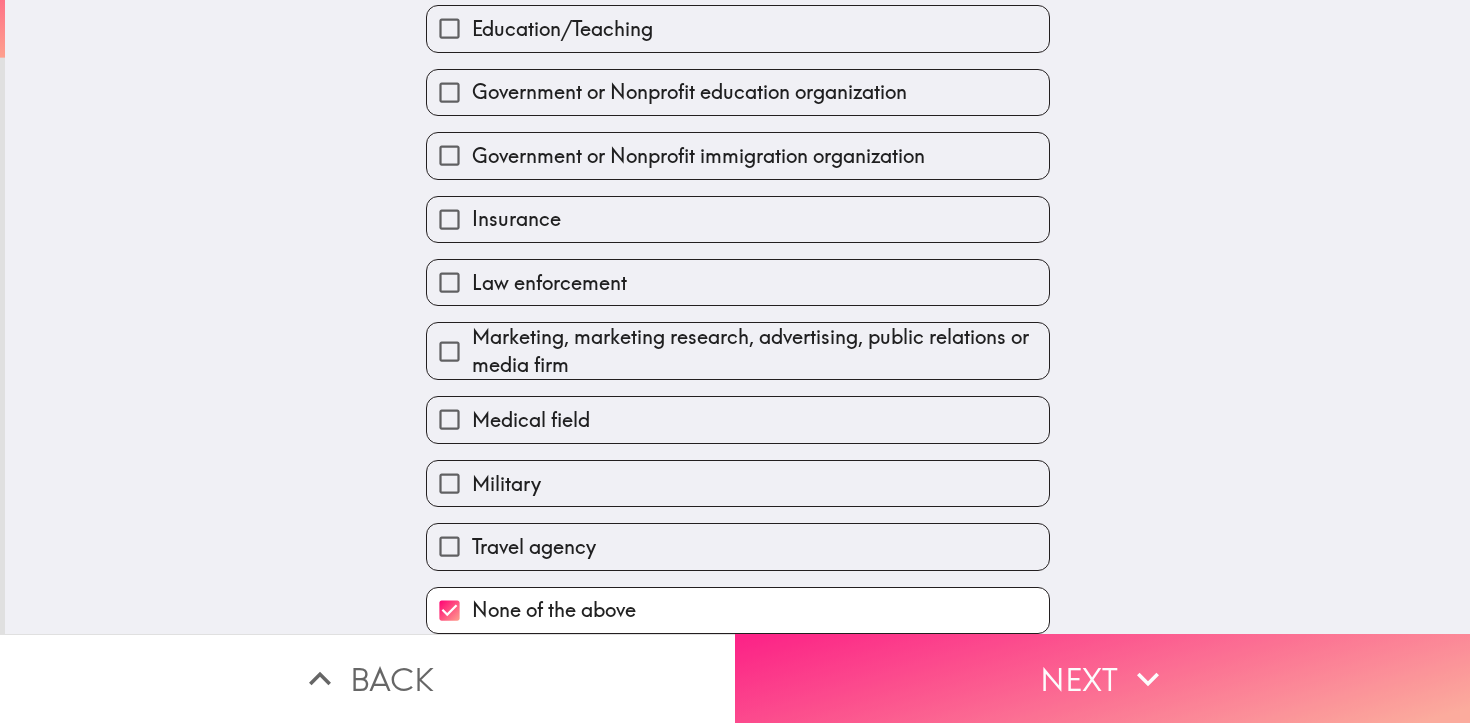 click on "Next" at bounding box center [1102, 678] 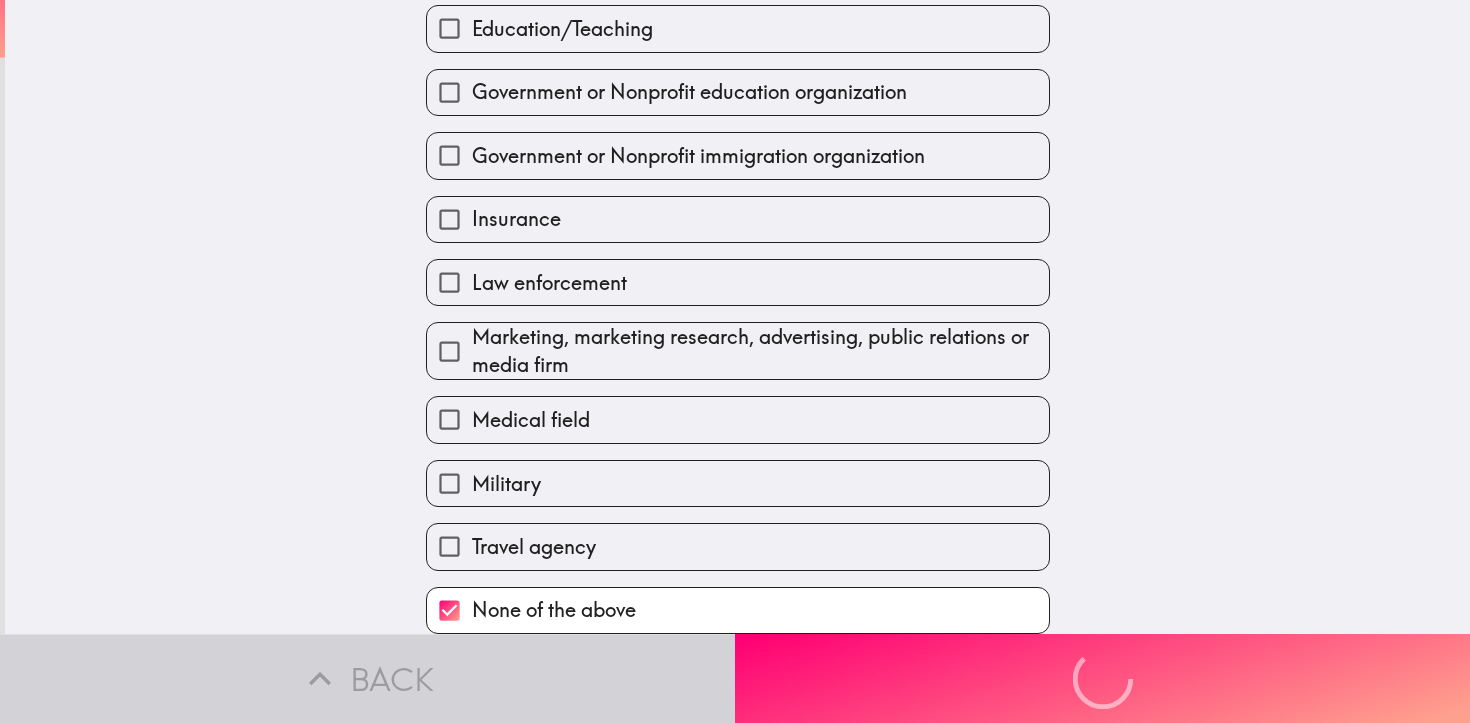 scroll, scrollTop: 337, scrollLeft: 0, axis: vertical 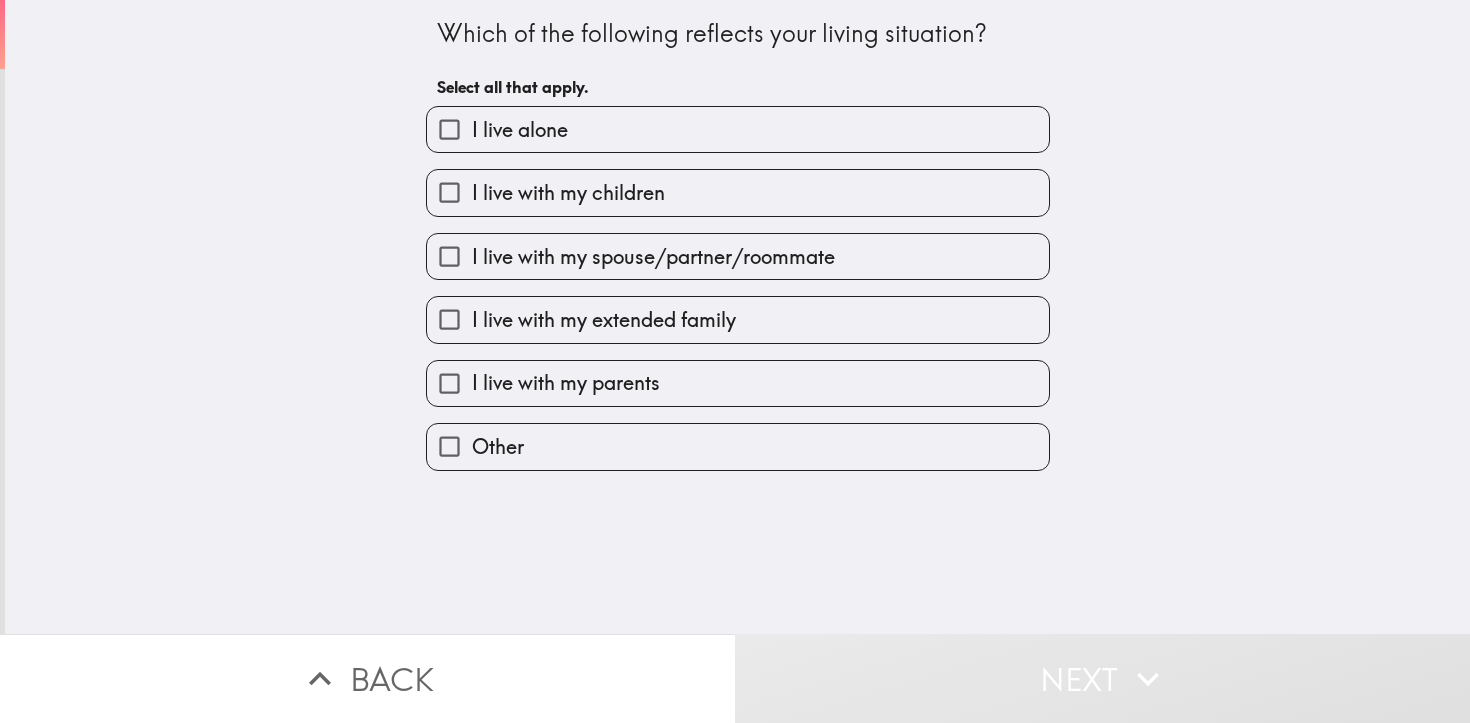 click on "I live with my spouse/partner/roommate" at bounding box center (738, 256) 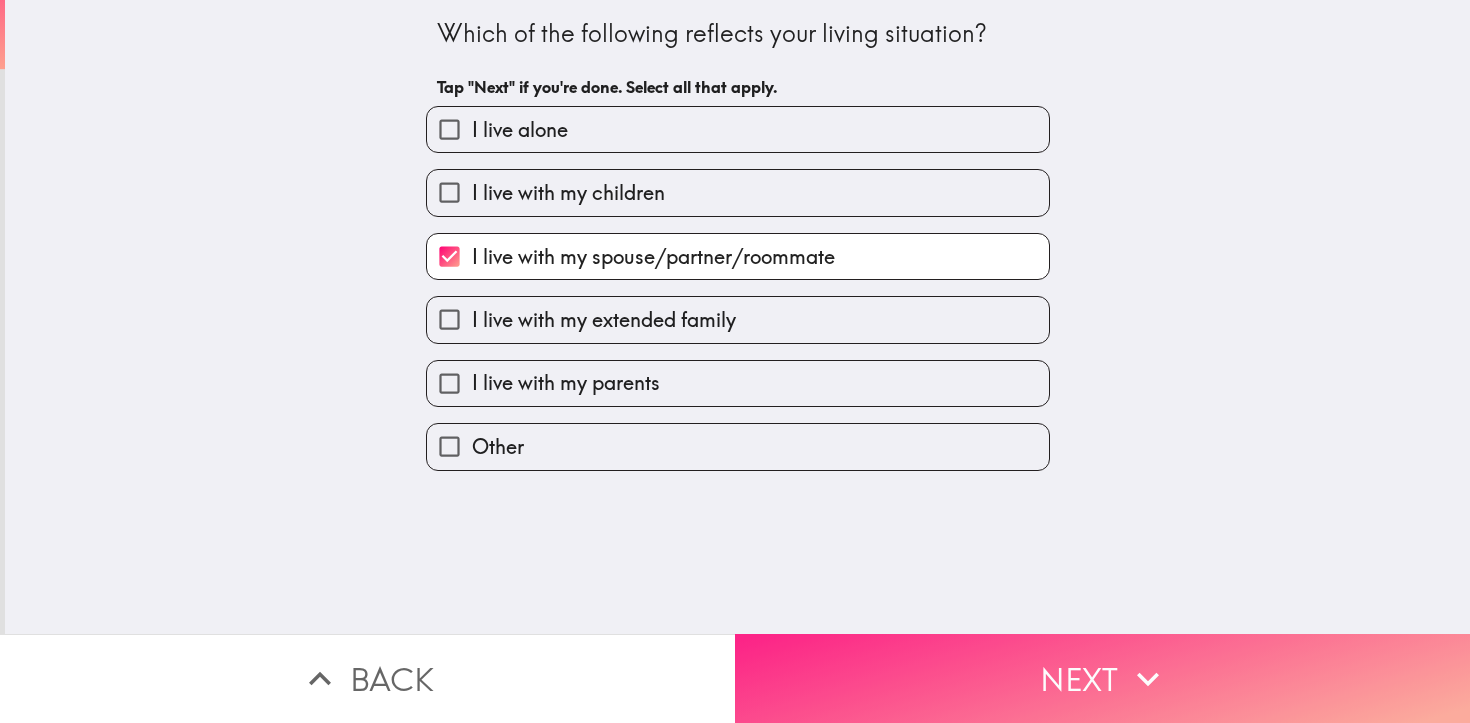 click on "Next" at bounding box center (1102, 678) 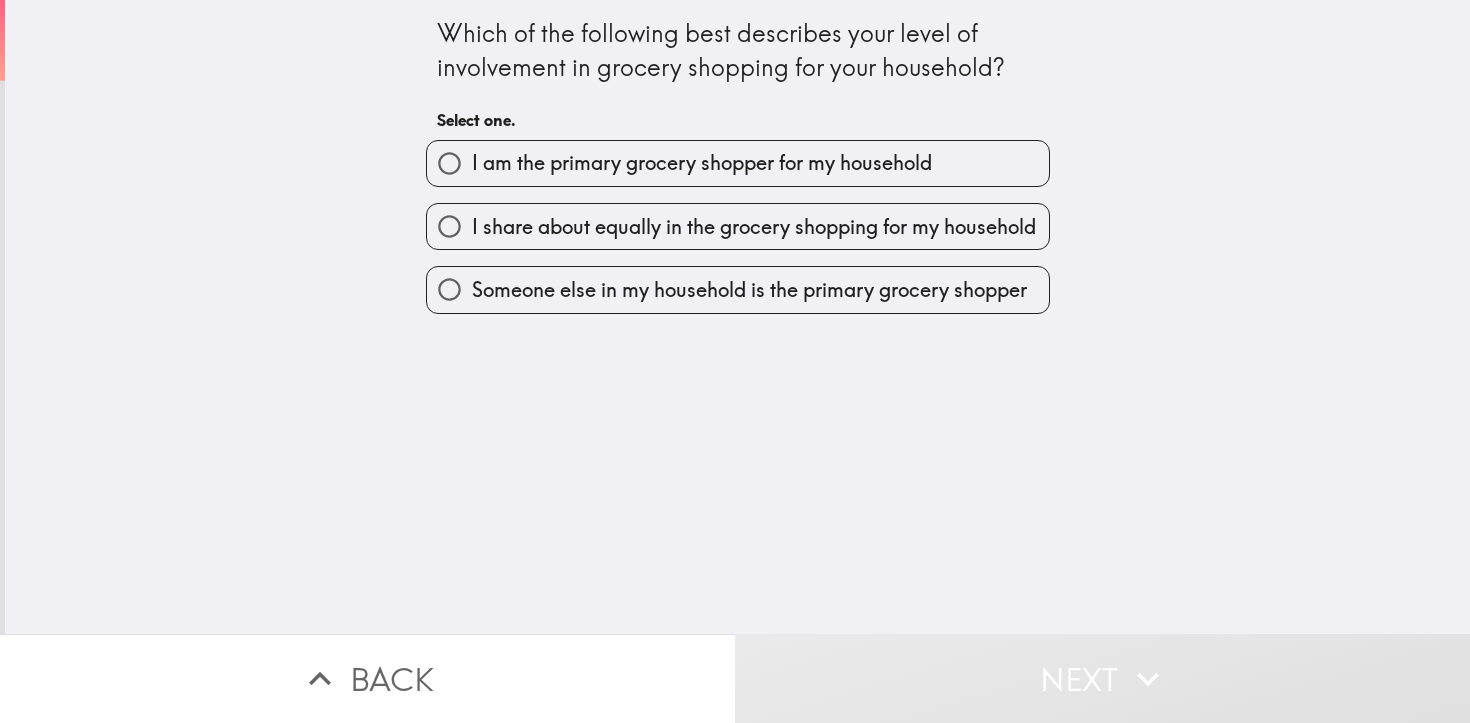 click on "I am the primary grocery shopper for my household" at bounding box center [738, 163] 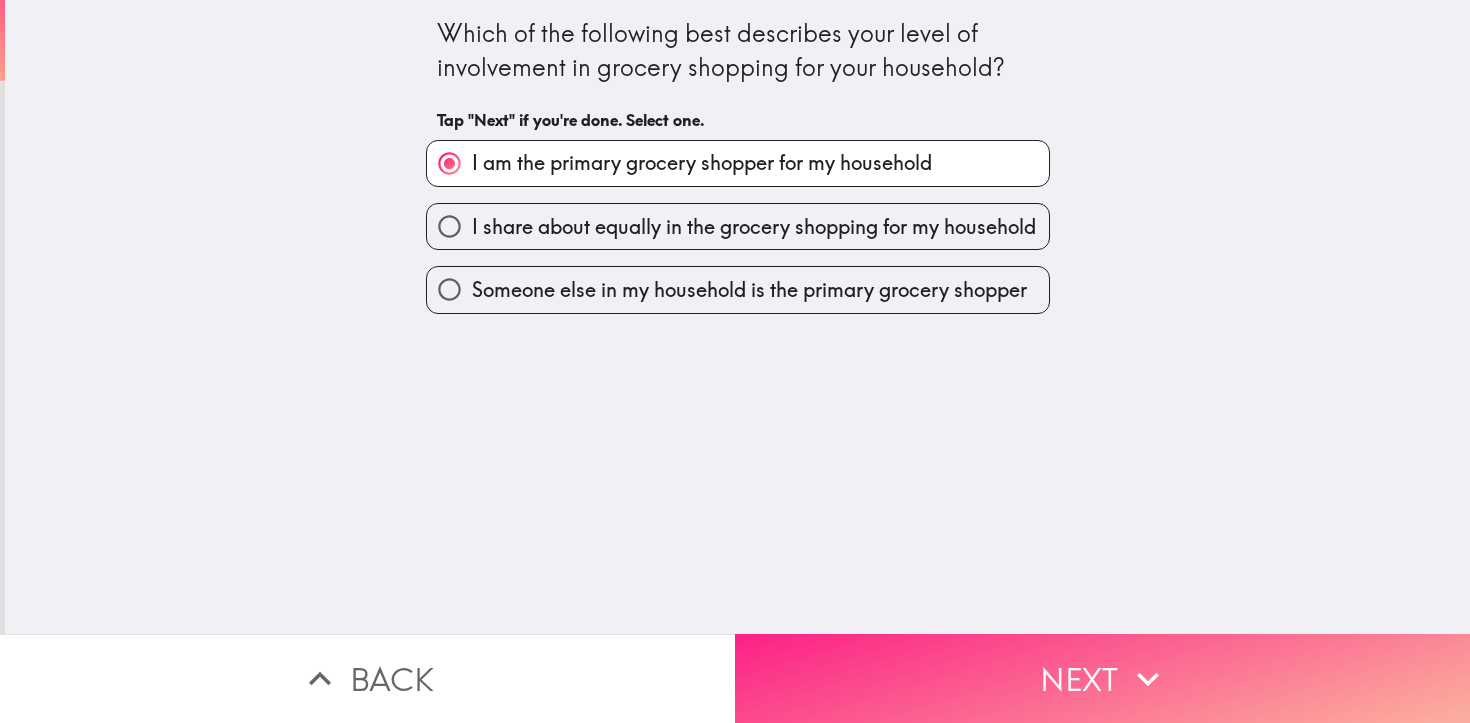 click on "Next" at bounding box center [1102, 678] 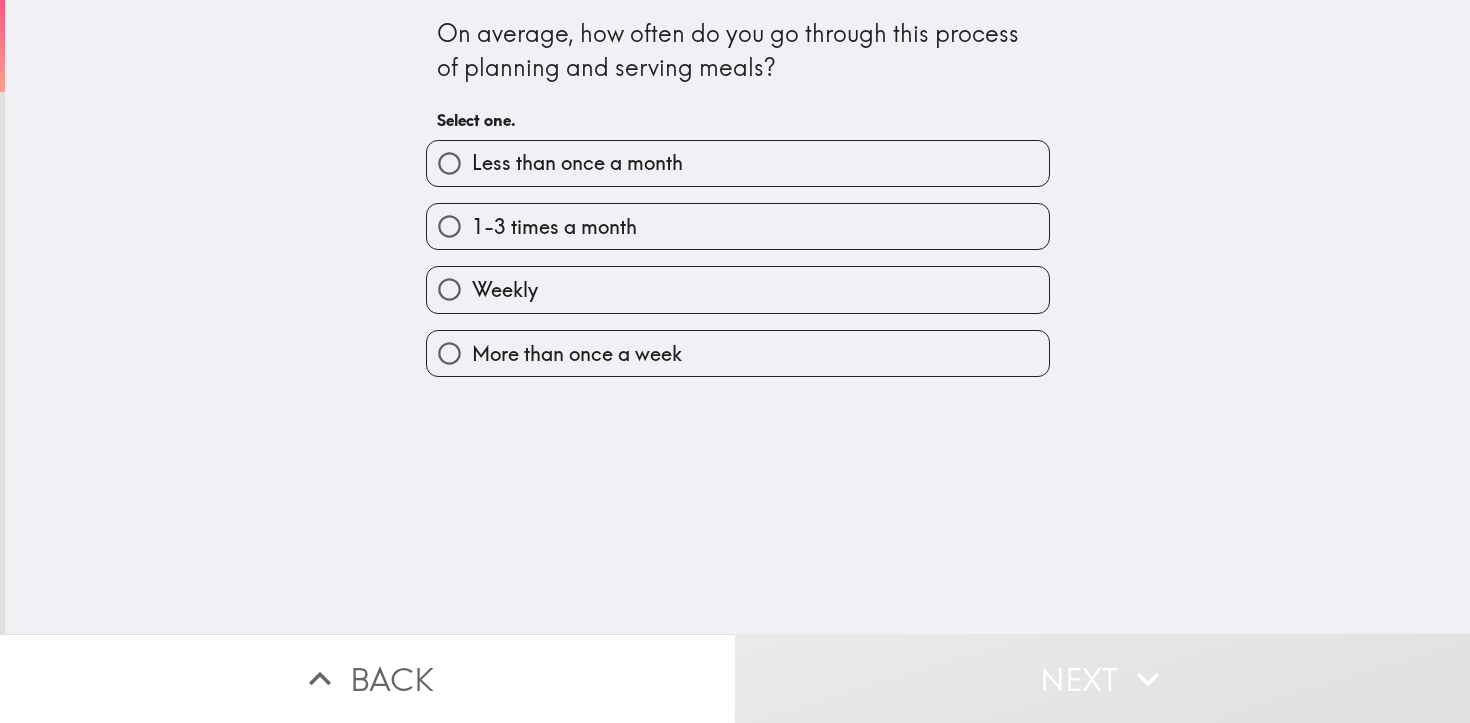 click on "Weekly" at bounding box center [738, 289] 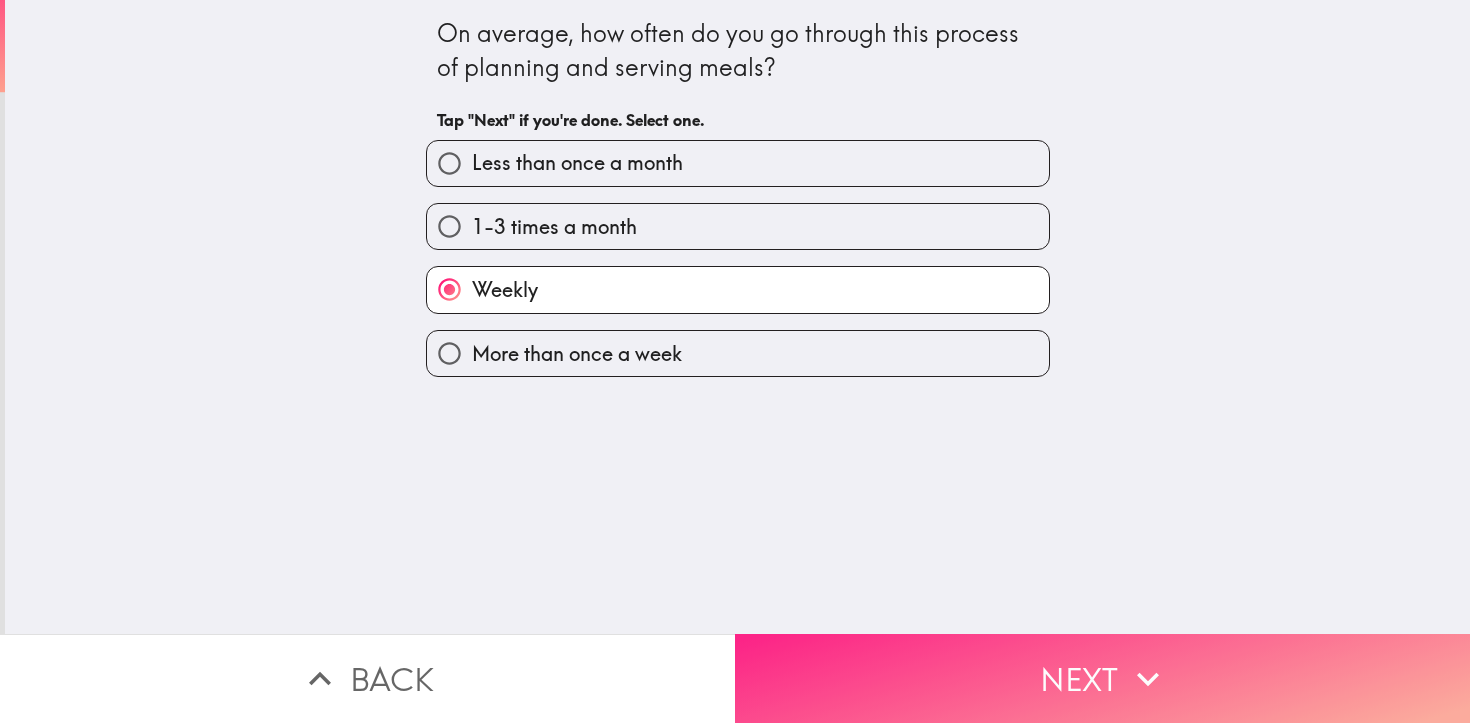 click on "Next" at bounding box center [1102, 678] 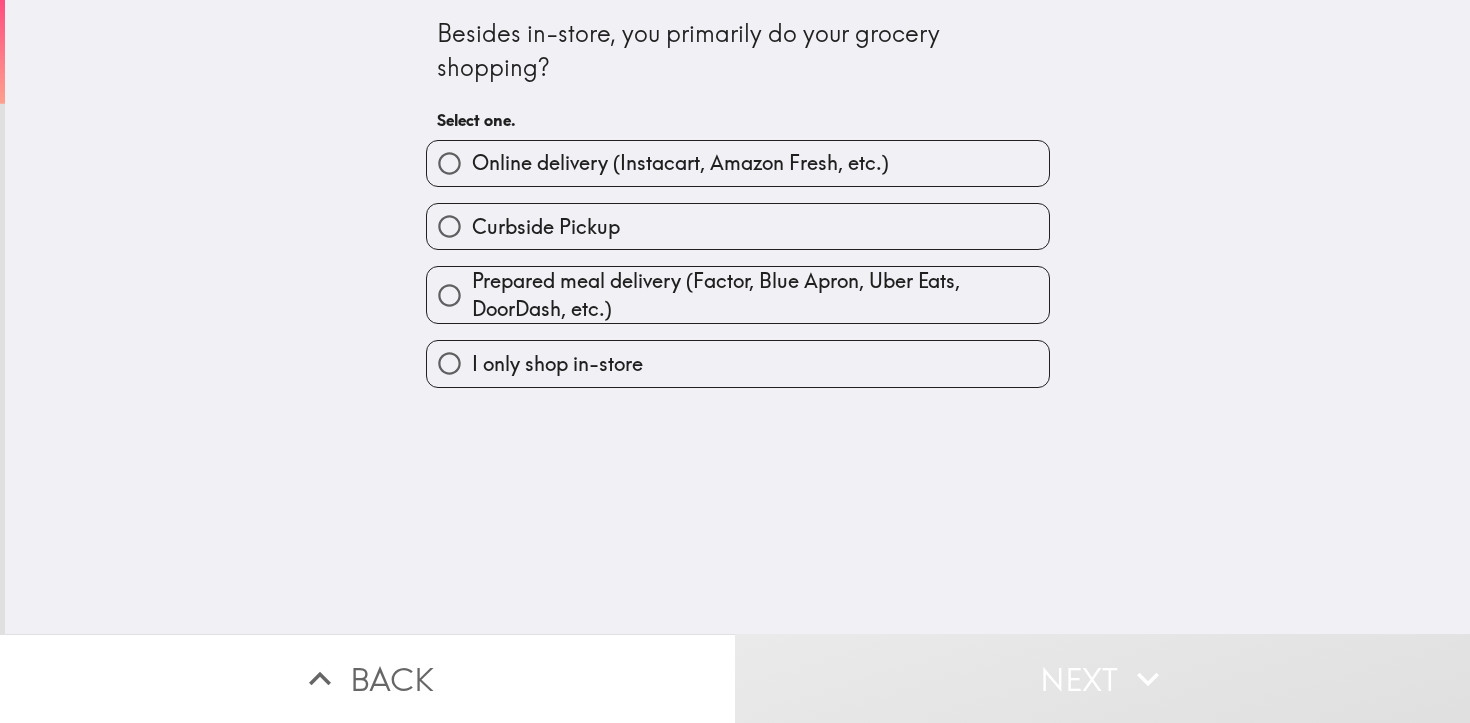 click on "Curbside Pickup" at bounding box center [738, 226] 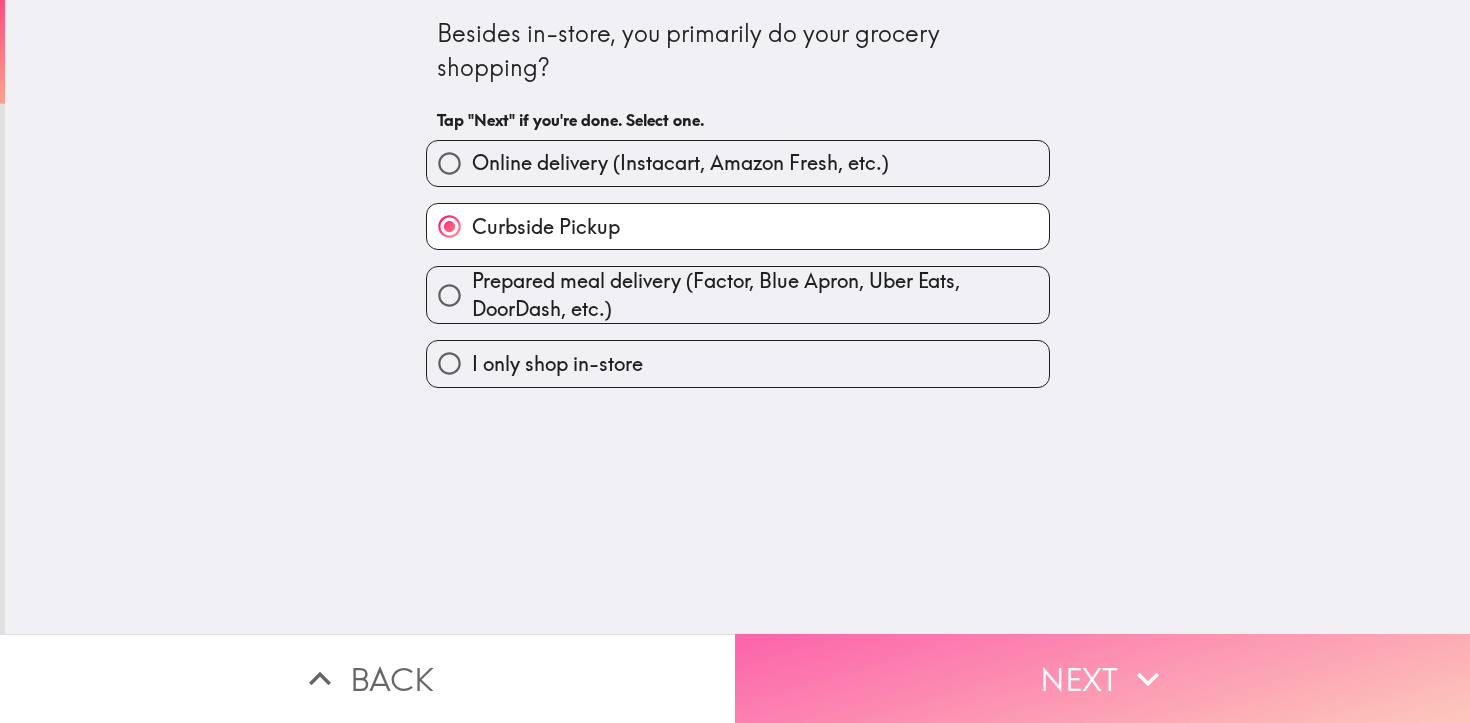 click on "Next" at bounding box center (1102, 678) 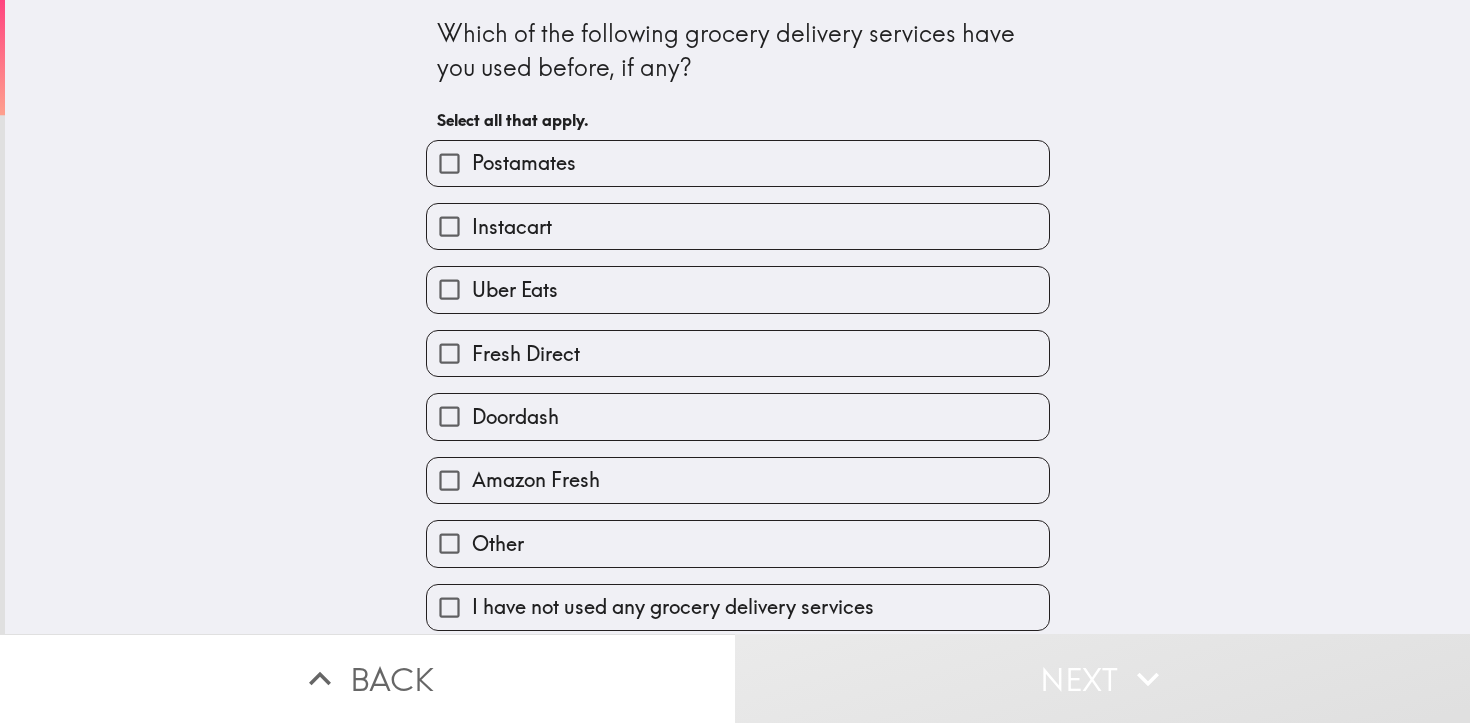 scroll, scrollTop: 5, scrollLeft: 0, axis: vertical 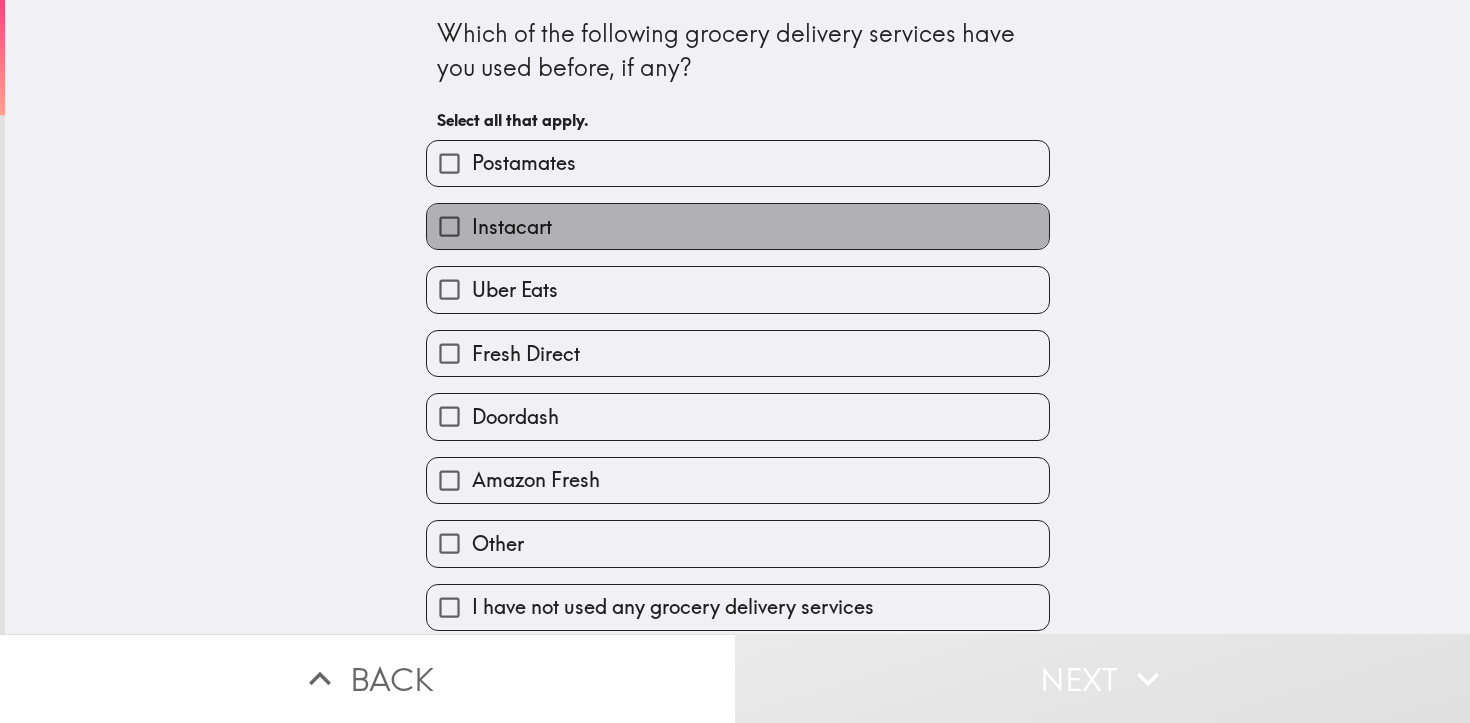 click on "Instacart" at bounding box center (512, 227) 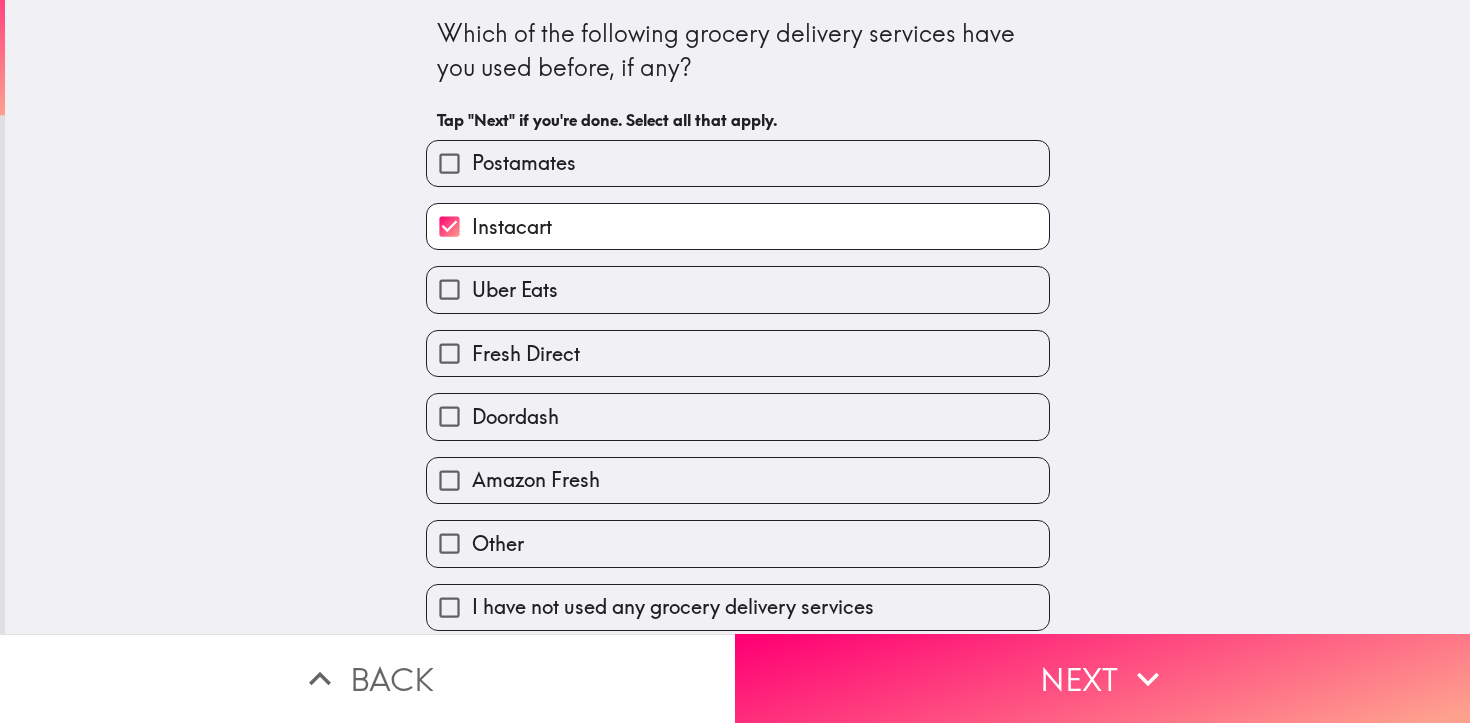 click on "Doordash" at bounding box center [515, 417] 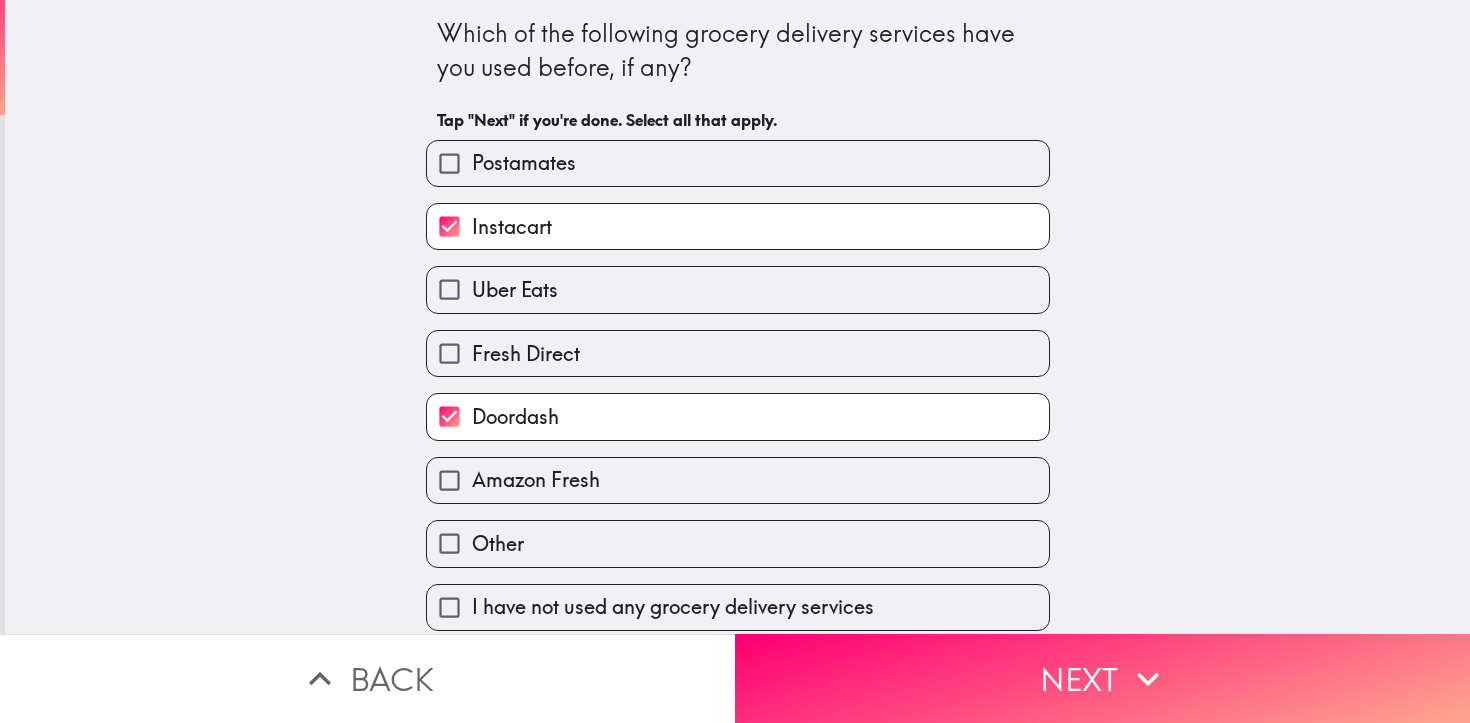 click on "Uber Eats" at bounding box center [730, 281] 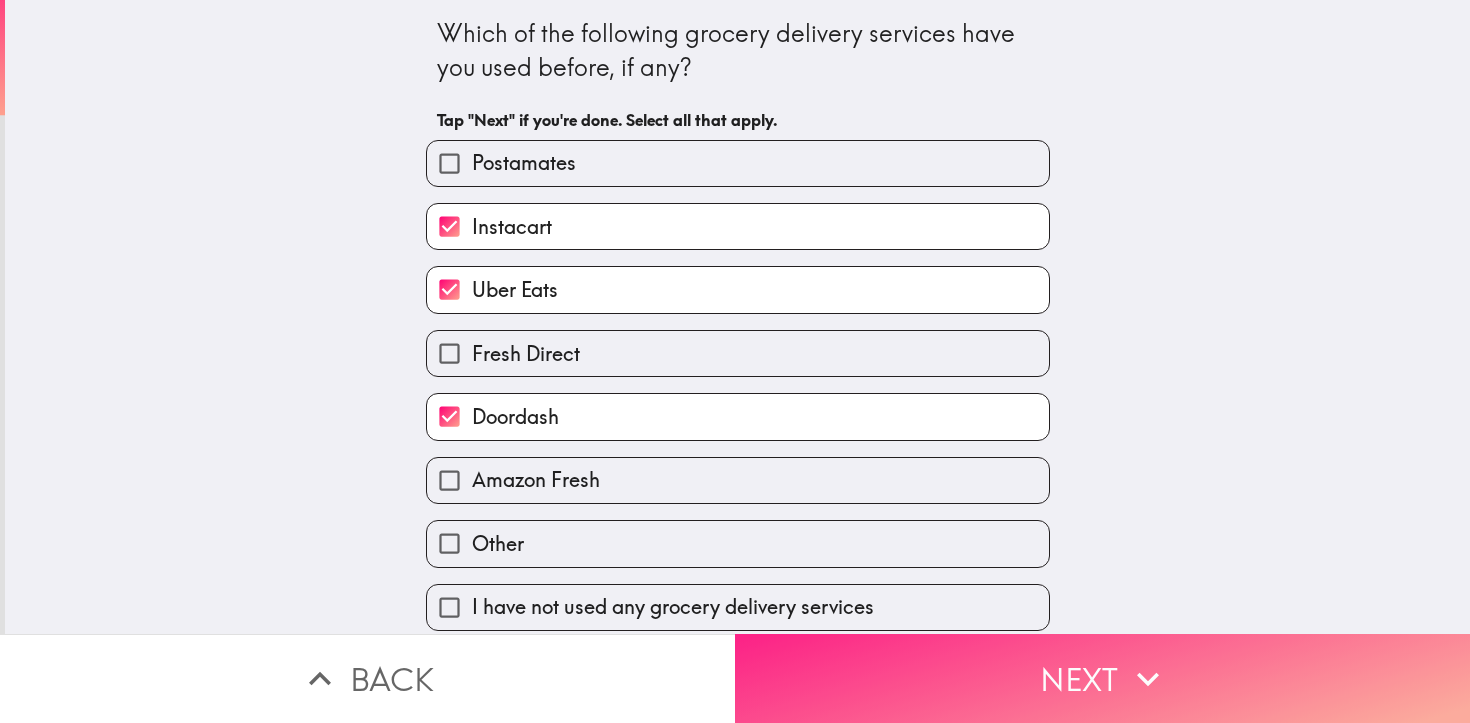 click on "Next" at bounding box center [1102, 678] 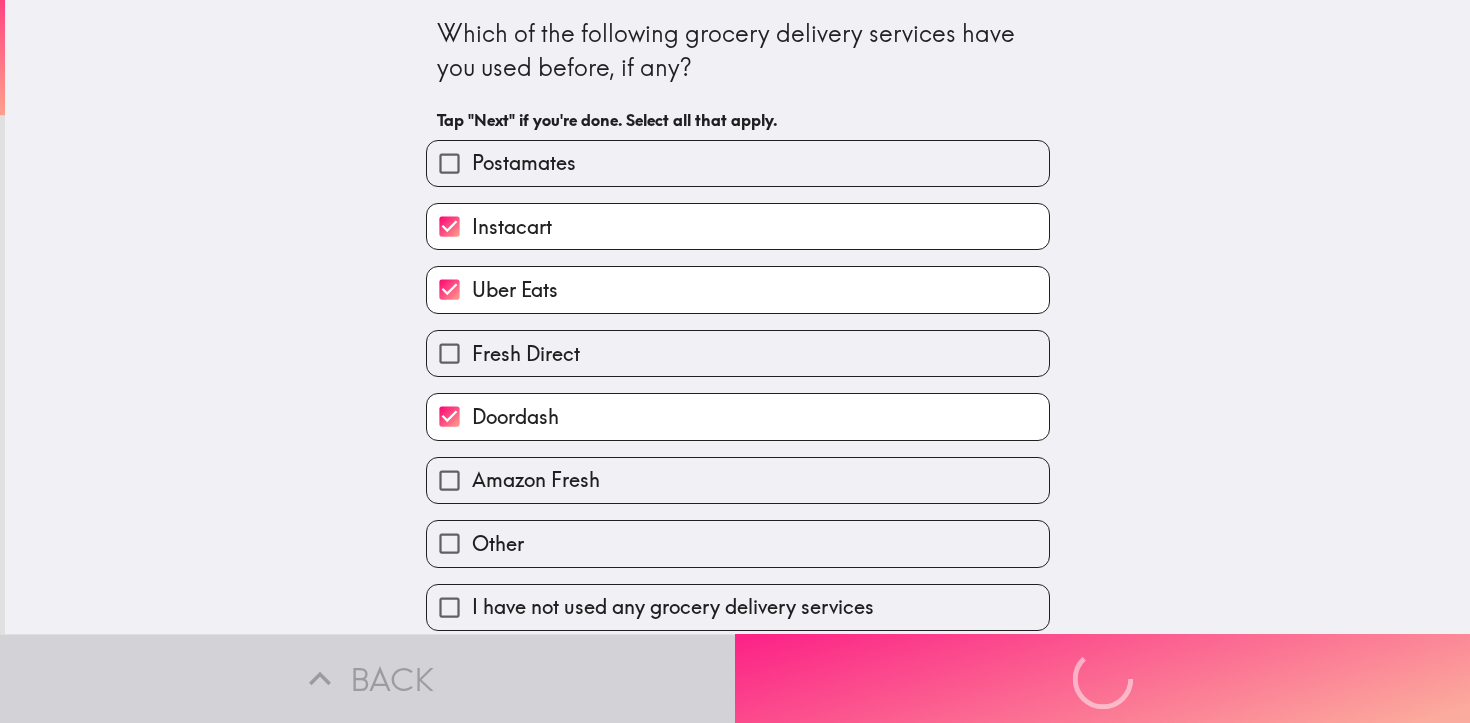 scroll, scrollTop: 0, scrollLeft: 0, axis: both 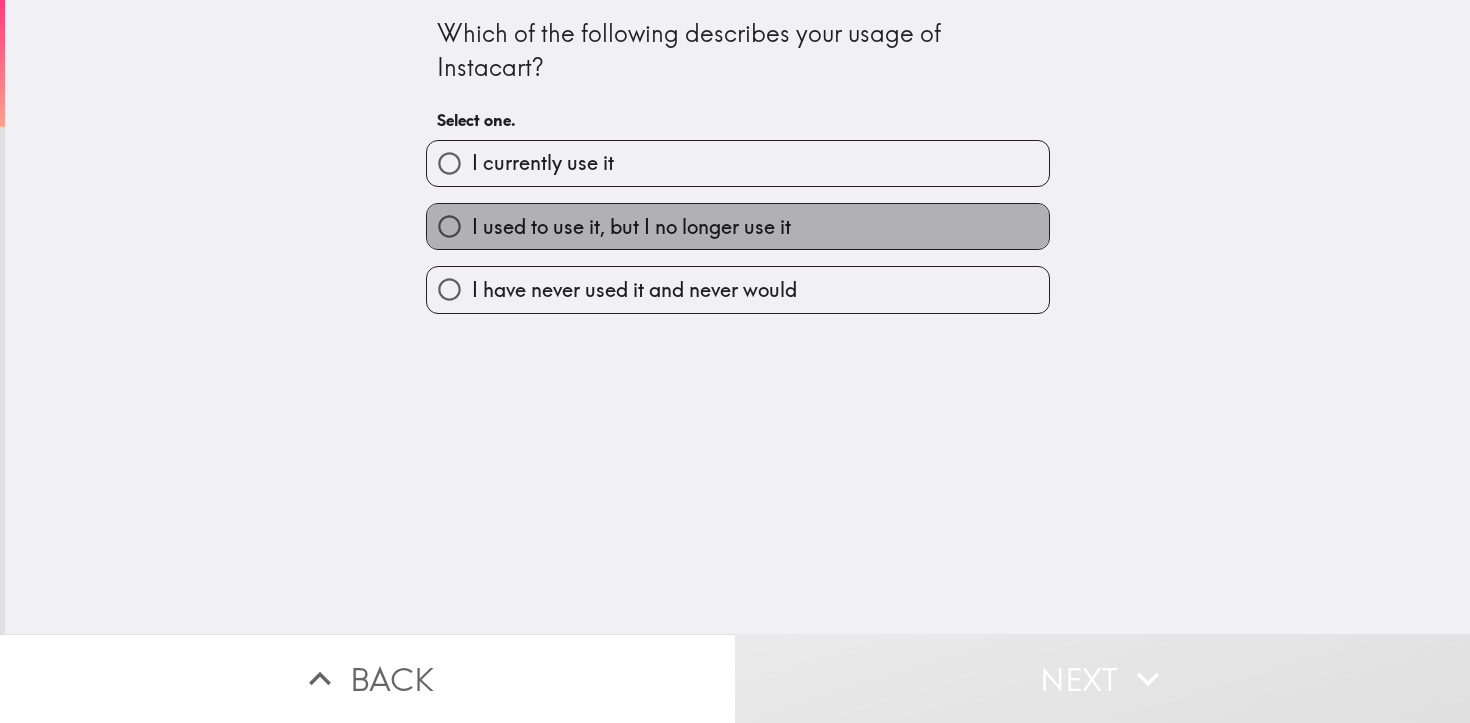 click on "I used to use it, but I no longer use it" at bounding box center [738, 226] 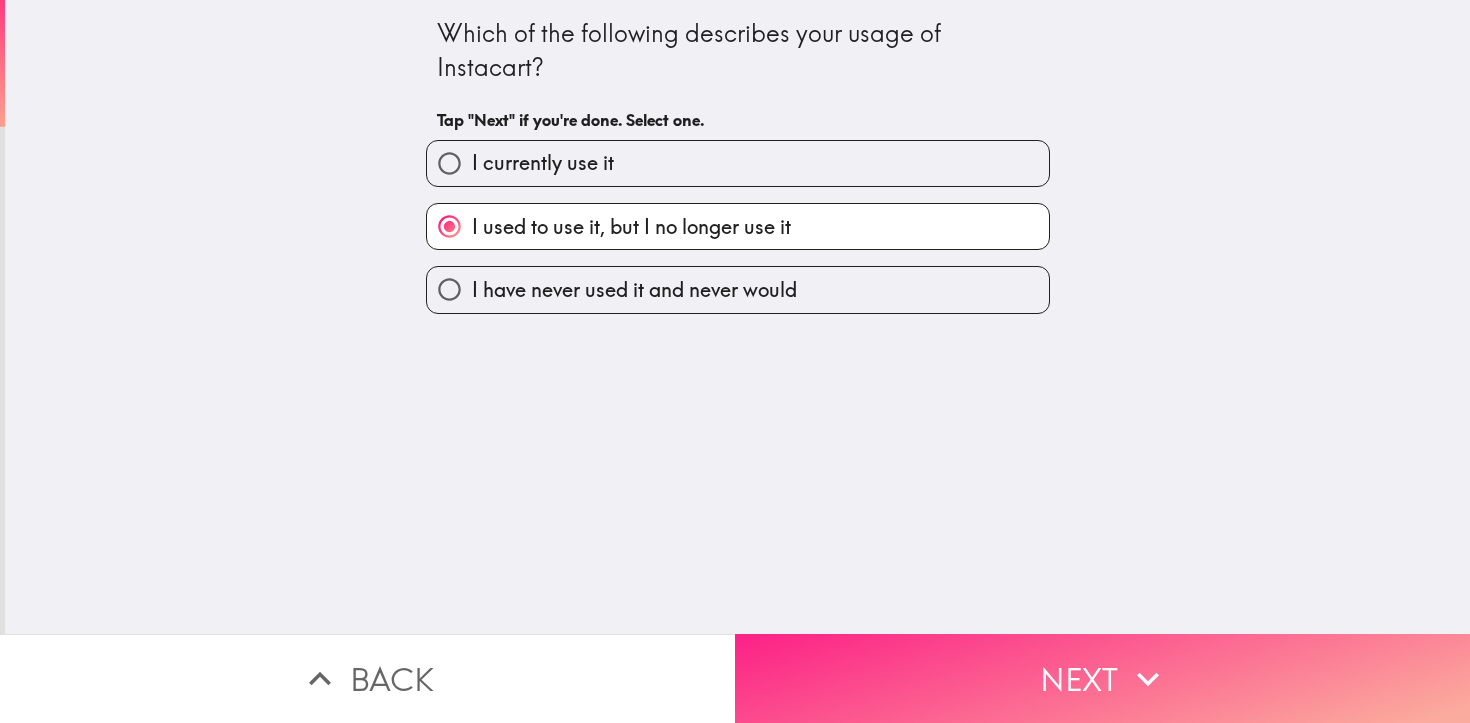 click on "Next" at bounding box center (1102, 678) 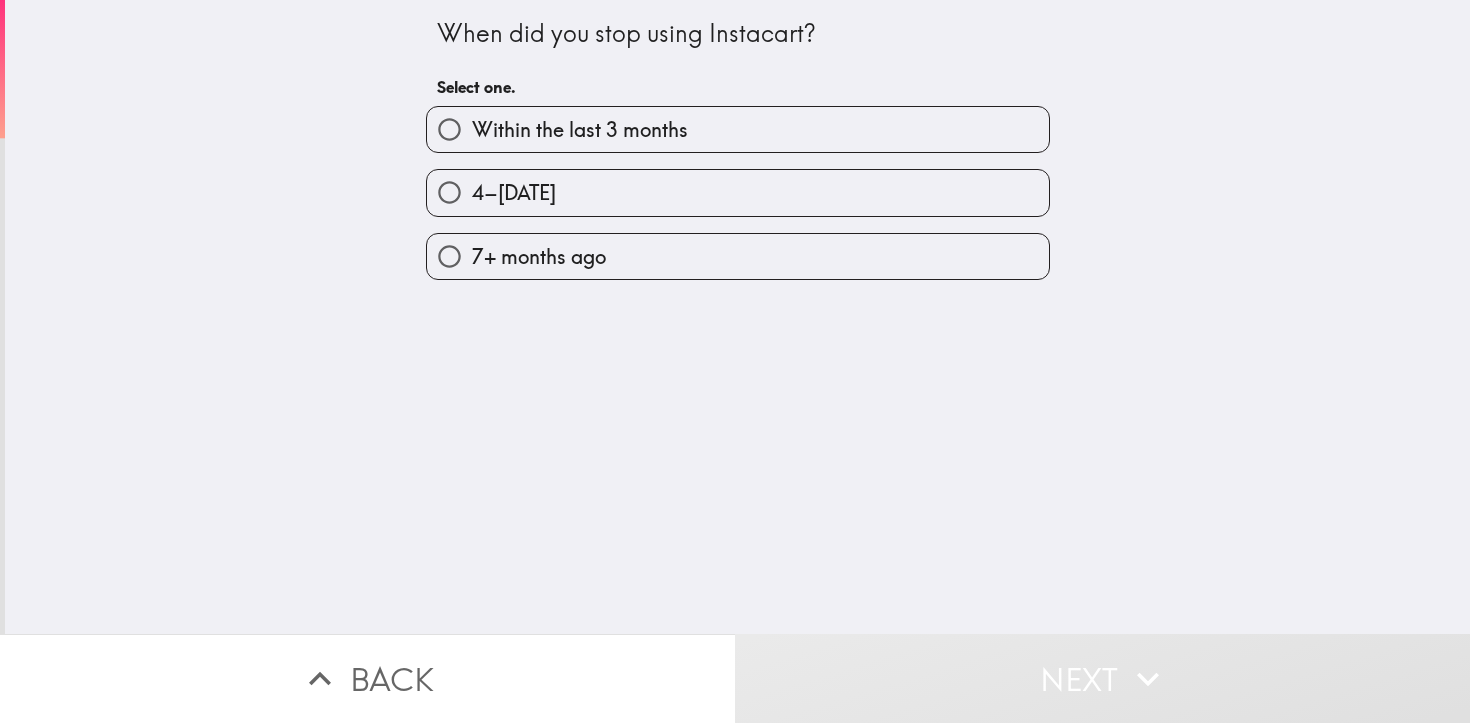 click on "Within the last 3 months" at bounding box center (738, 129) 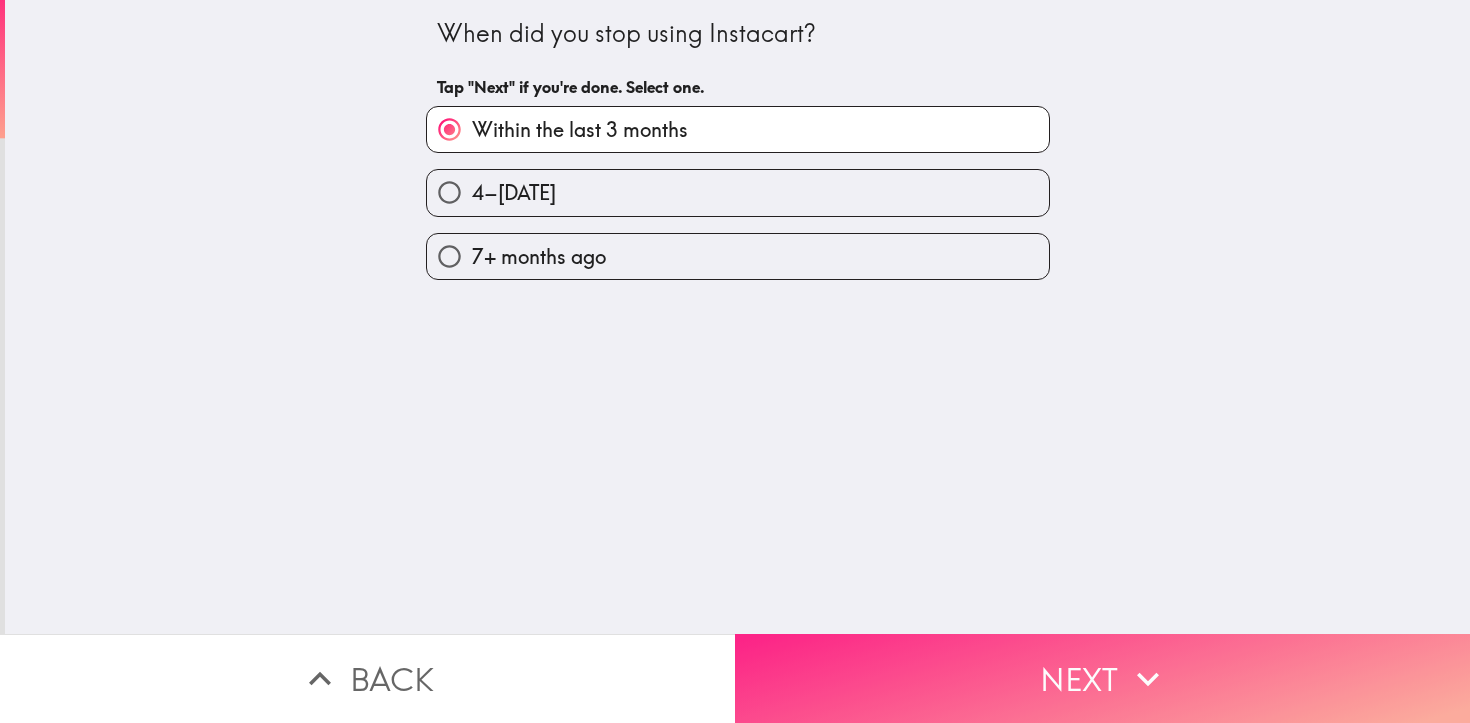 click on "Next" at bounding box center [1102, 678] 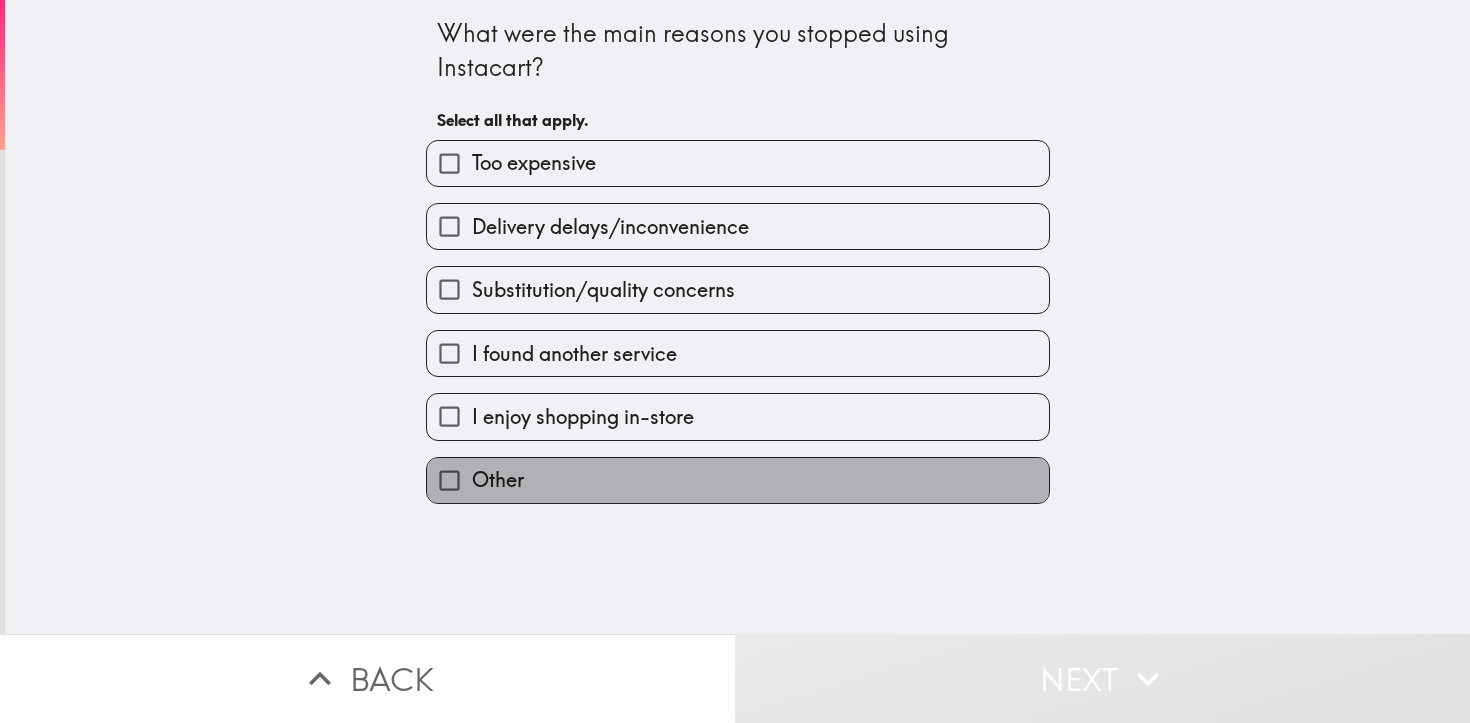 click on "Other" at bounding box center (738, 480) 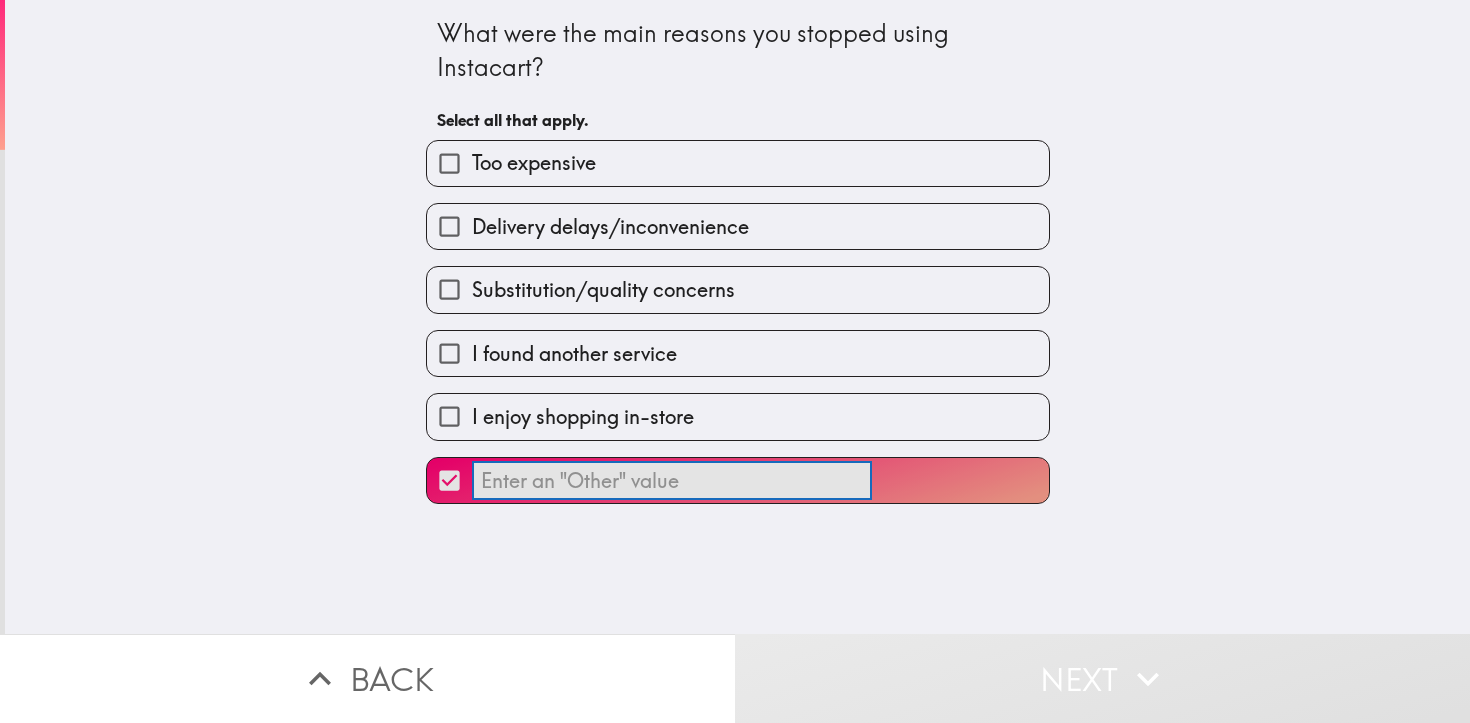 click on "​" at bounding box center (672, 480) 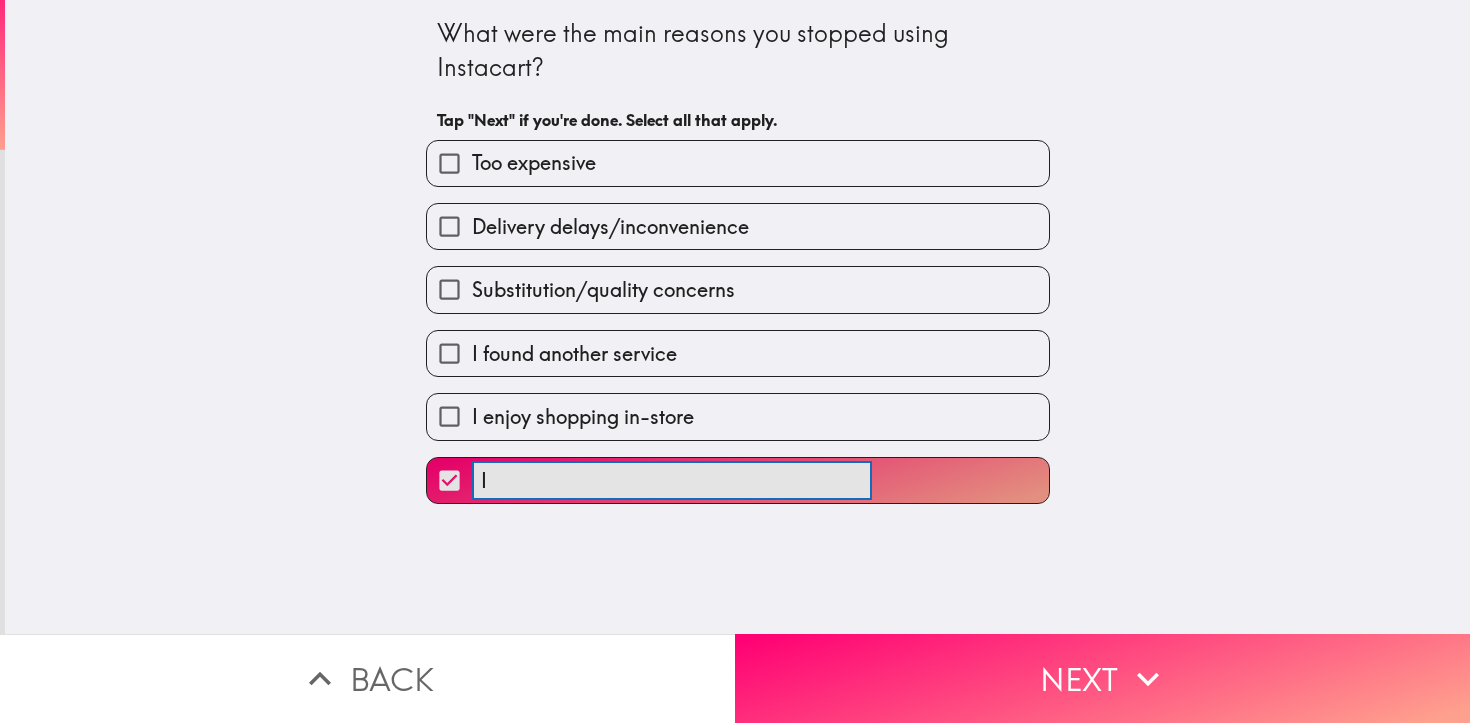 click on "I ​" at bounding box center [738, 480] 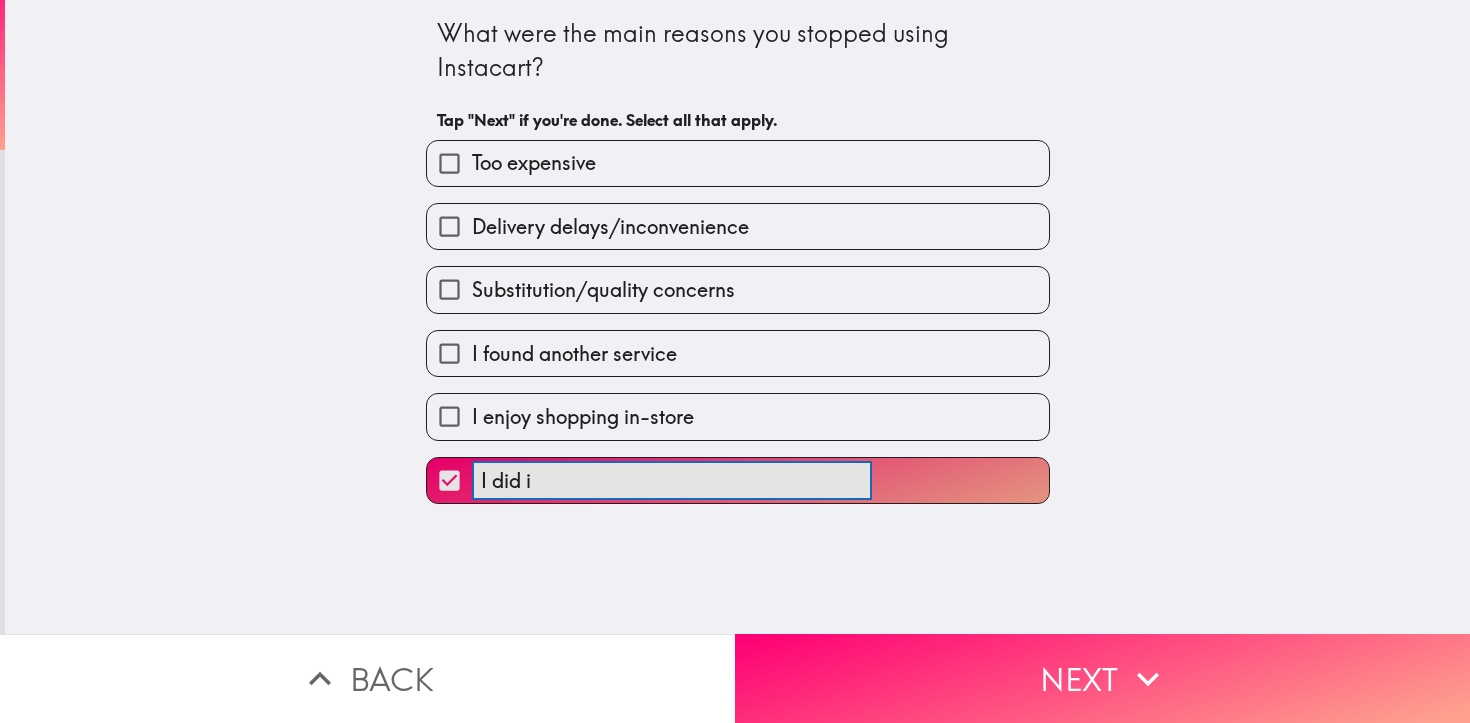 click on "I did it ​" at bounding box center [738, 480] 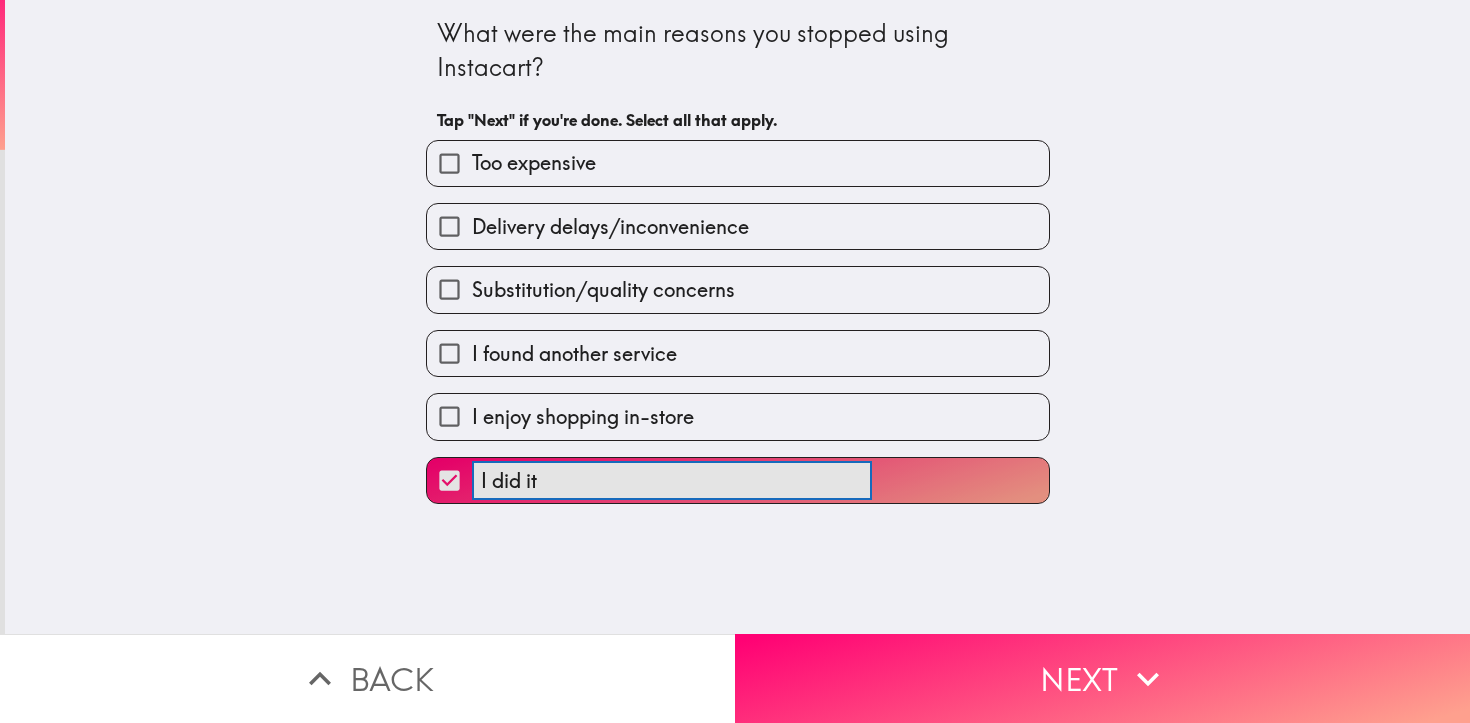 click on "I did it ​" at bounding box center [738, 480] 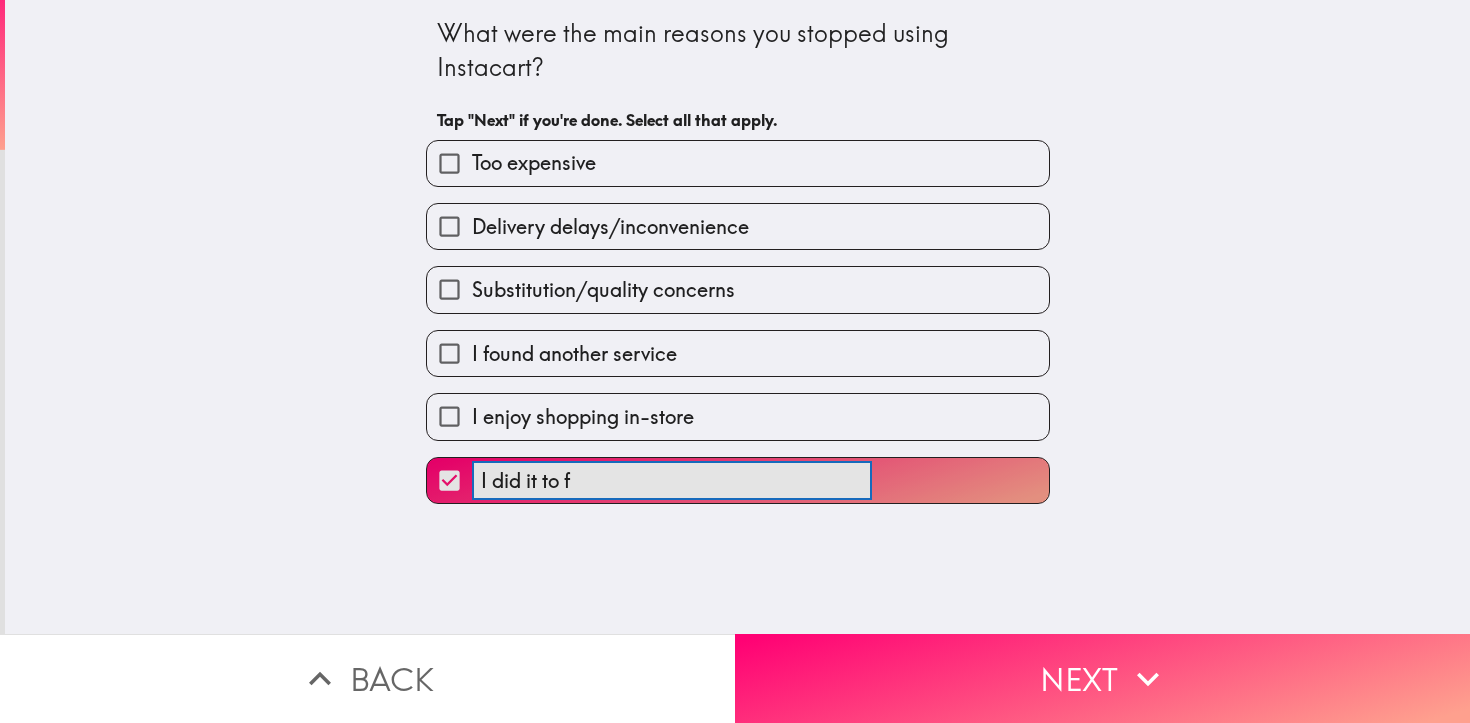 click on "I did it to f ​" at bounding box center [738, 480] 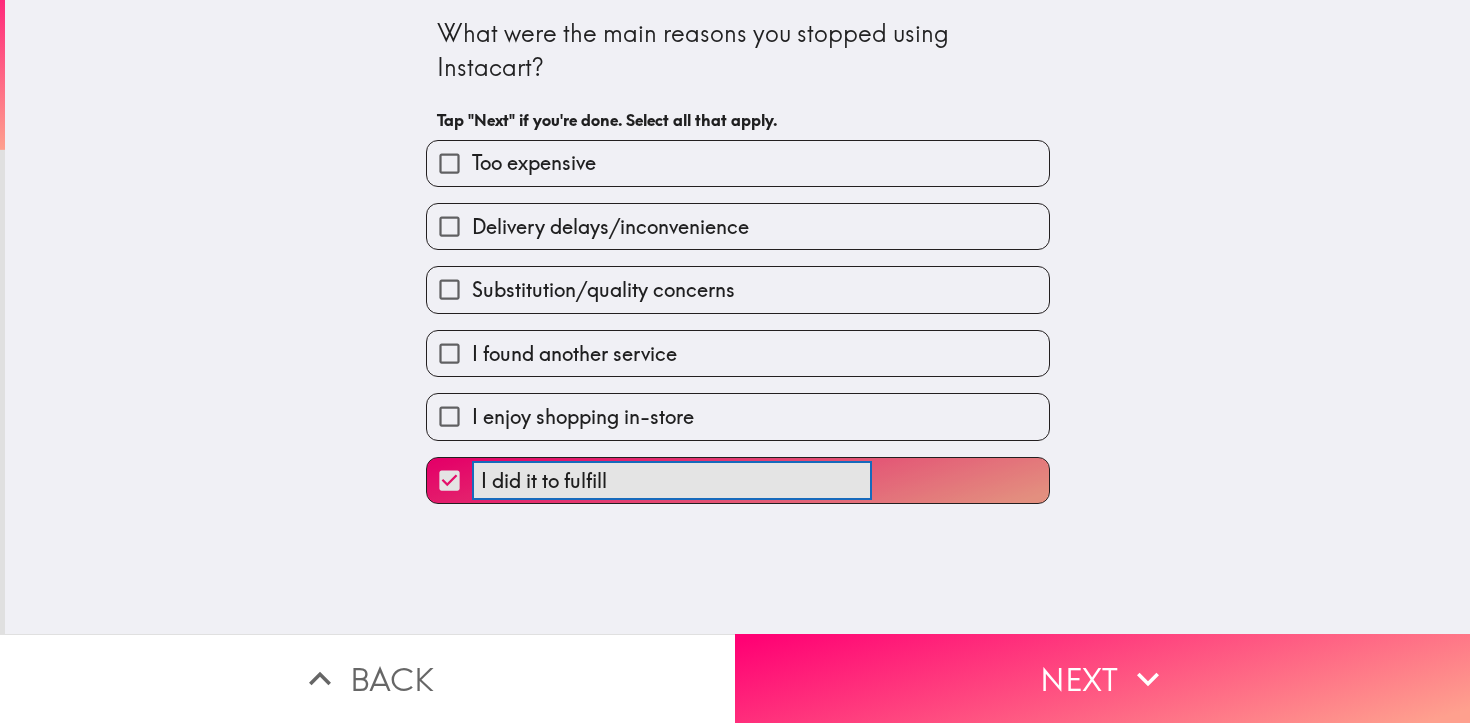 click on "I did it to fulfill ​" at bounding box center (738, 480) 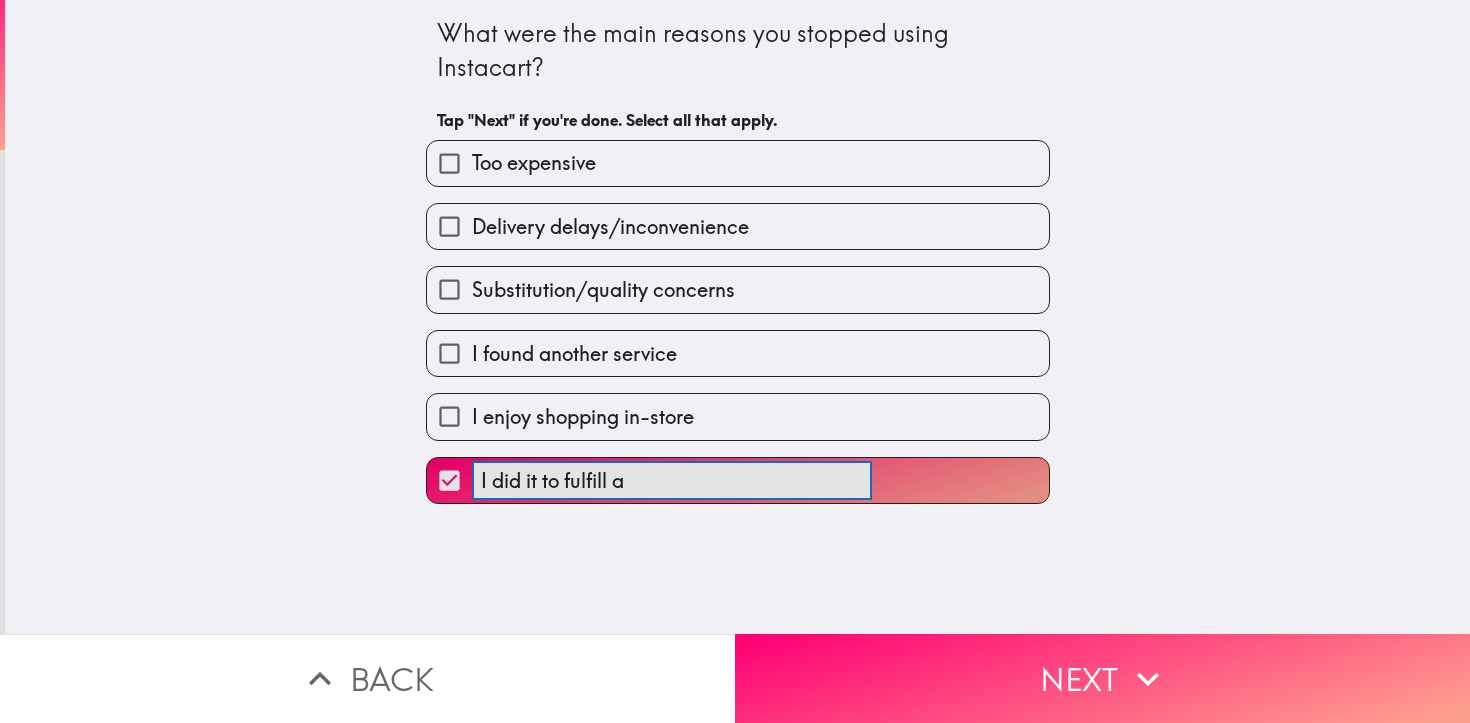 click on "I did it to fulfill a ​" at bounding box center [738, 480] 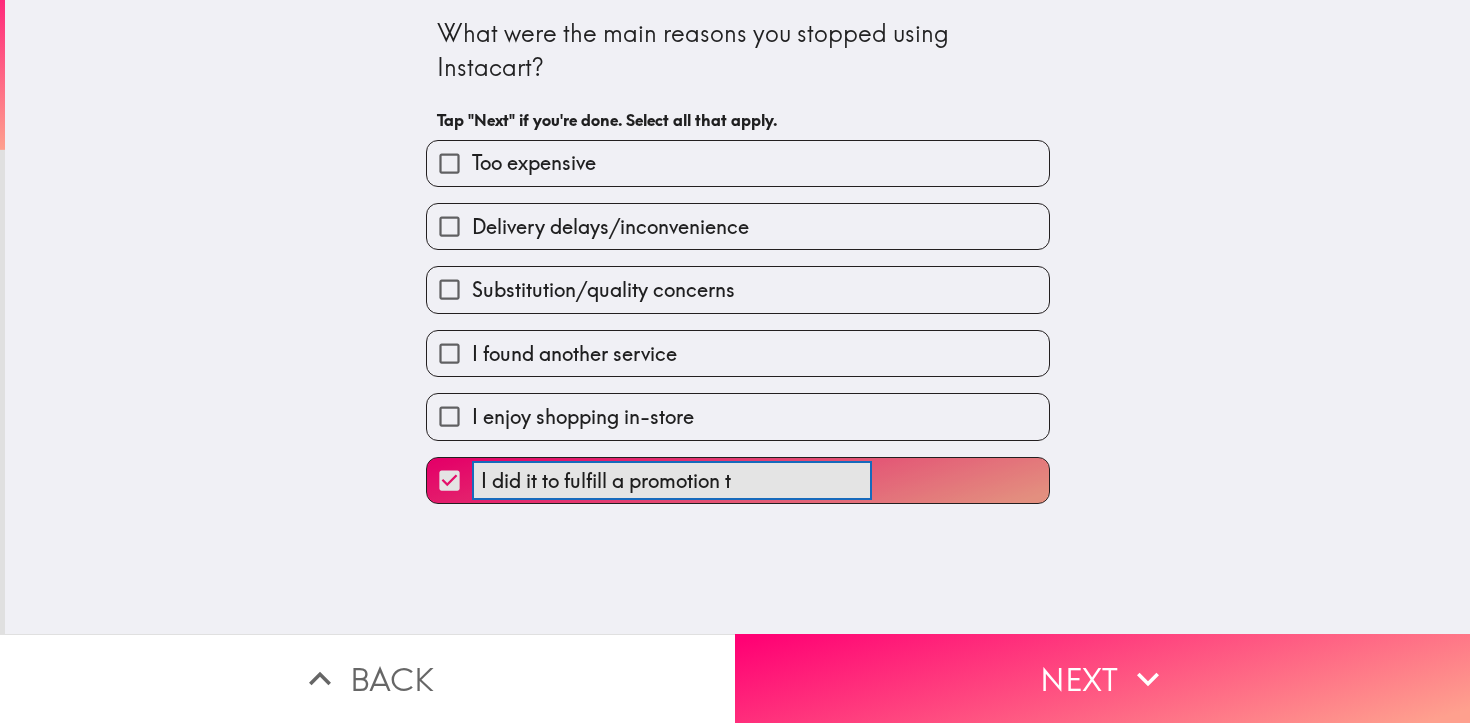 click on "I did it to fulfill a promotion t ​" at bounding box center (738, 480) 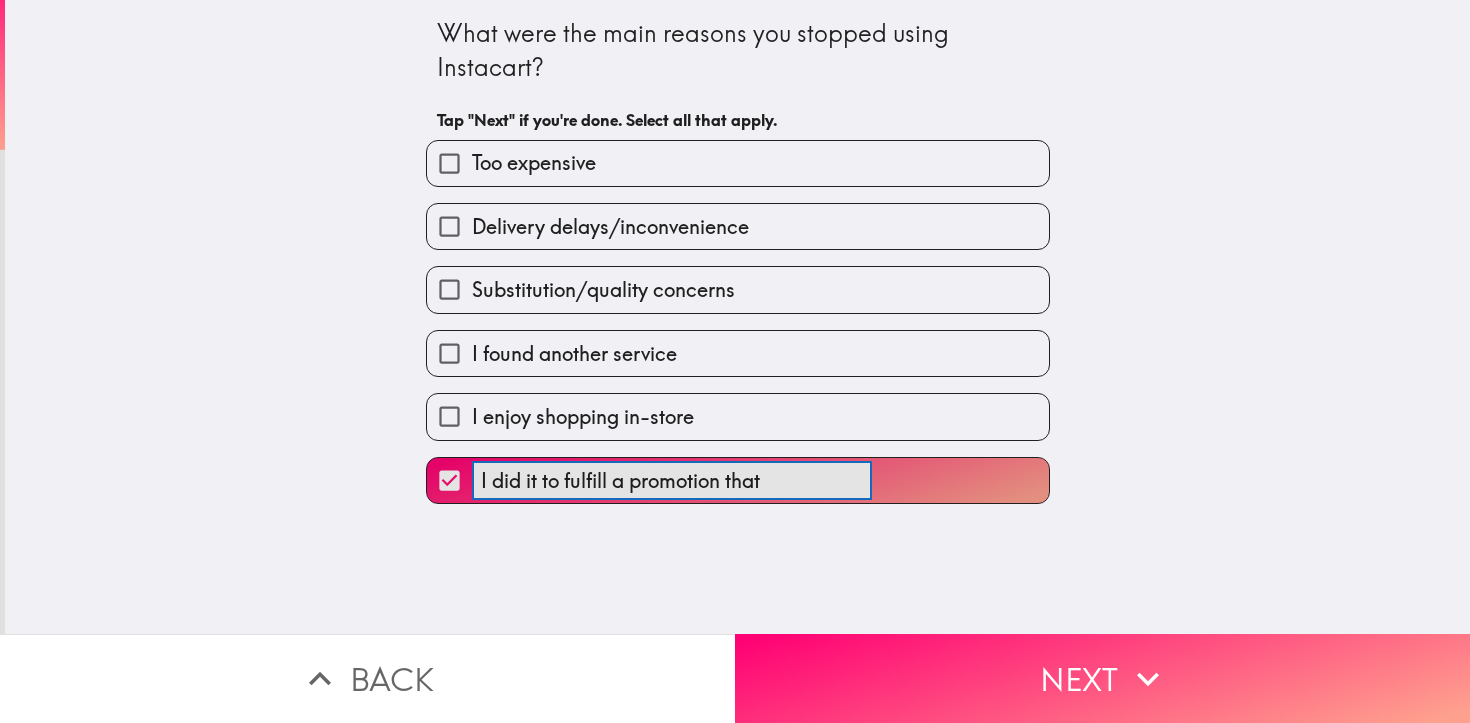 click on "I did it to fulfill a promotion that ​" at bounding box center (738, 480) 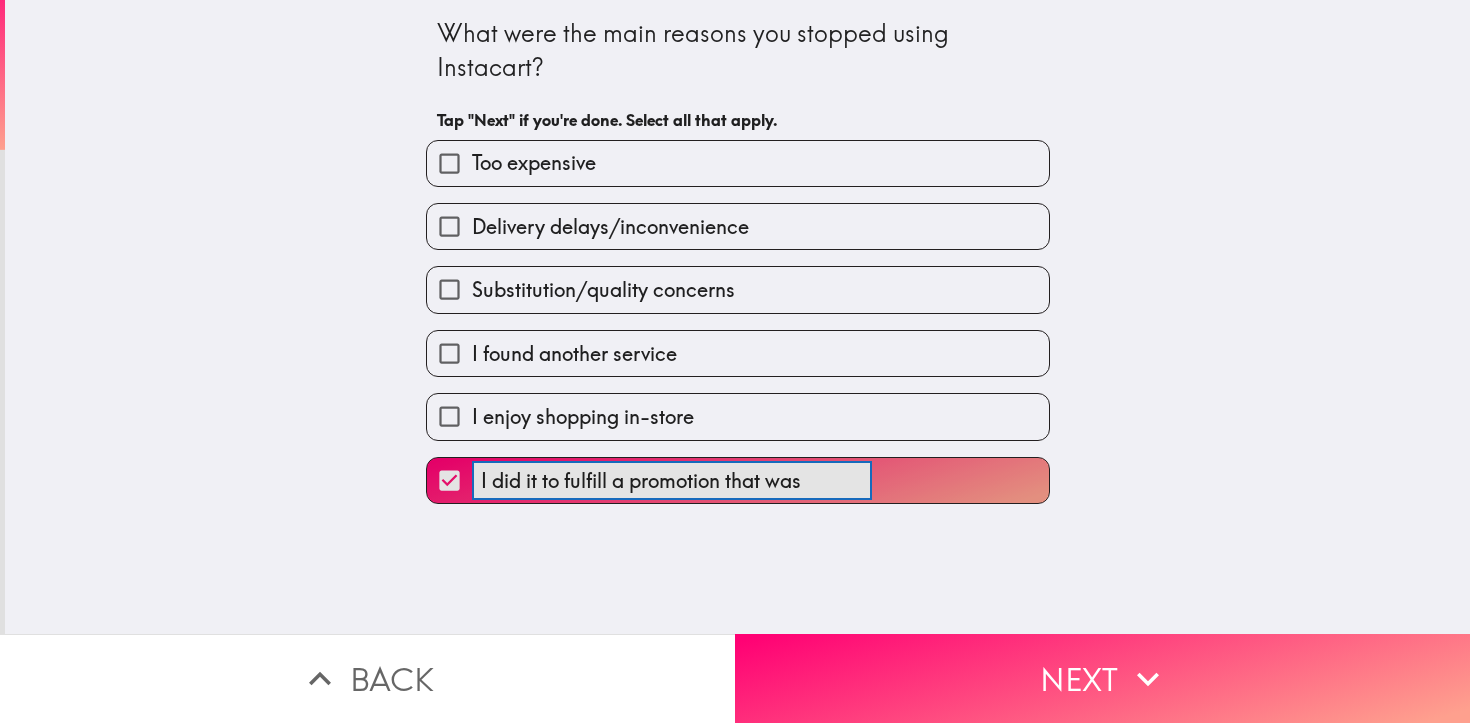 click on "I did it to fulfill a promotion that was ​" at bounding box center (738, 480) 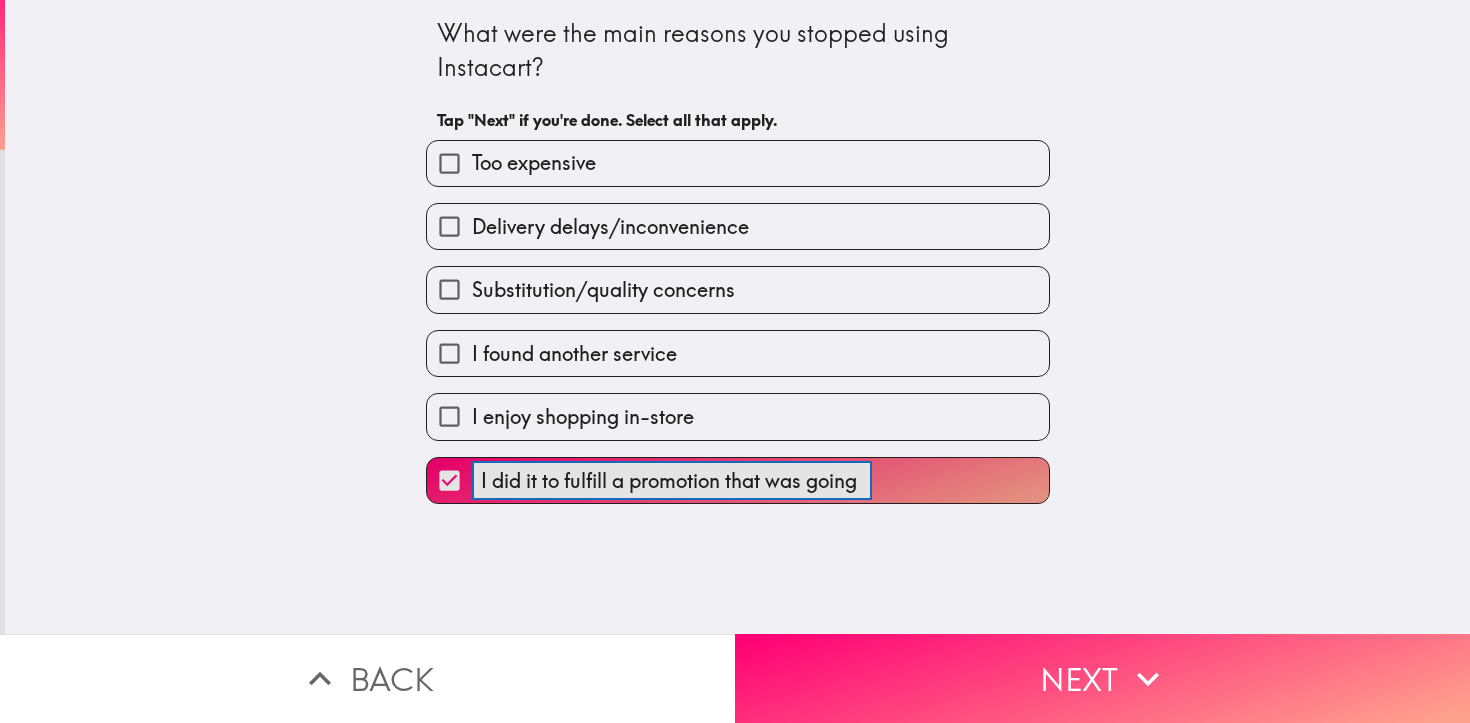 click on "I did it to fulfill a promotion that was going ​" at bounding box center [738, 480] 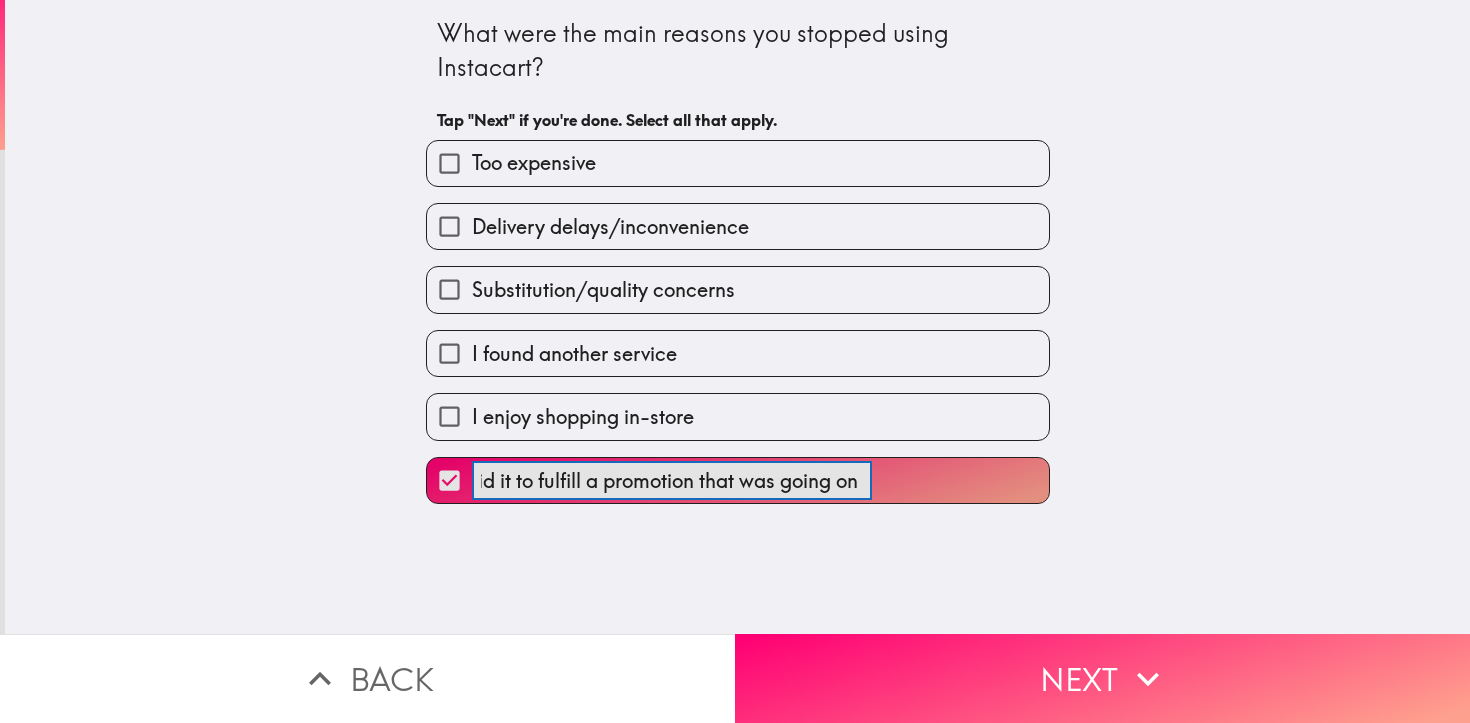 click on "I did it to fulfill a promotion that was going on ​" at bounding box center (738, 480) 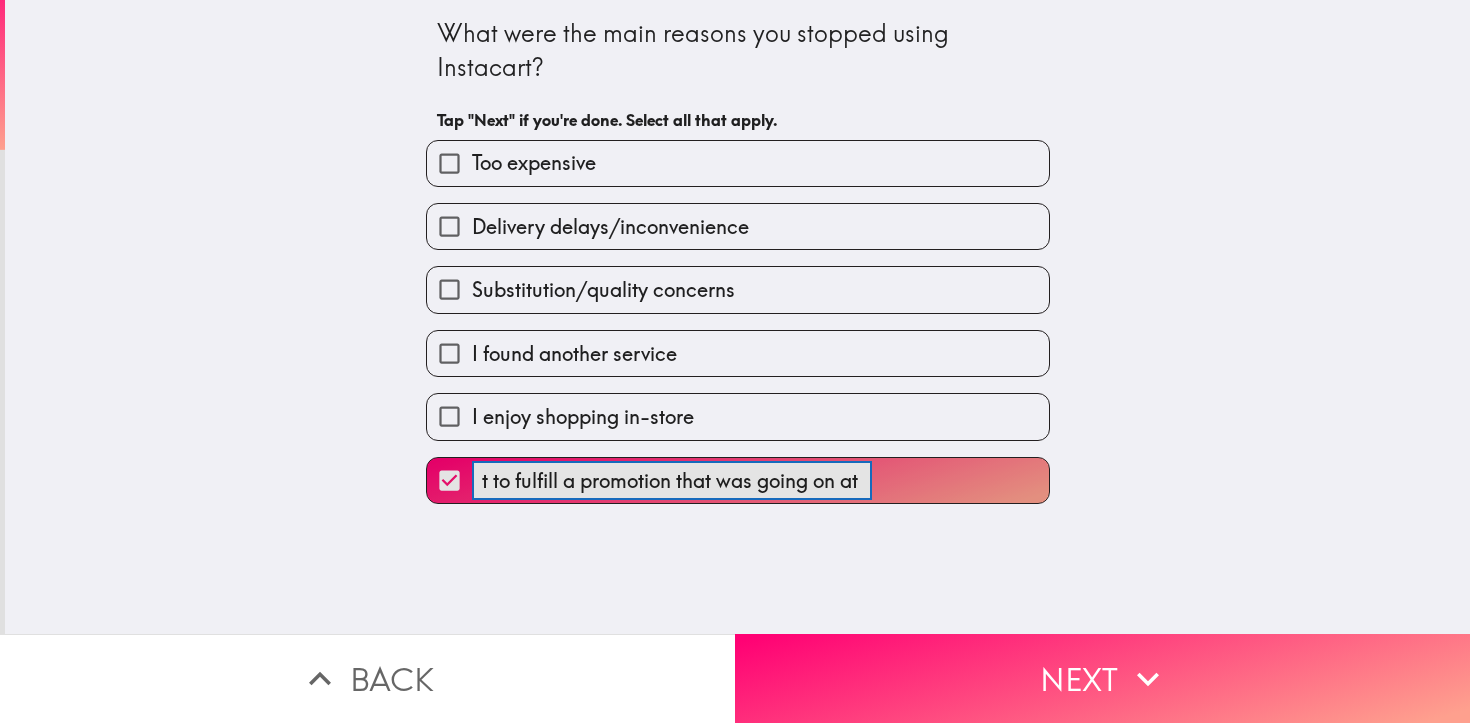 click on "I did it to fulfill a promotion that was going on at t ​" at bounding box center (738, 480) 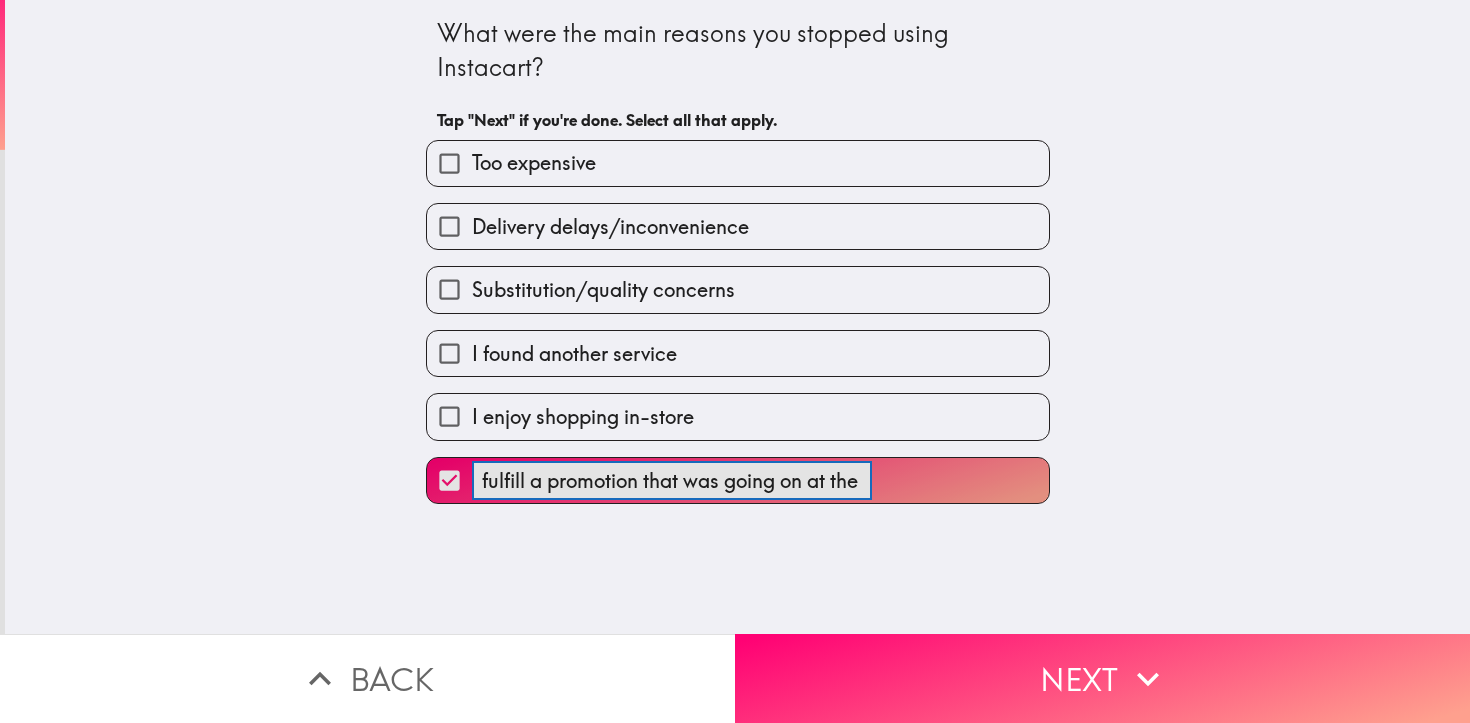 click on "I did it to fulfill a promotion that was going on at the s ​" at bounding box center (738, 480) 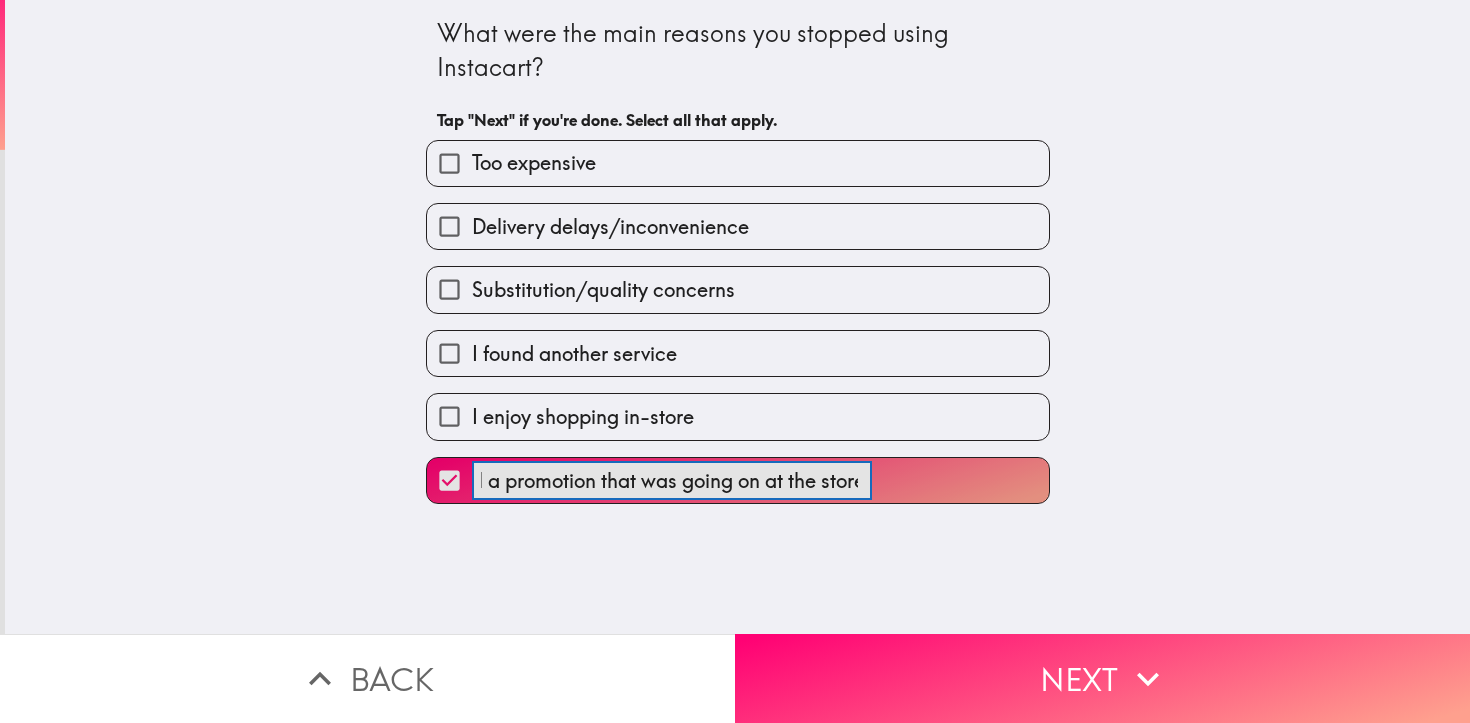 scroll, scrollTop: 0, scrollLeft: 142, axis: horizontal 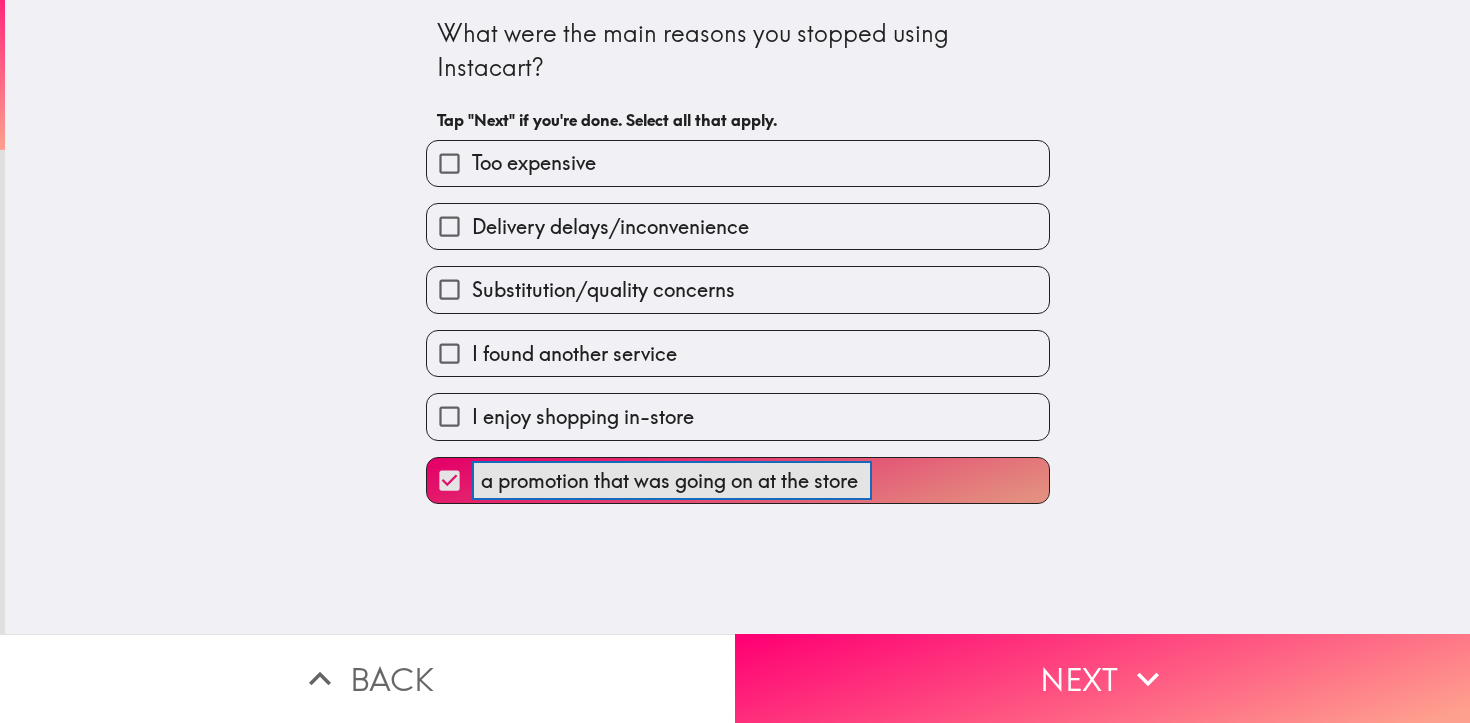 type on "I did it to fulfill a promotion that was going on at the store" 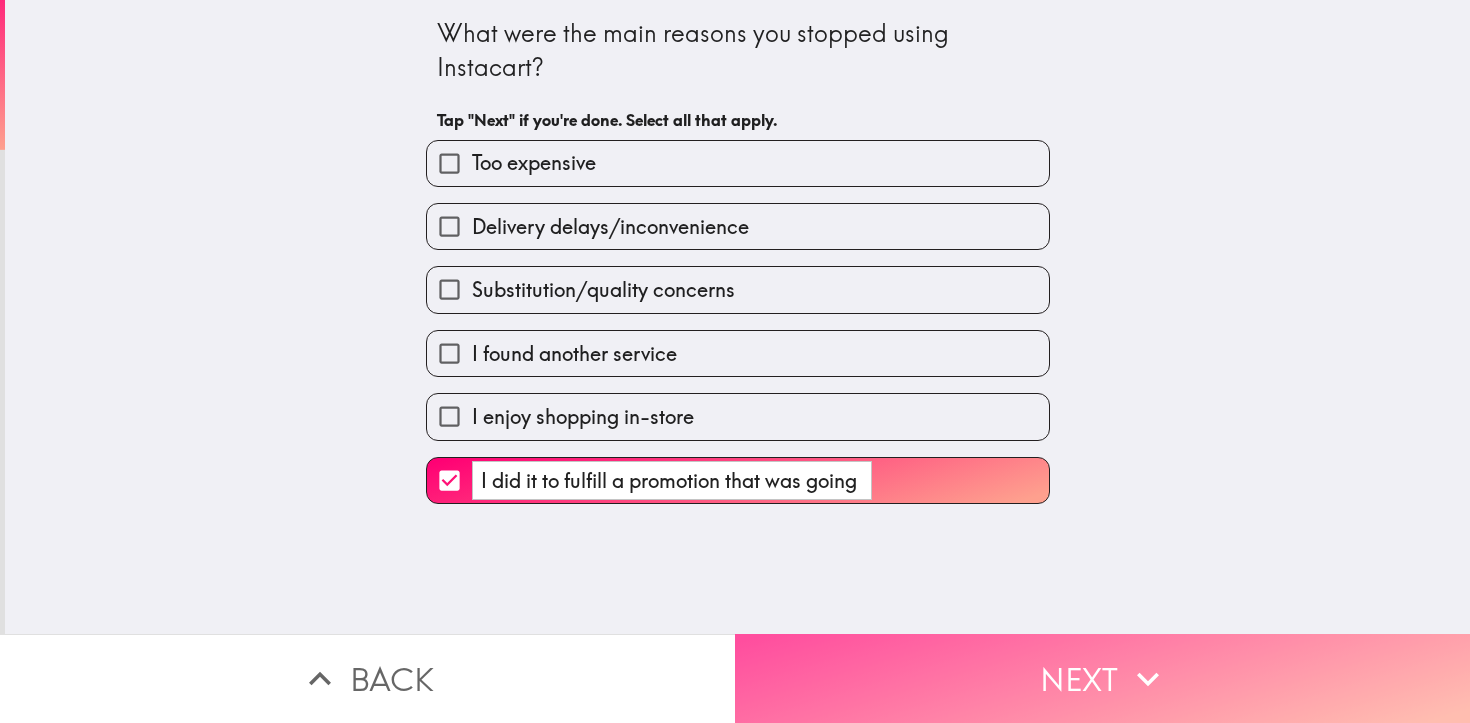 drag, startPoint x: 1033, startPoint y: 662, endPoint x: 1021, endPoint y: 658, distance: 12.649111 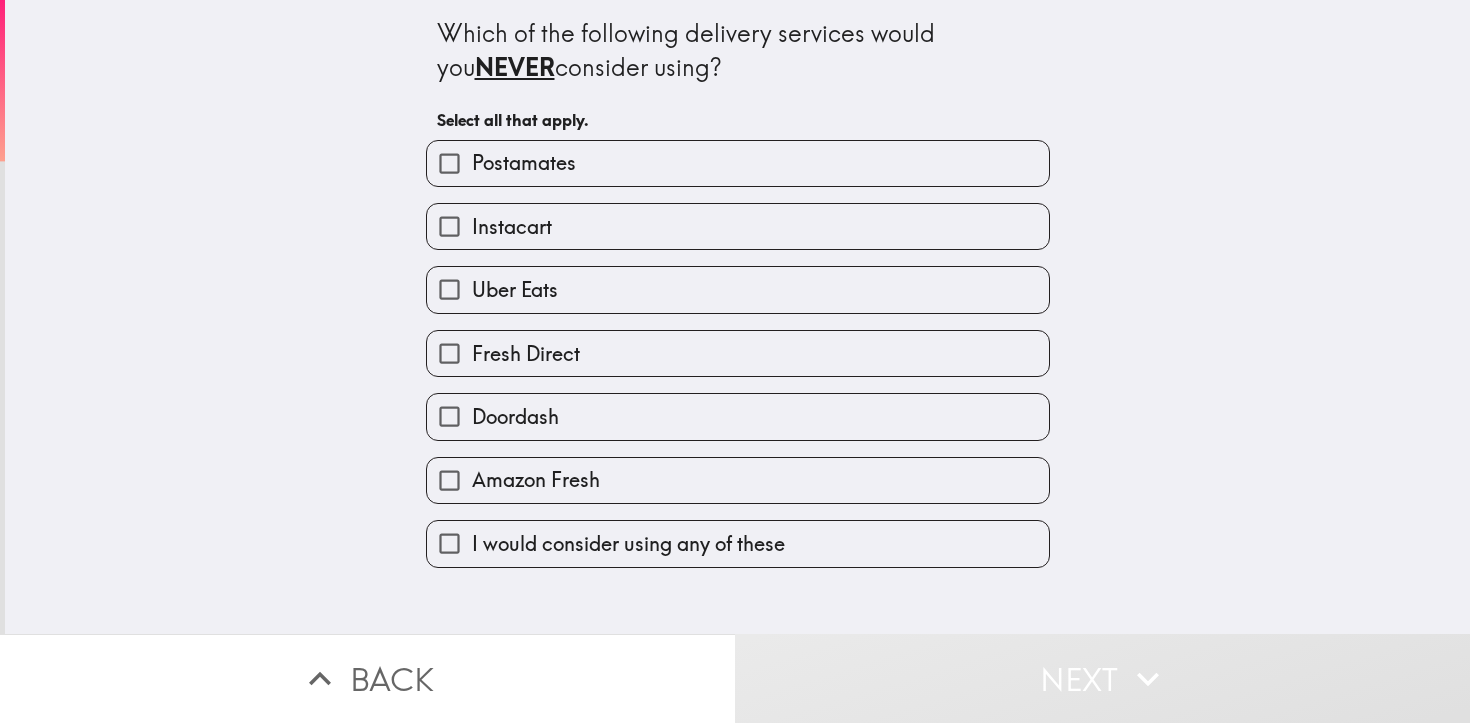 click on "I would consider using any of these" at bounding box center (628, 544) 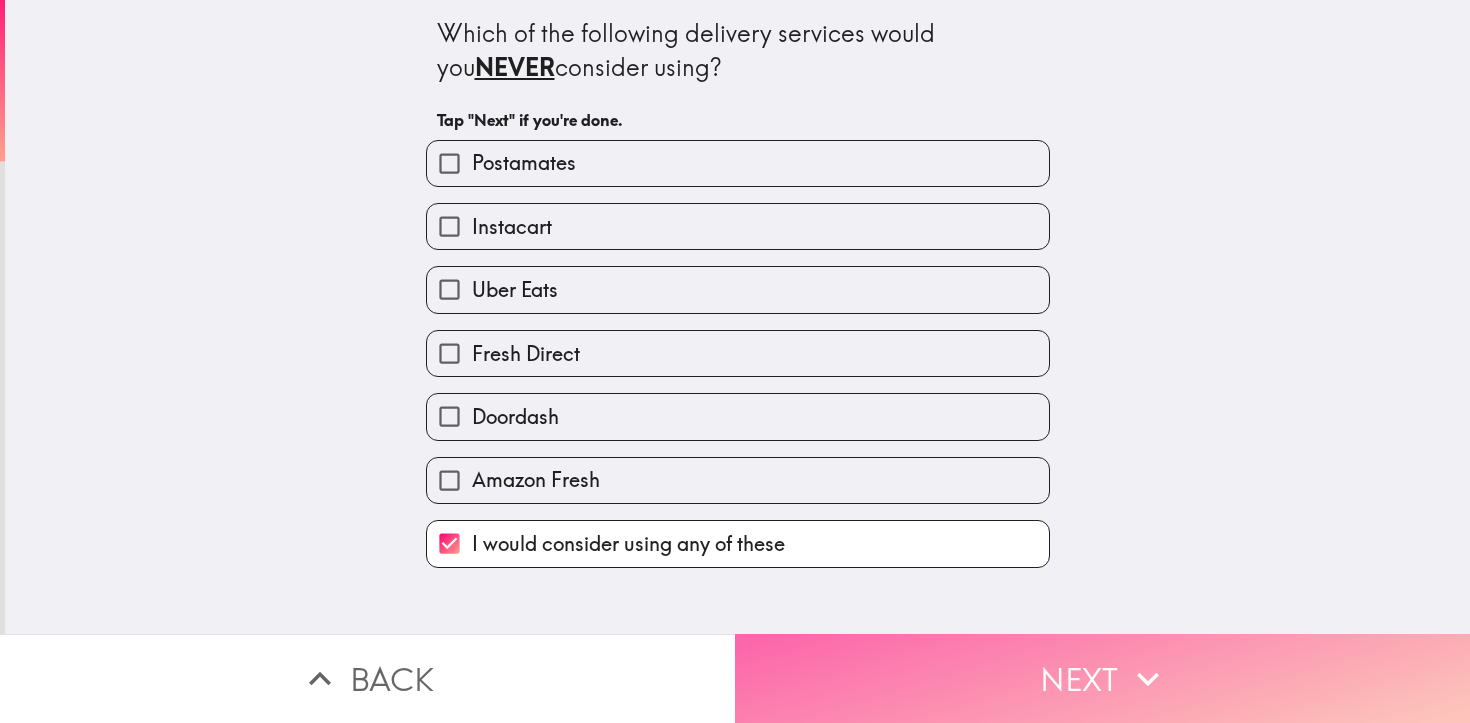 click on "Next" at bounding box center (1102, 678) 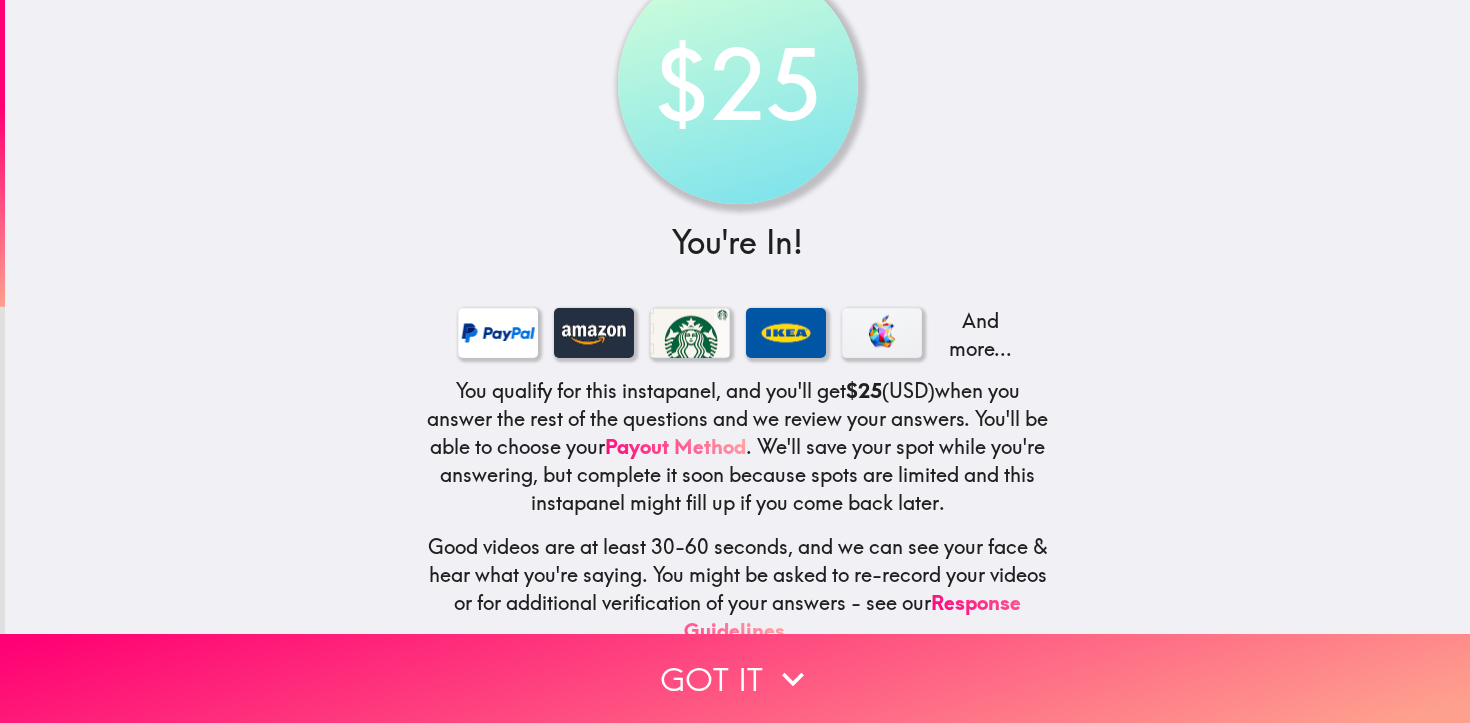 scroll, scrollTop: 167, scrollLeft: 0, axis: vertical 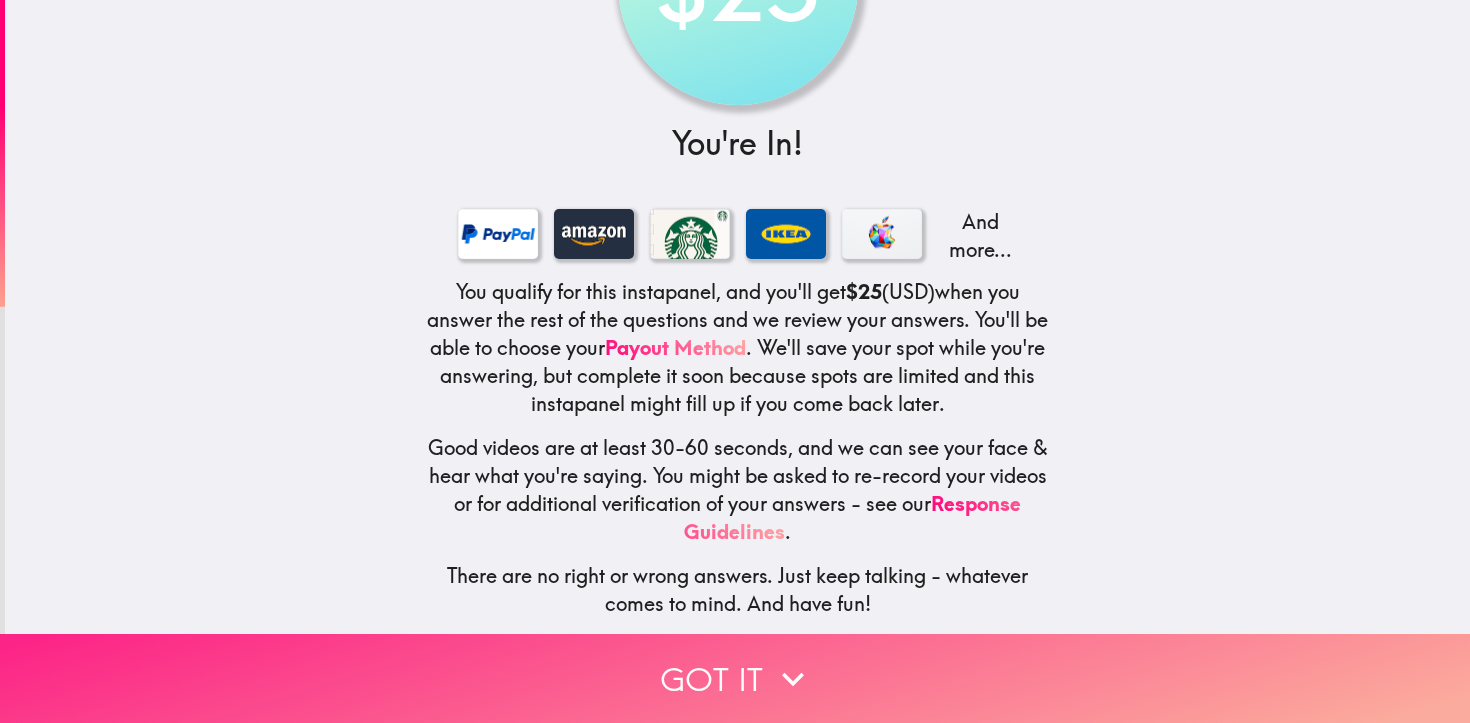 click on "Got it" at bounding box center (735, 678) 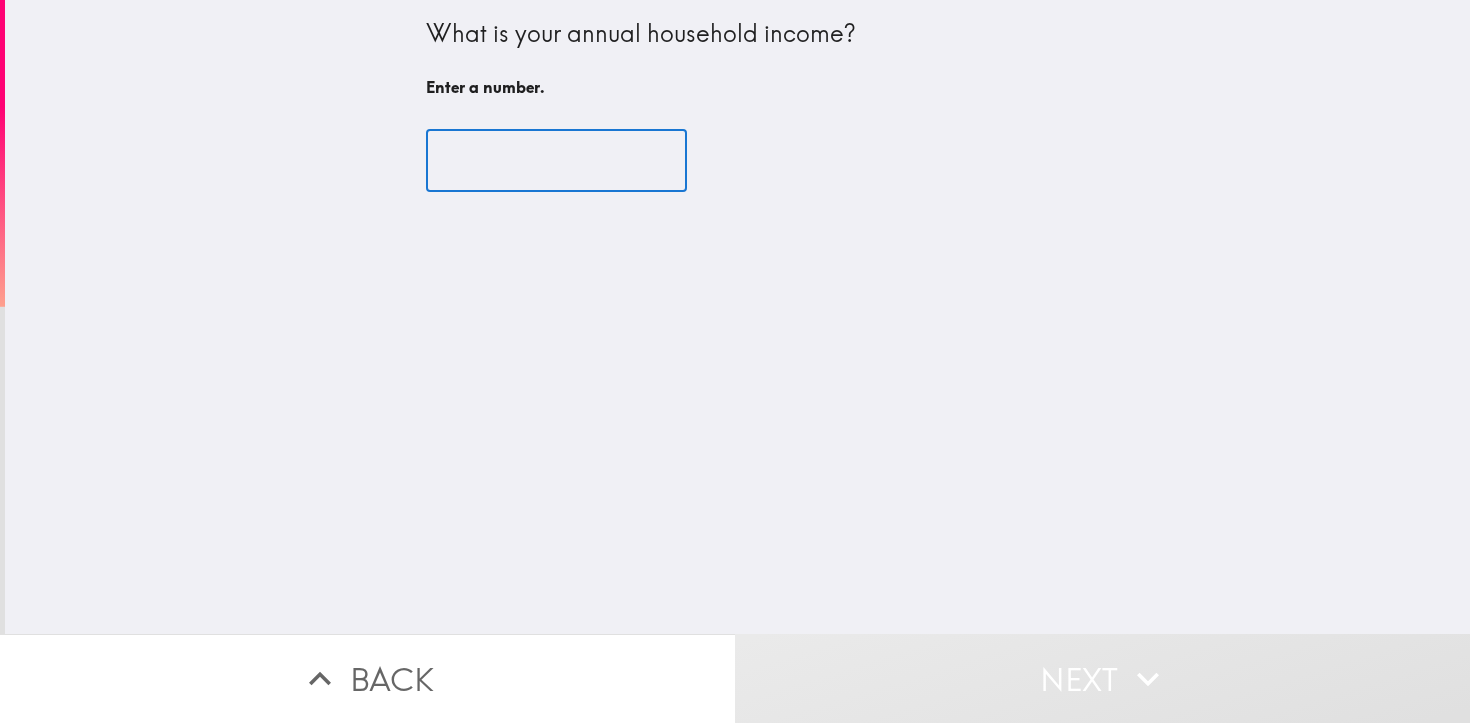scroll, scrollTop: 0, scrollLeft: 0, axis: both 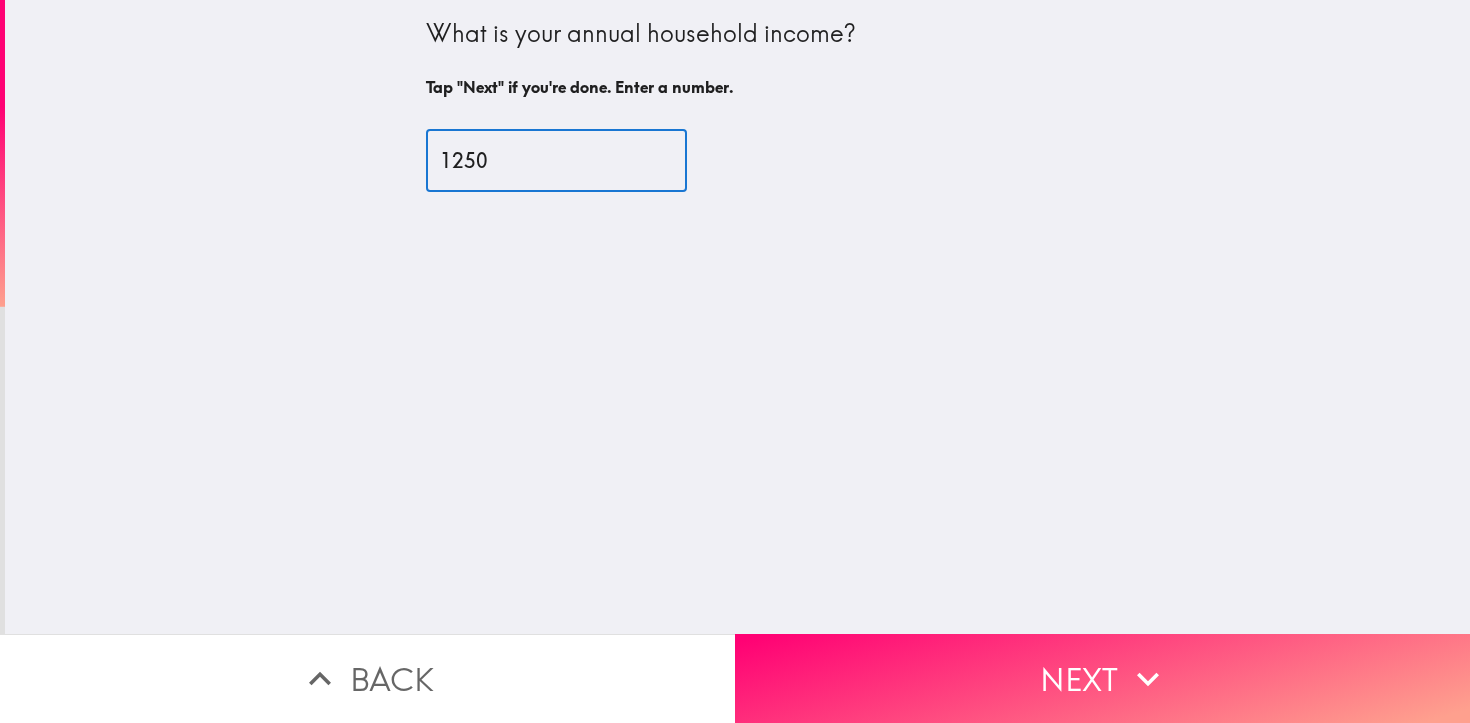 type on "12500" 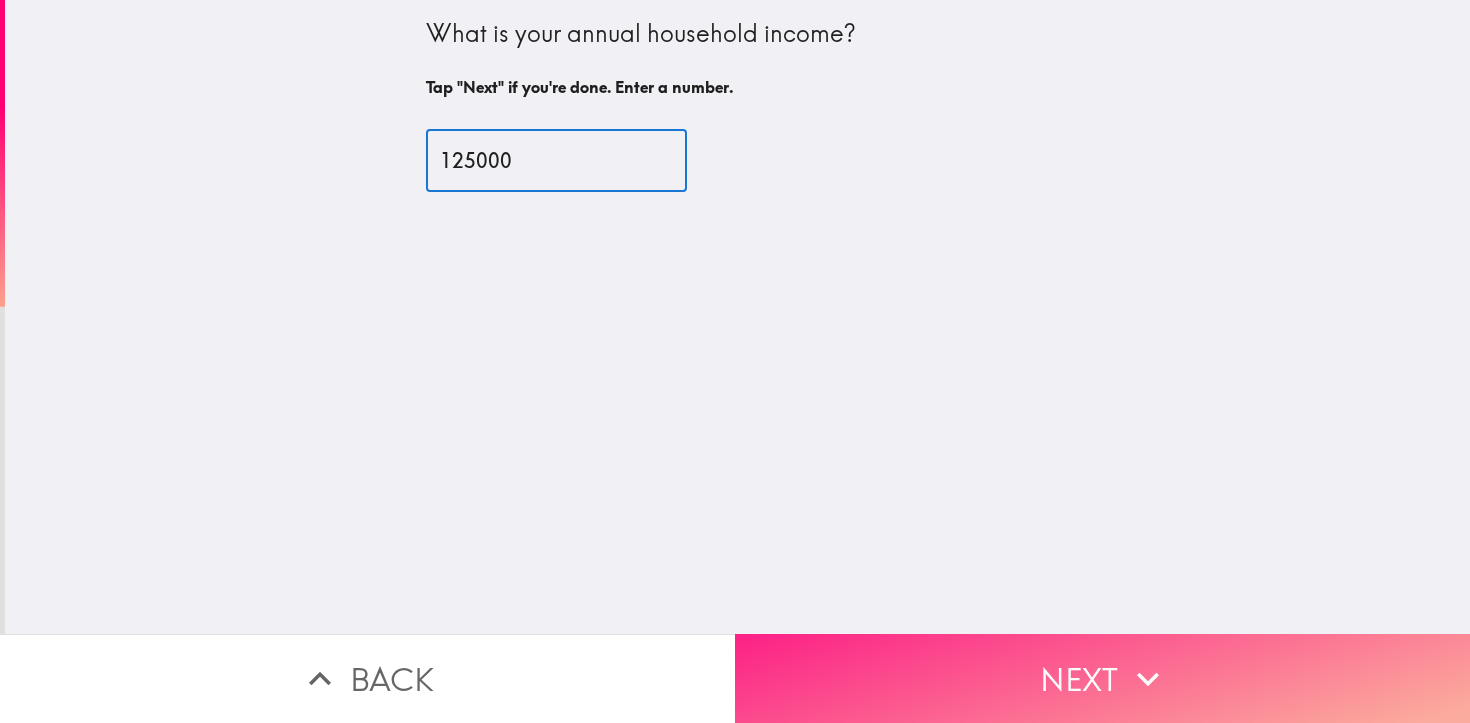 type on "125000" 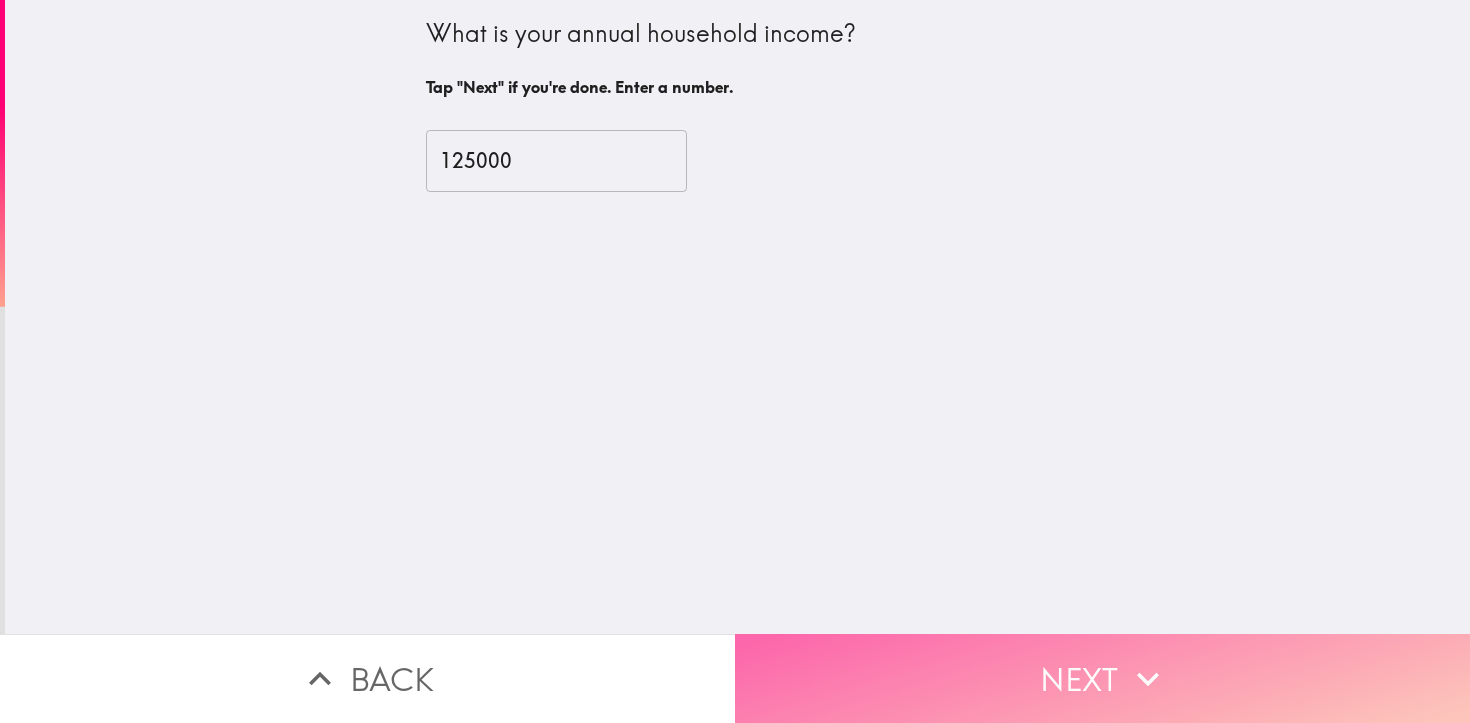 click 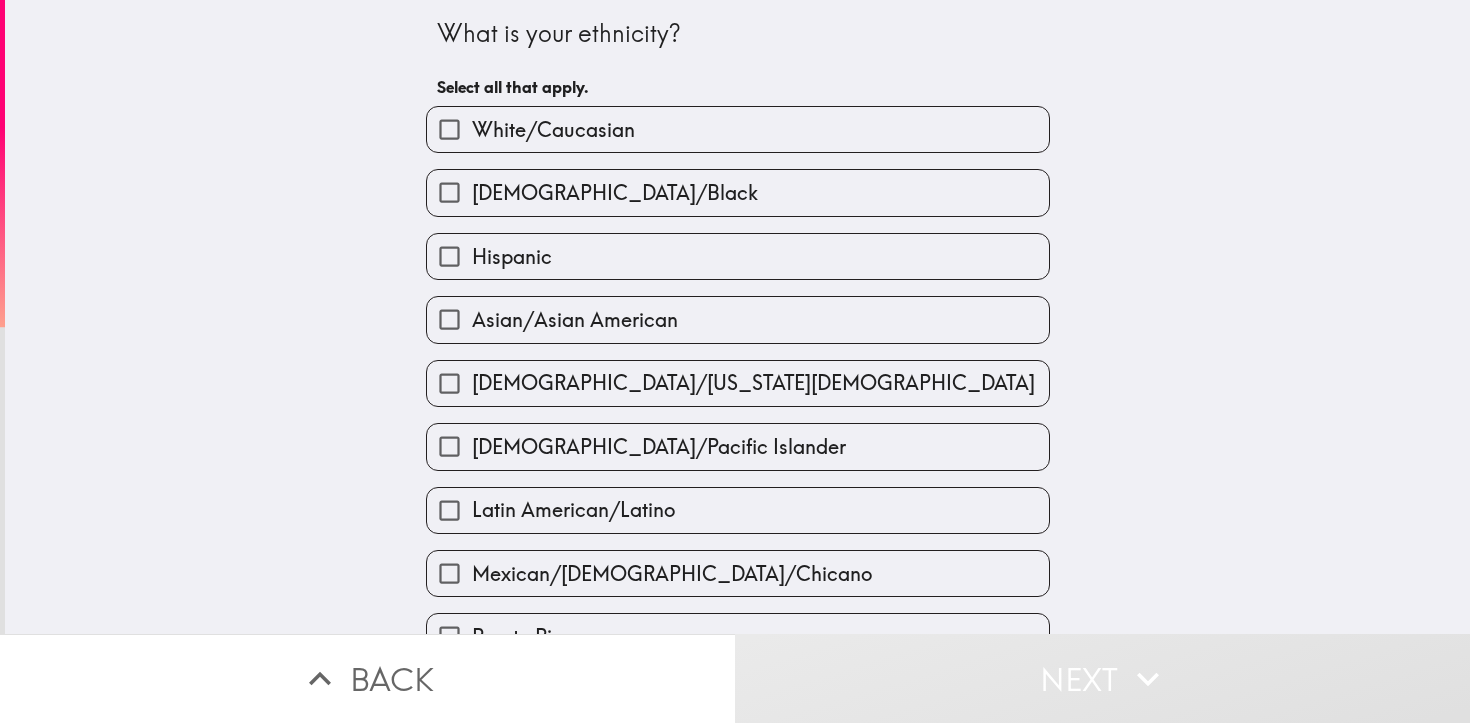 click on "What is your ethnicity? Select all that apply. White/[DEMOGRAPHIC_DATA]/[DEMOGRAPHIC_DATA]/[DEMOGRAPHIC_DATA] [DEMOGRAPHIC_DATA]/[US_STATE][DEMOGRAPHIC_DATA] [DEMOGRAPHIC_DATA]/[DEMOGRAPHIC_DATA] [DEMOGRAPHIC_DATA]/[DEMOGRAPHIC_DATA]/[DEMOGRAPHIC_DATA]/Chicano [DEMOGRAPHIC_DATA] Caribbean/[DEMOGRAPHIC_DATA] Japanese/[DEMOGRAPHIC_DATA]/[DEMOGRAPHIC_DATA] Filipino/[DEMOGRAPHIC_DATA] Chinese/[DEMOGRAPHIC_DATA] Vietnamese/[DEMOGRAPHIC_DATA] [DEMOGRAPHIC_DATA]/Indian/[DEMOGRAPHIC_DATA]/Middle Eastern/North African Other Prefer not to answer" at bounding box center [737, 317] 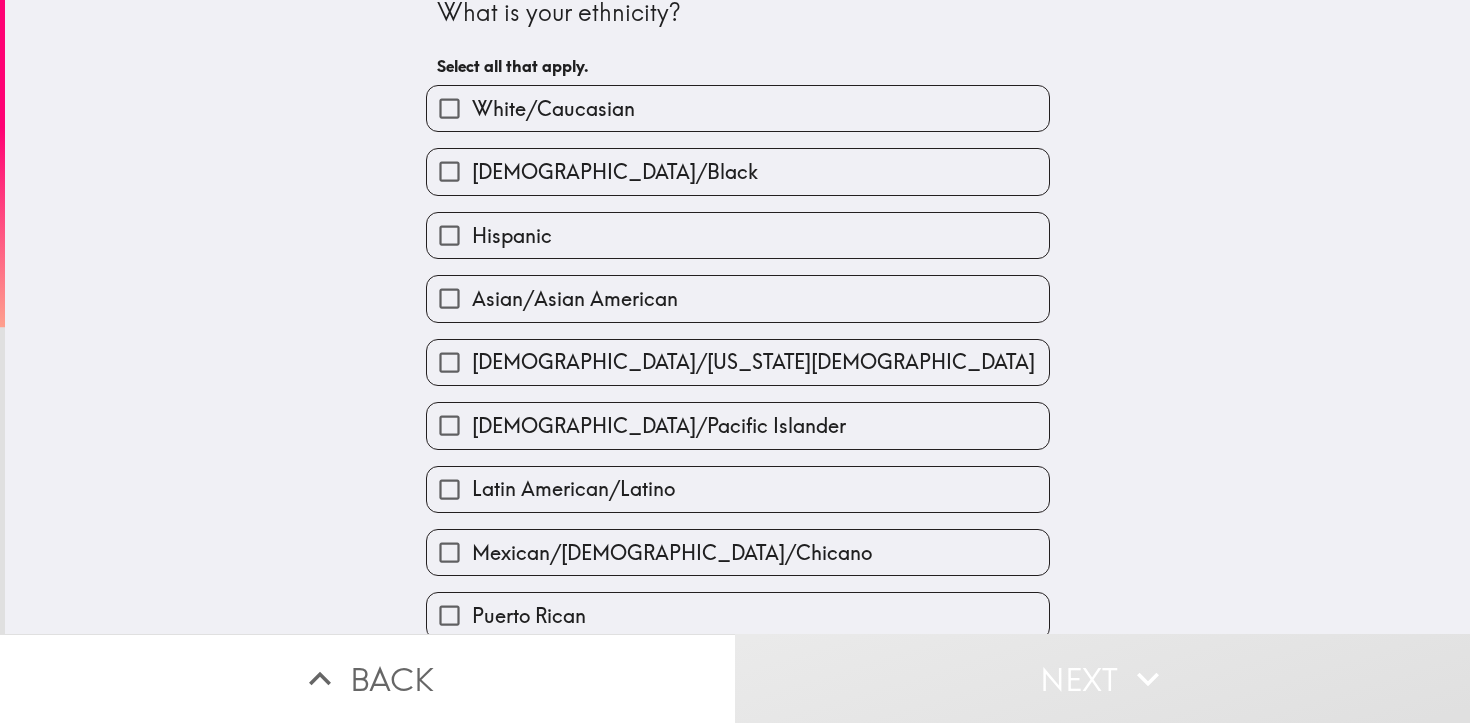 click on "Asian/Asian American" at bounding box center (575, 299) 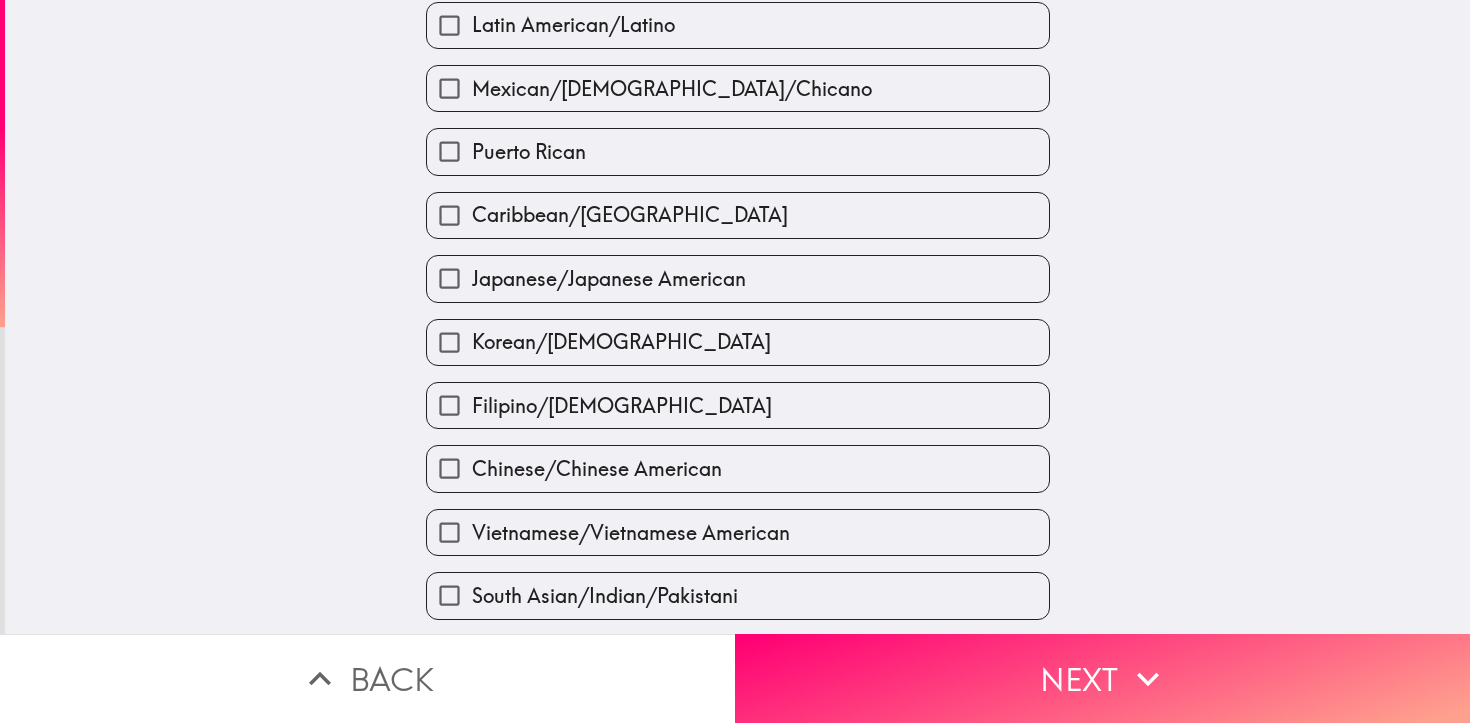 scroll, scrollTop: 680, scrollLeft: 0, axis: vertical 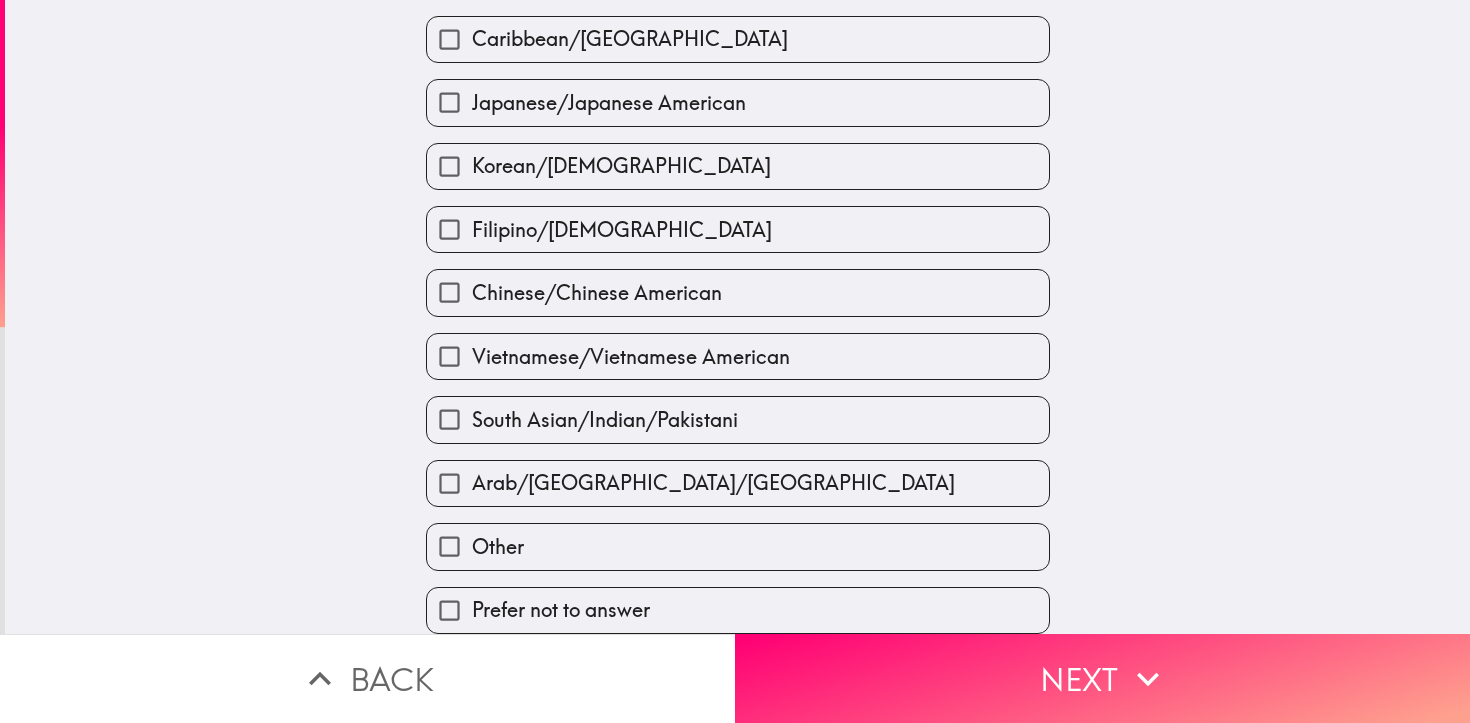 click on "Filipino/[DEMOGRAPHIC_DATA]" at bounding box center (738, 229) 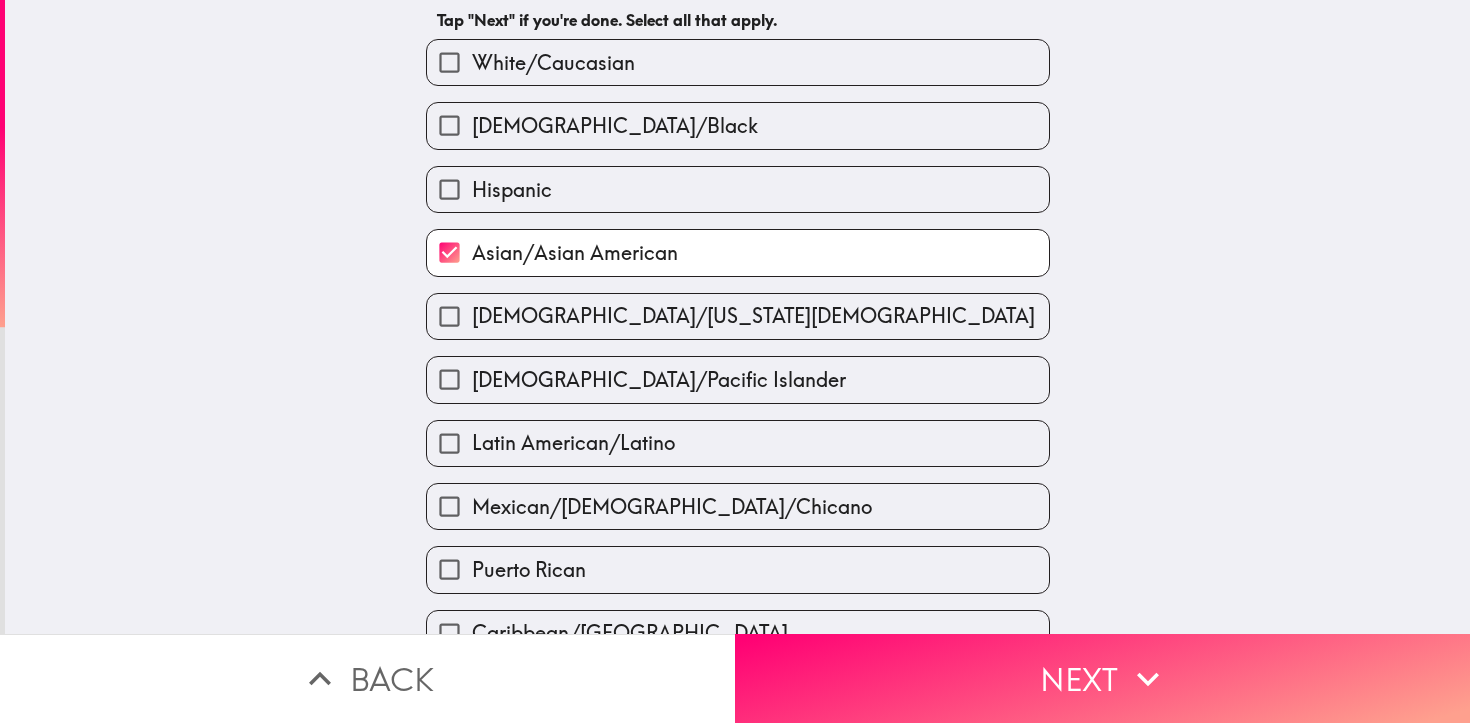 scroll, scrollTop: 0, scrollLeft: 0, axis: both 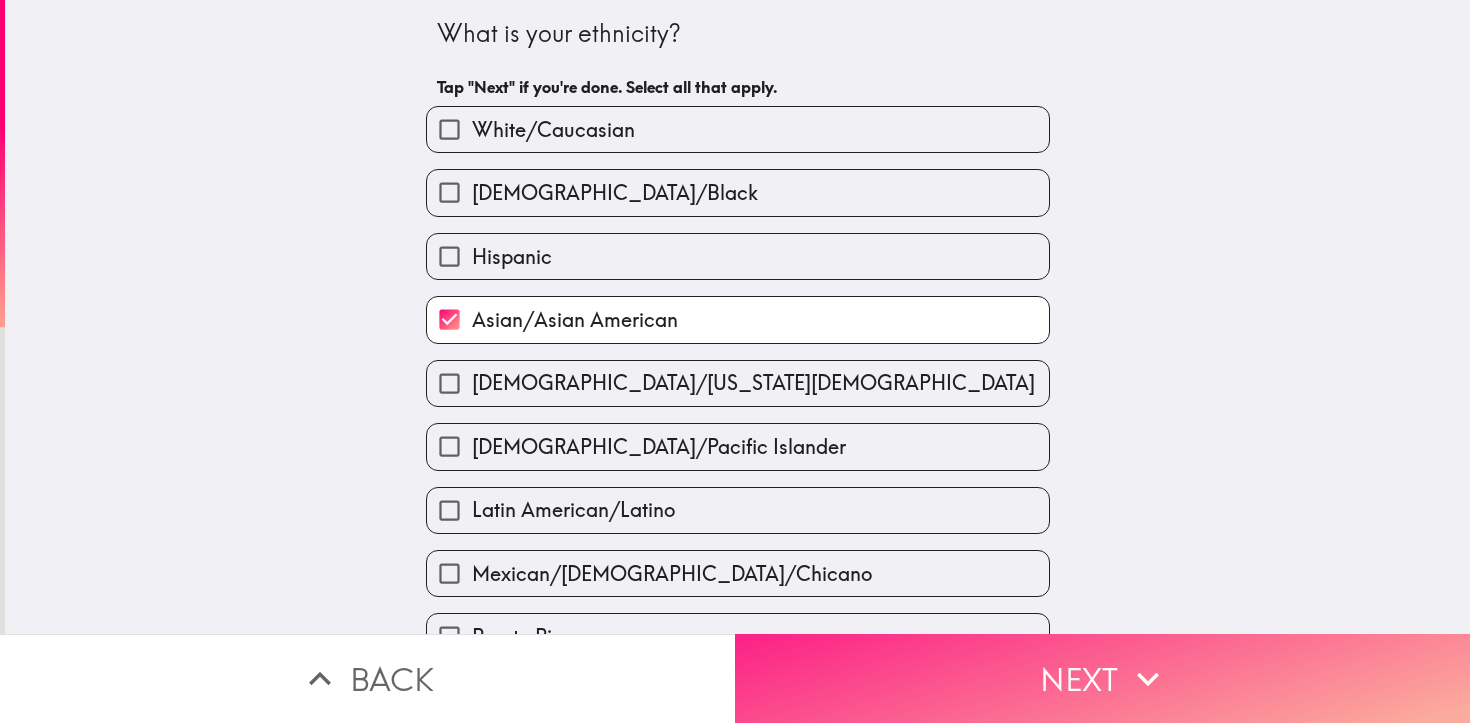 click on "Next" at bounding box center [1102, 678] 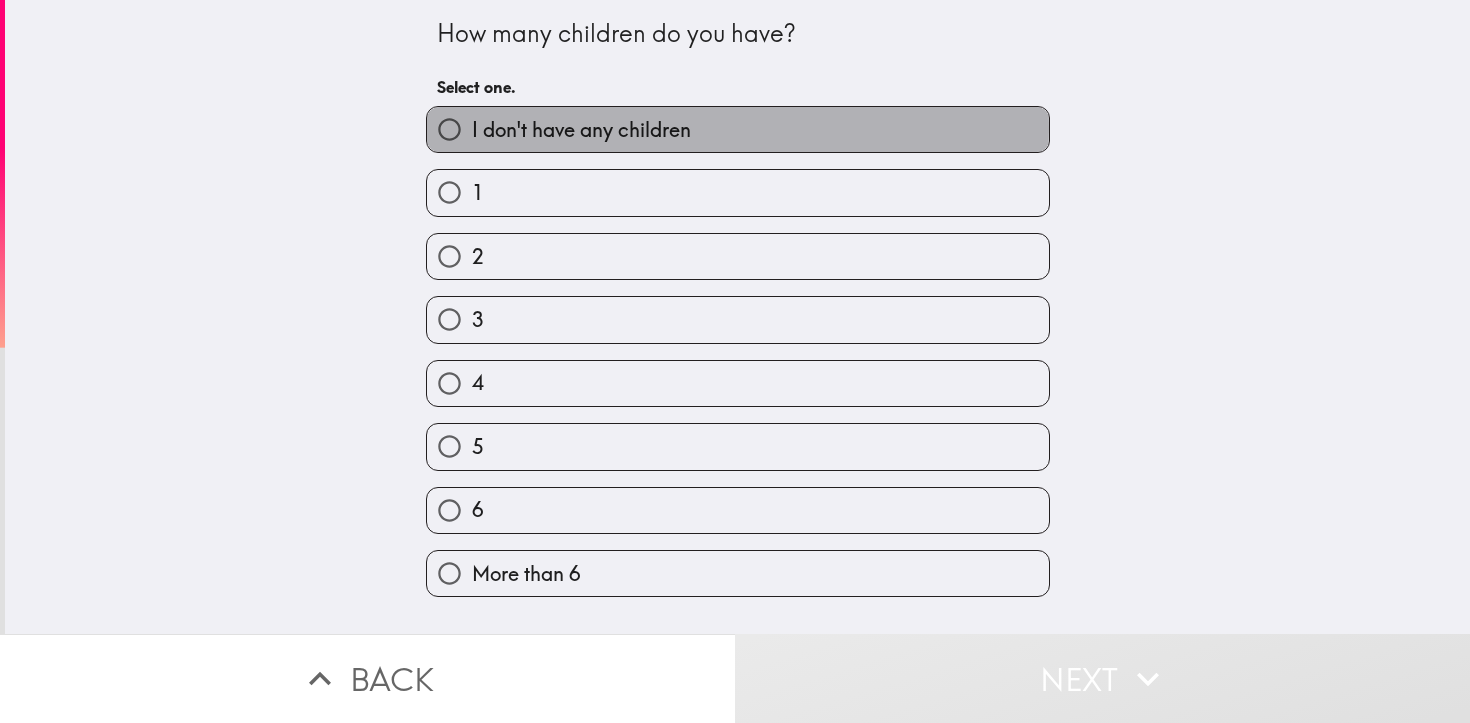 click on "I don't have any children" at bounding box center (581, 130) 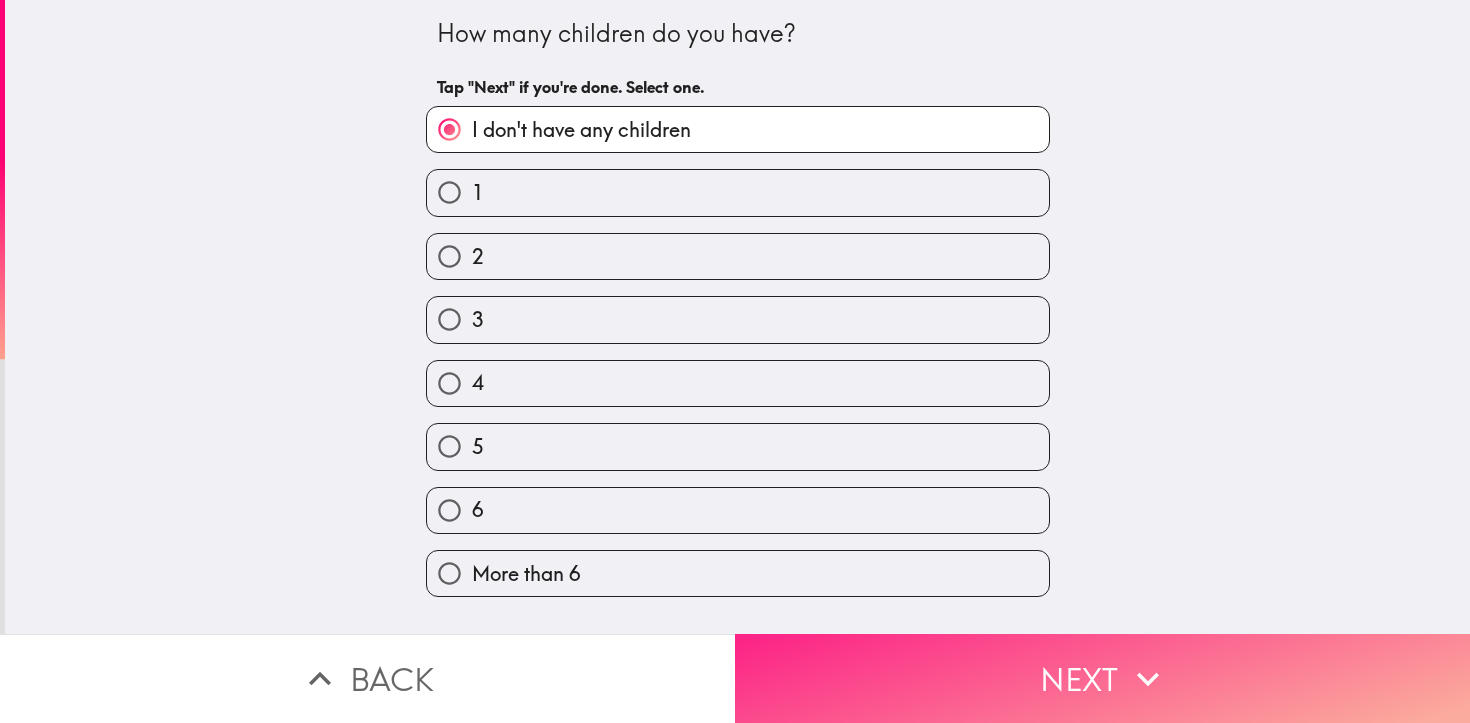 click on "Next" at bounding box center (1102, 678) 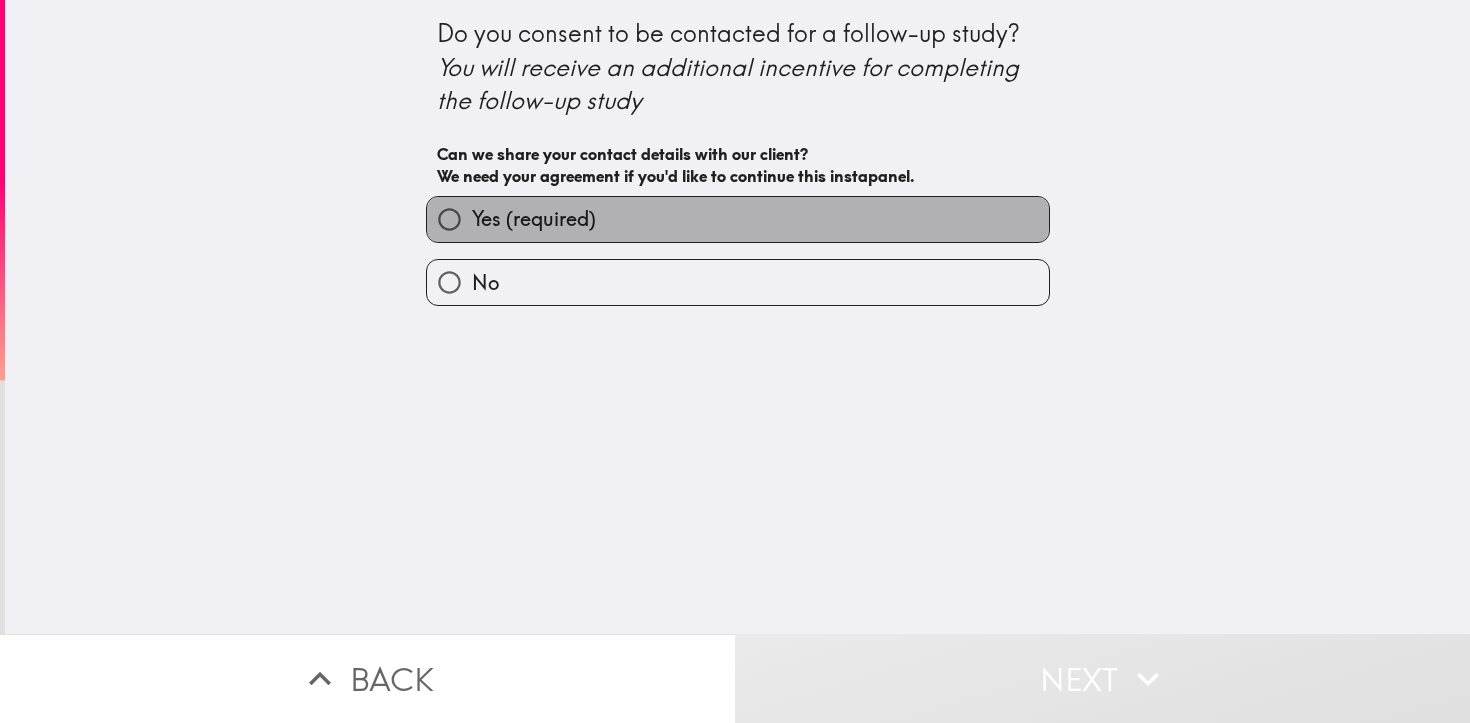 click on "Yes (required)" at bounding box center (738, 219) 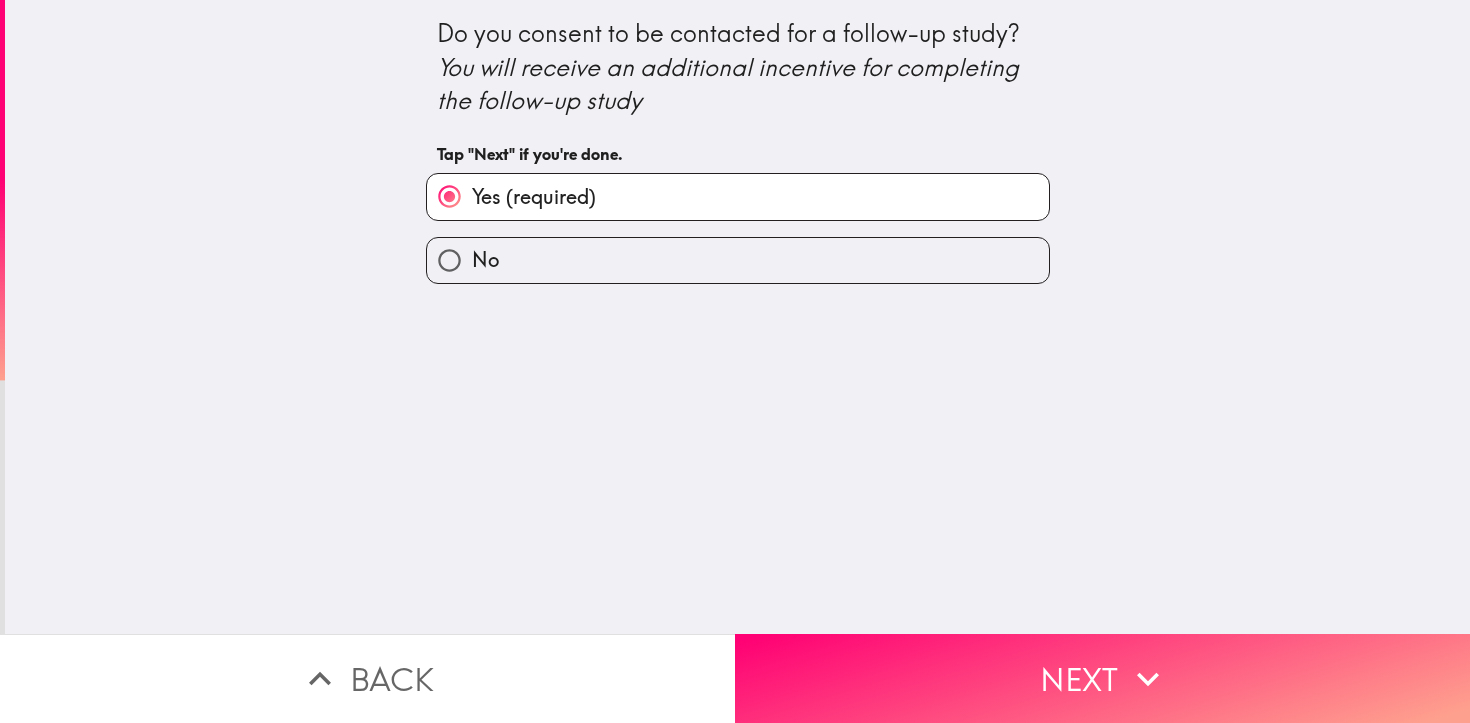 click on "Do you consent to be contacted for a follow-up study?  You will receive an additional incentive for completing the follow-up study Tap "Next" if you're done. Yes (required) No" at bounding box center [737, 317] 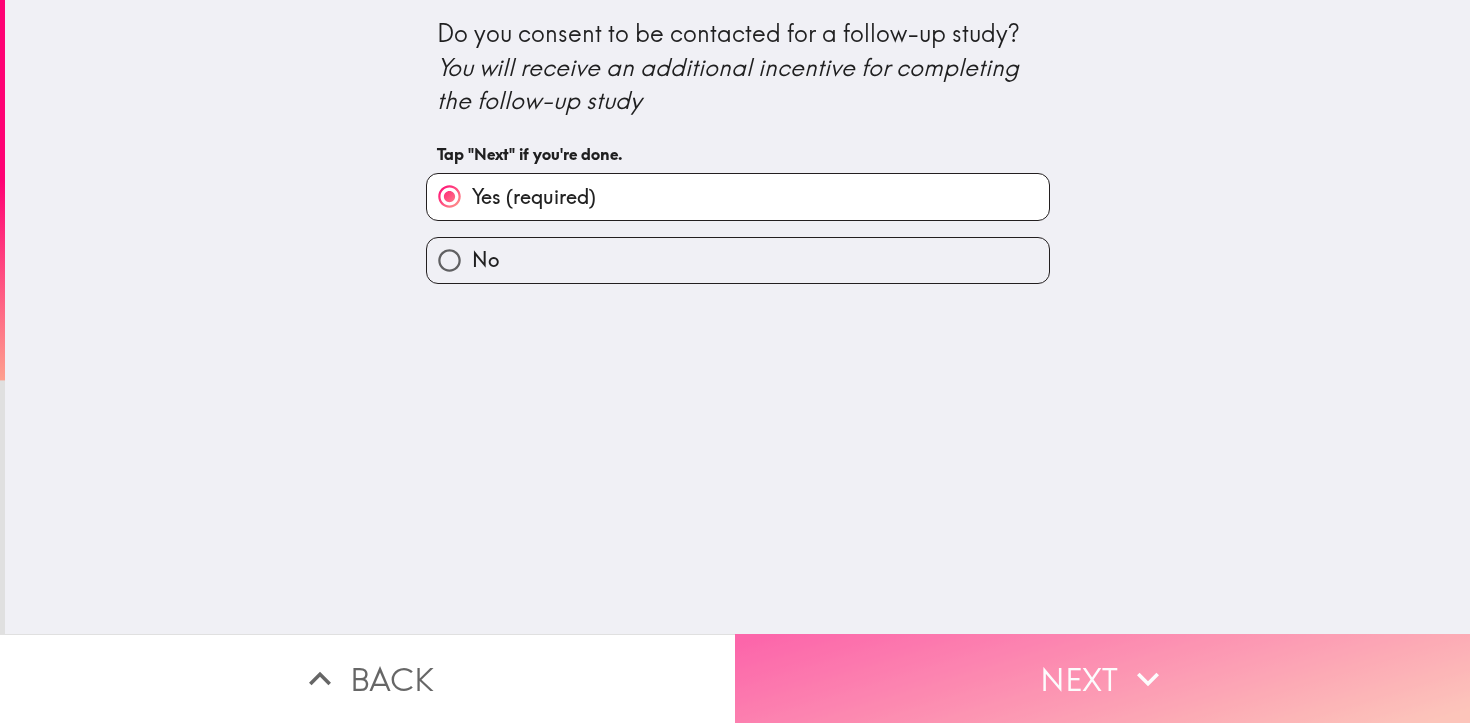 click on "Next" at bounding box center [1102, 678] 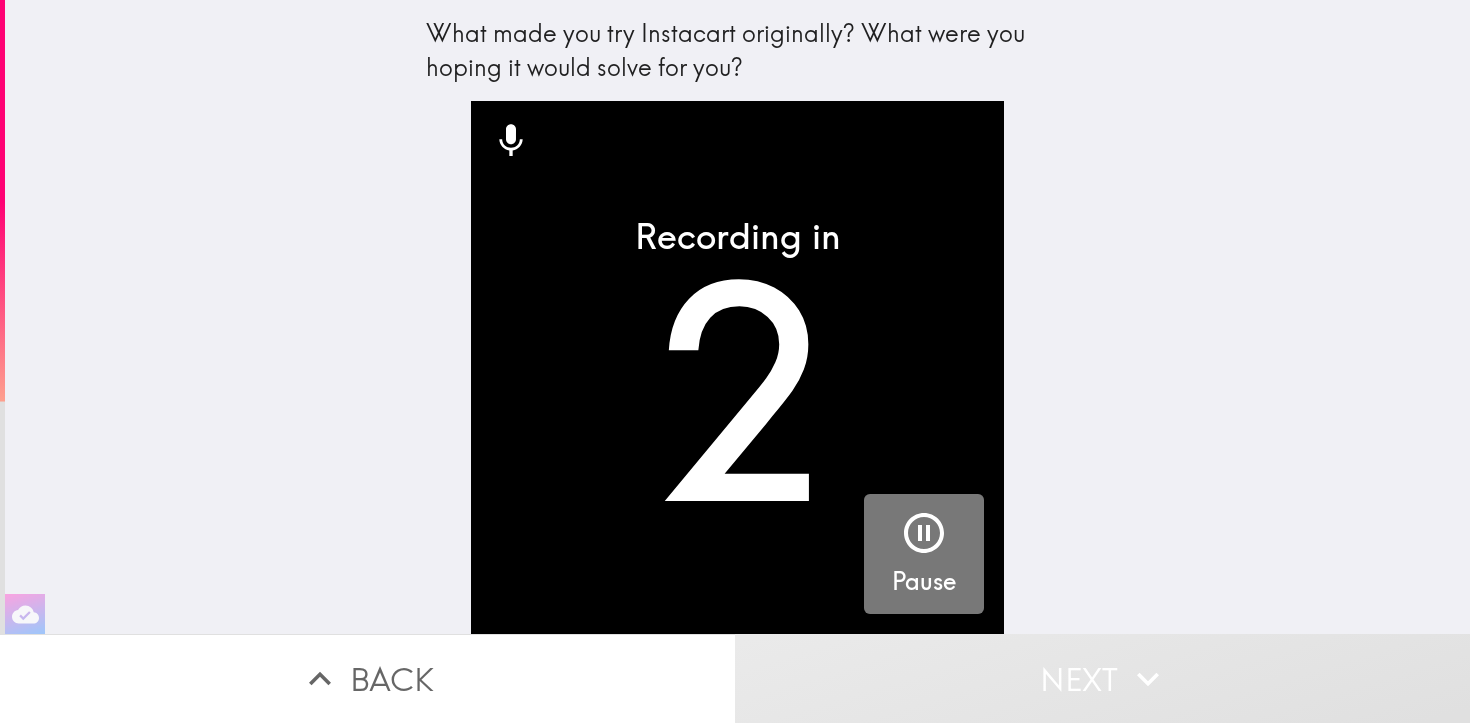 click 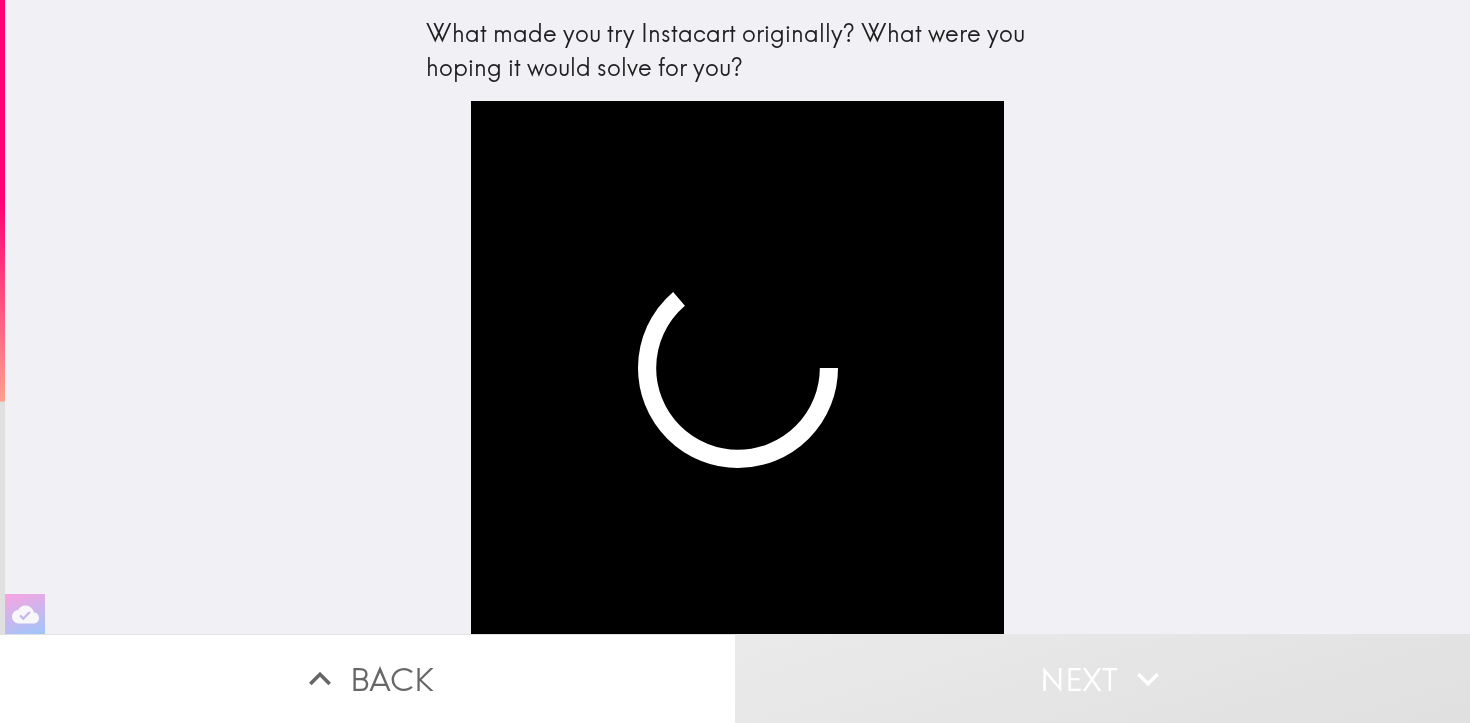 click at bounding box center [737, 367] 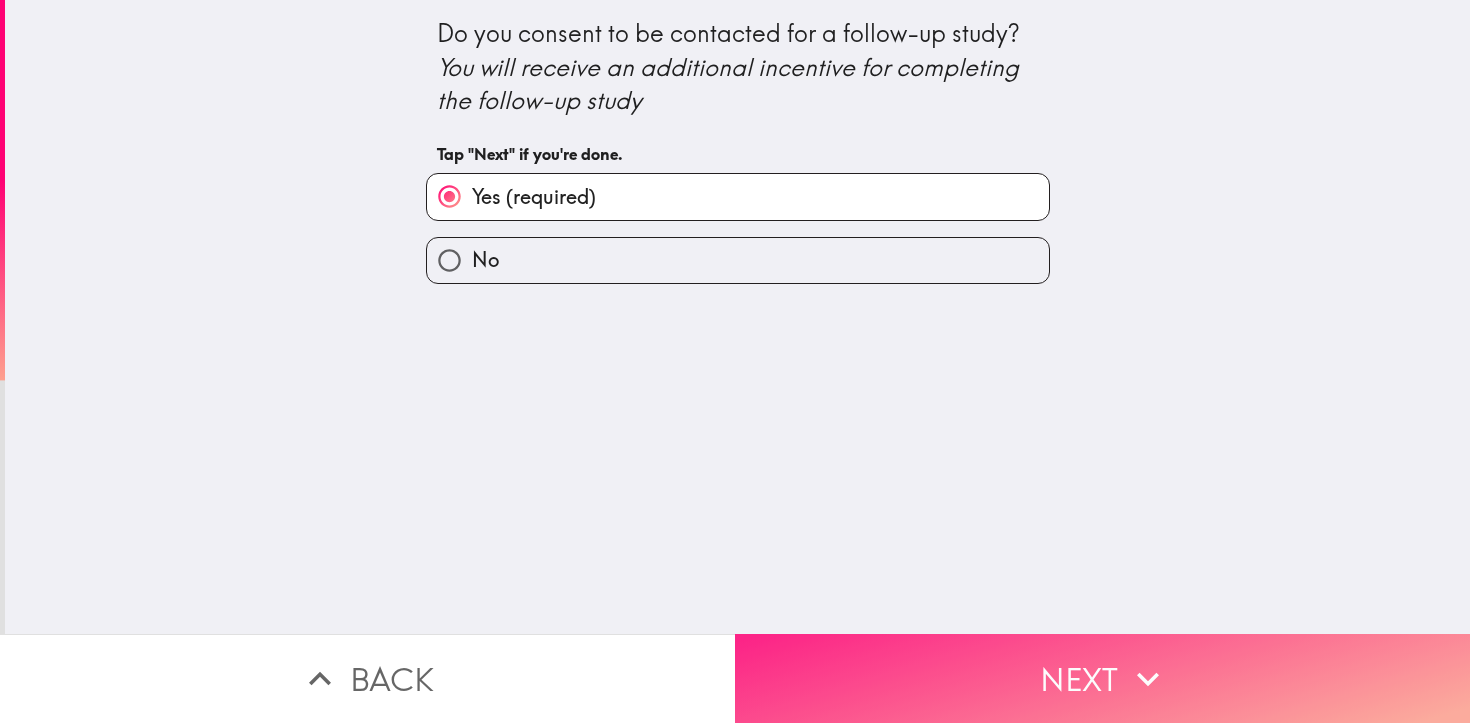 click on "Next" at bounding box center [1102, 678] 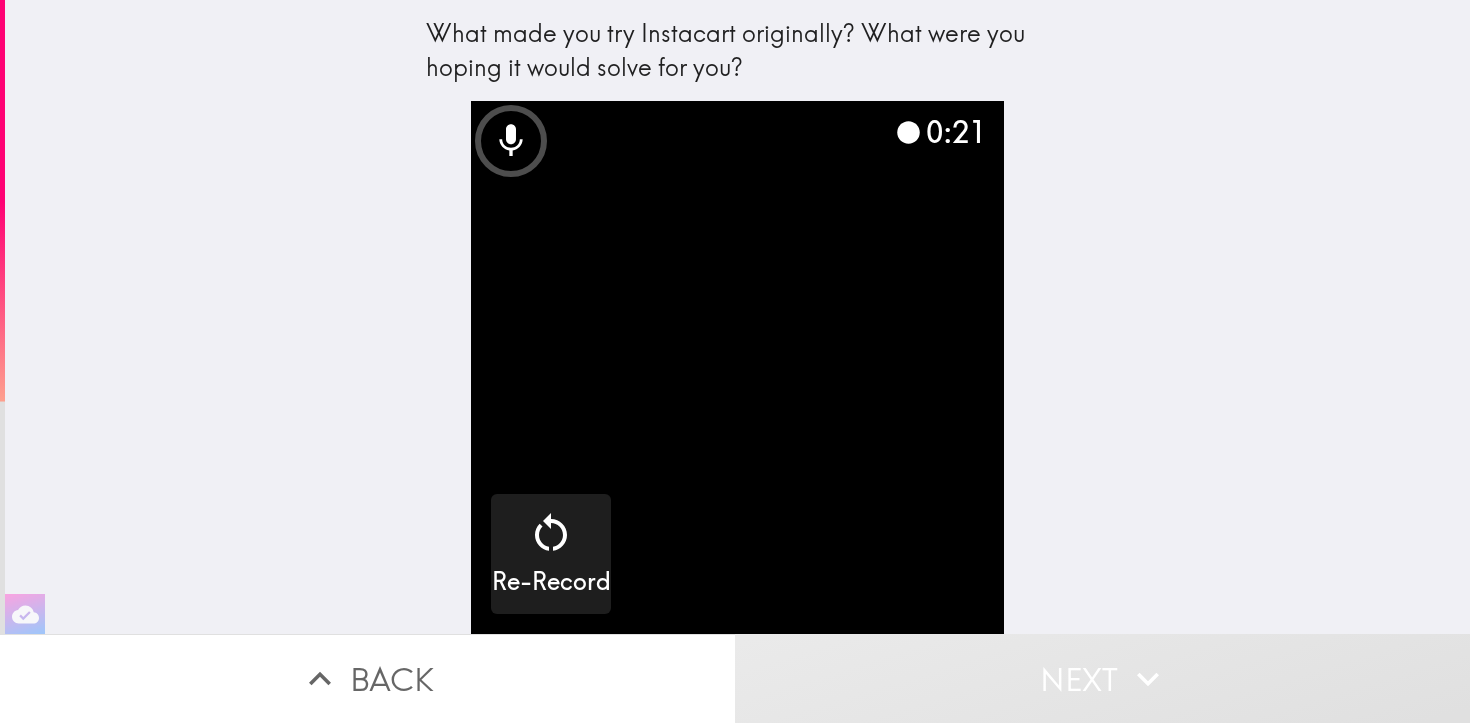 click 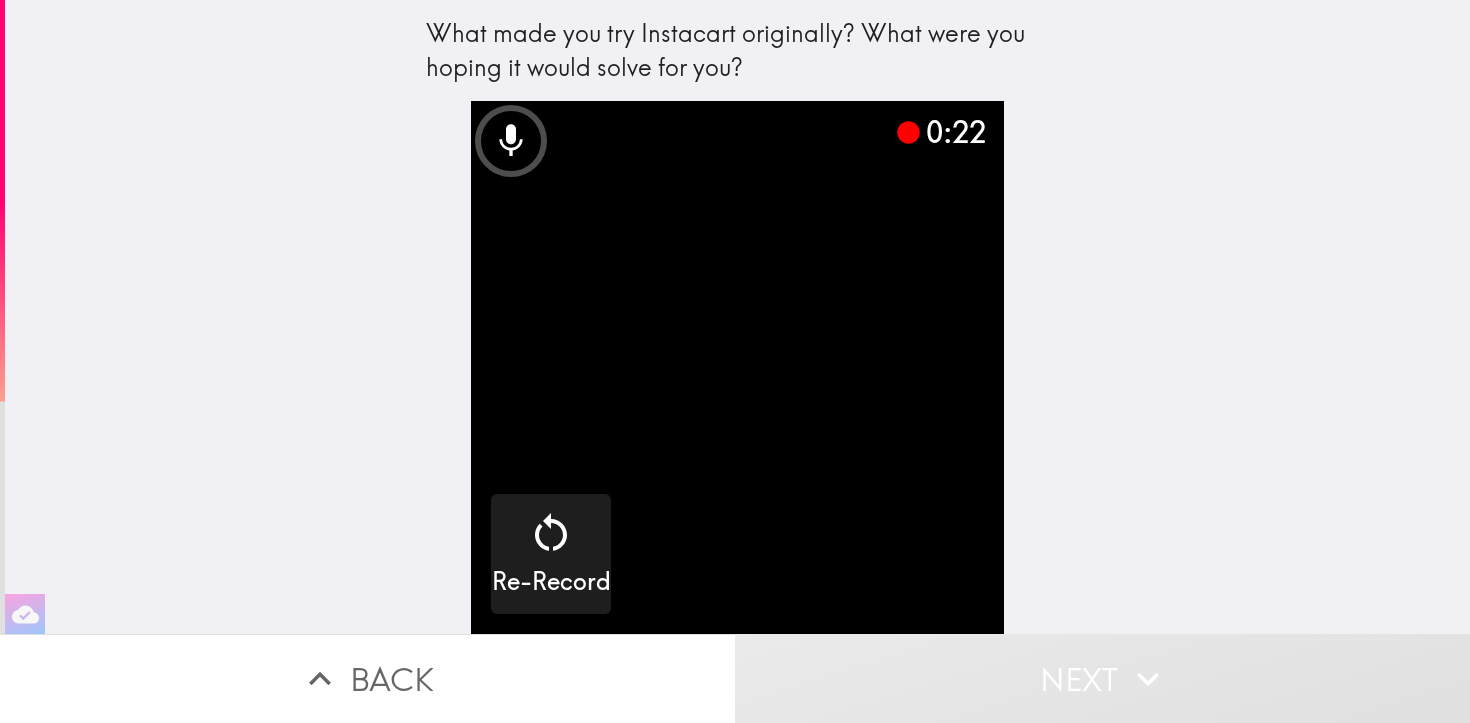 click on "What made you try Instacart originally? What were you hoping it would solve for you? 0:22 Re-Record" at bounding box center (737, 317) 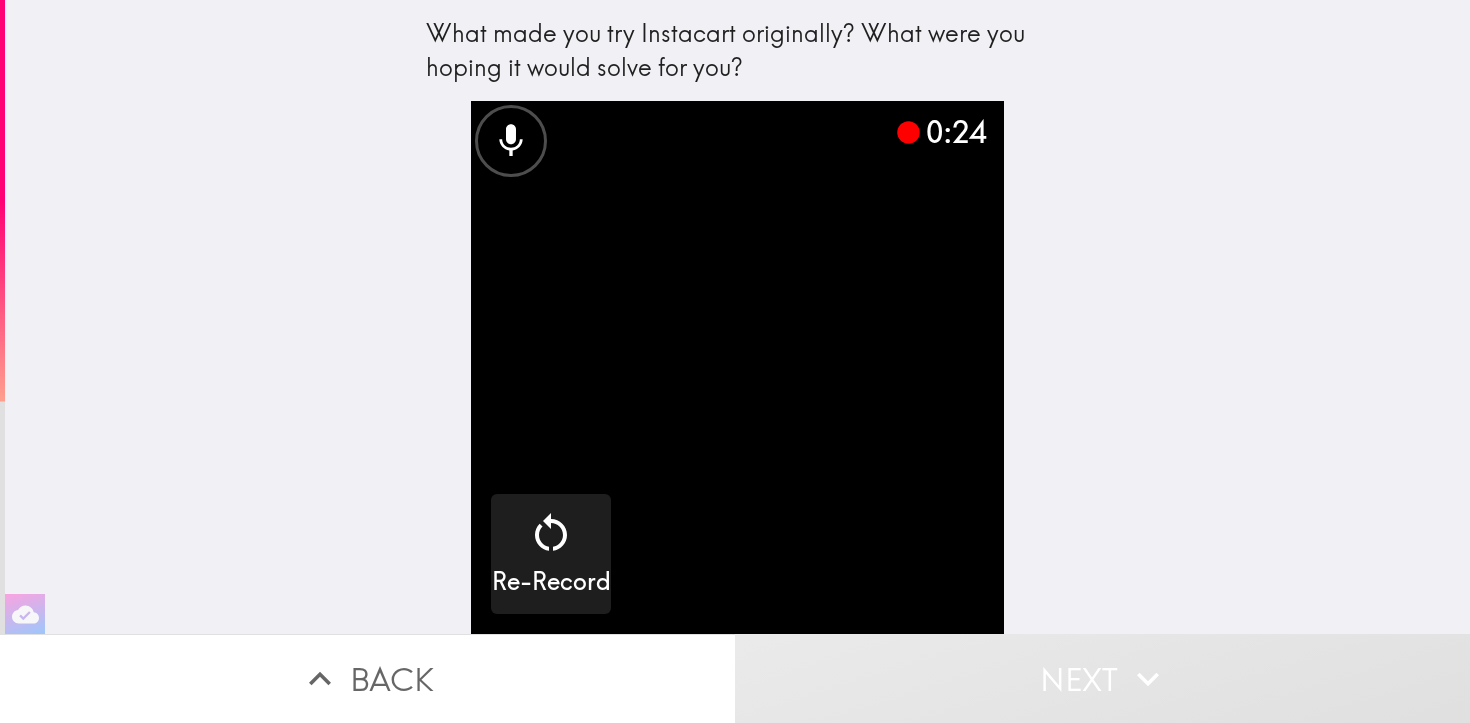 click 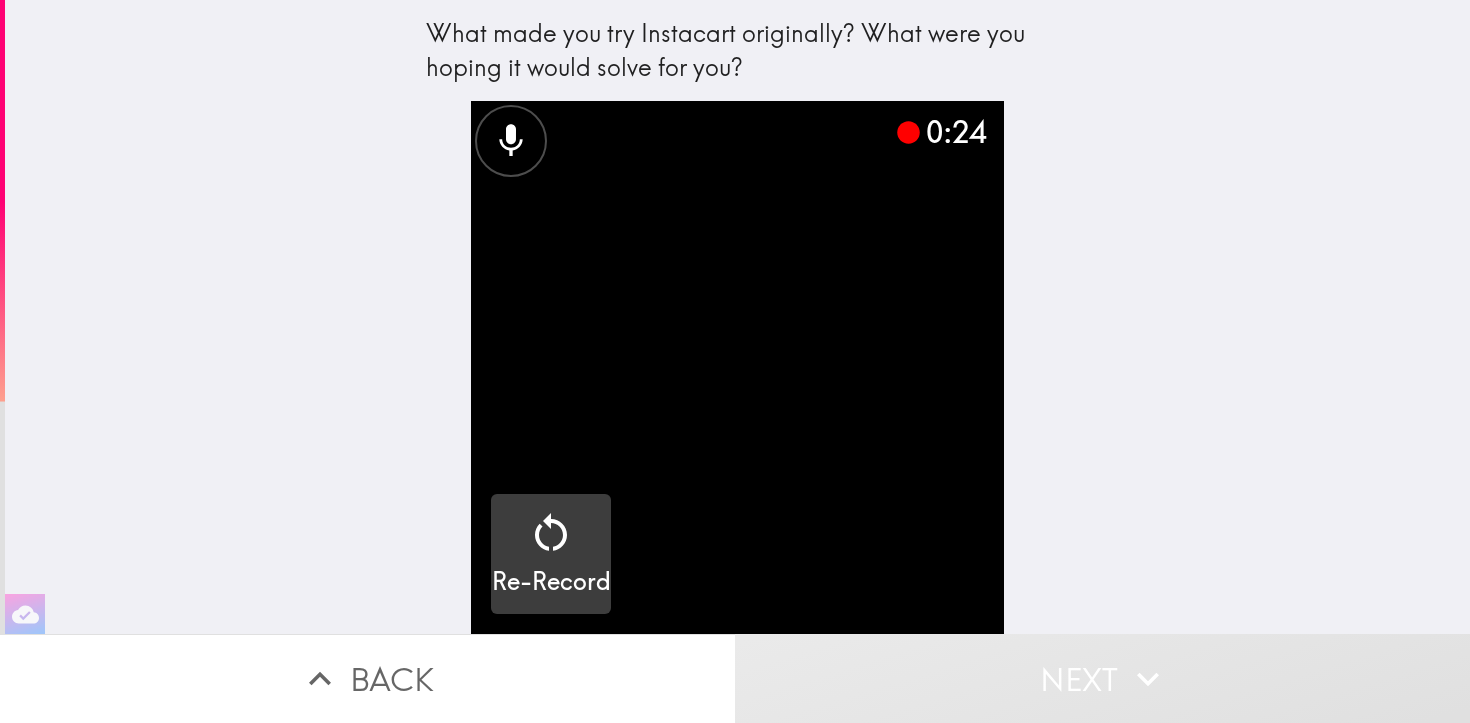 click 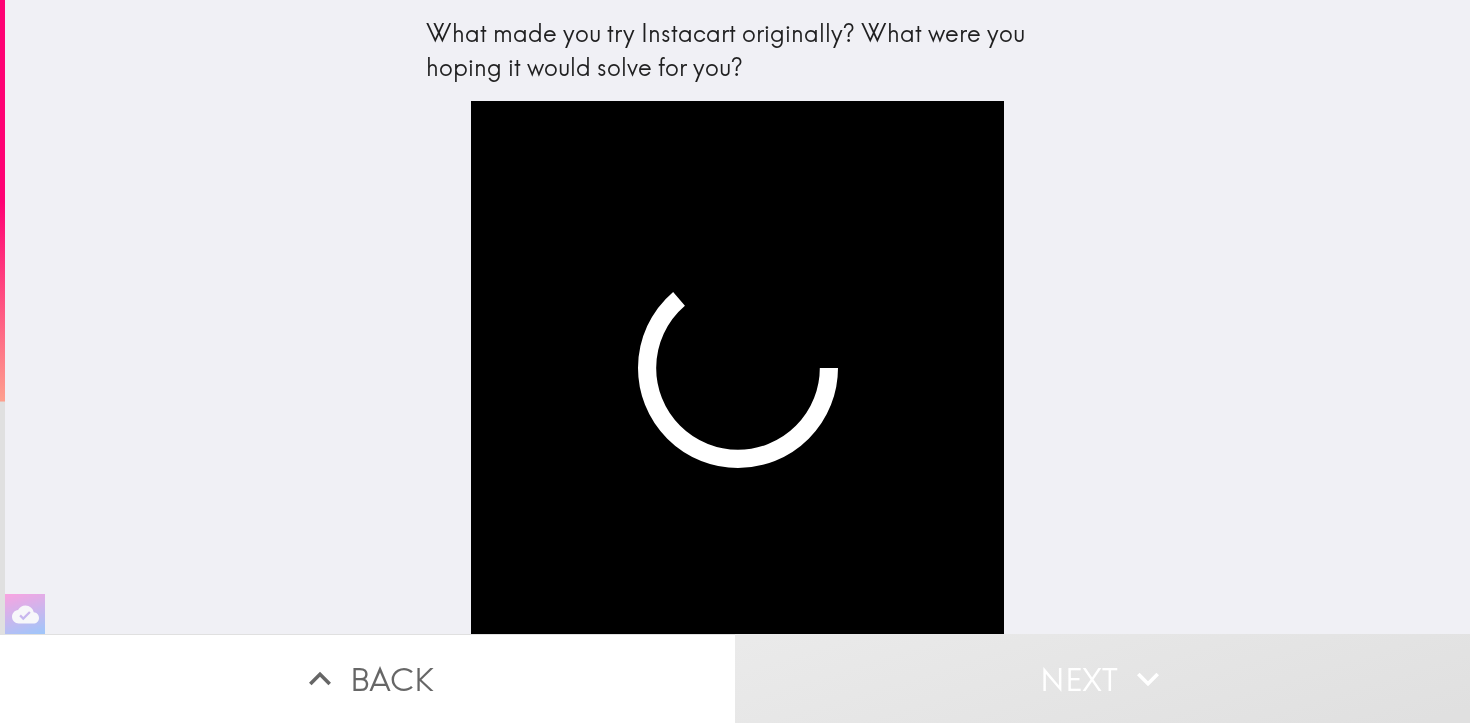 click at bounding box center [737, 367] 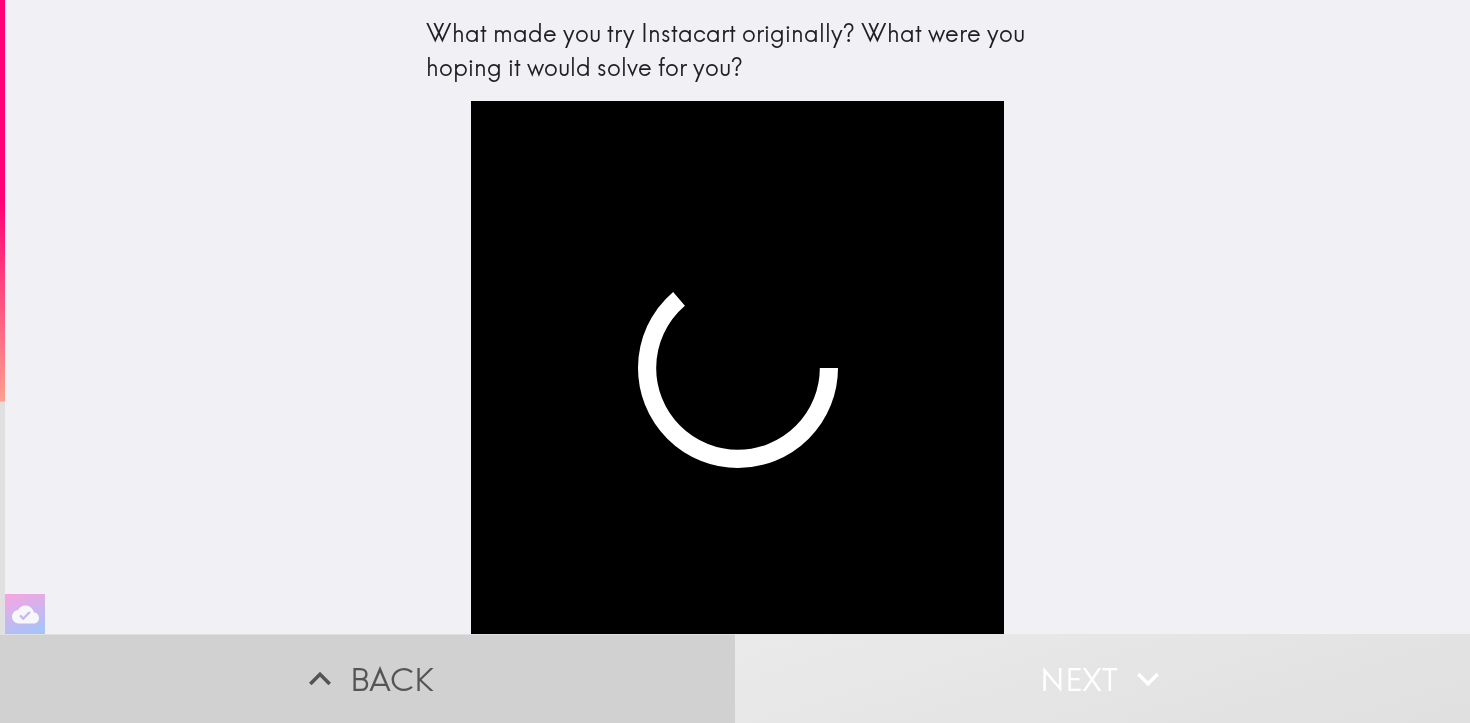 click on "Back" at bounding box center (367, 678) 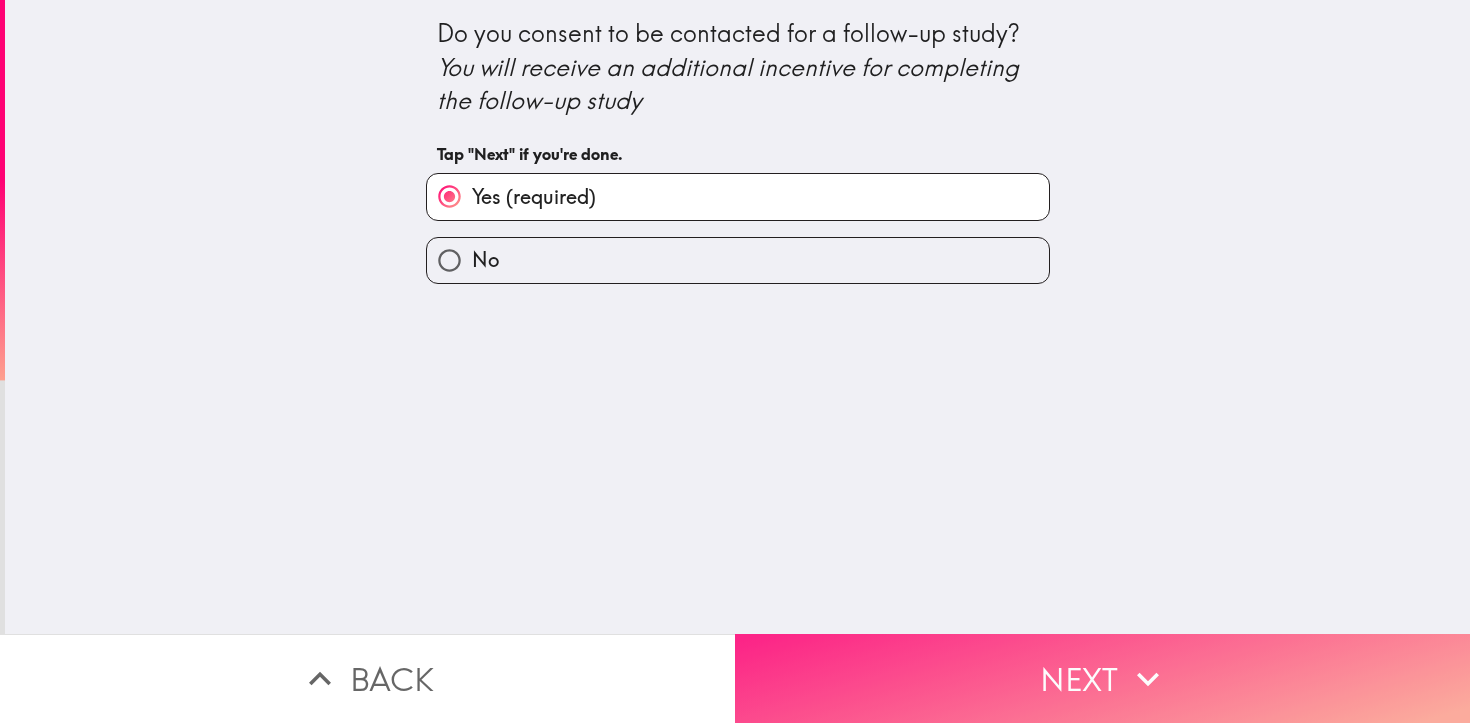 click on "Next" at bounding box center [1102, 678] 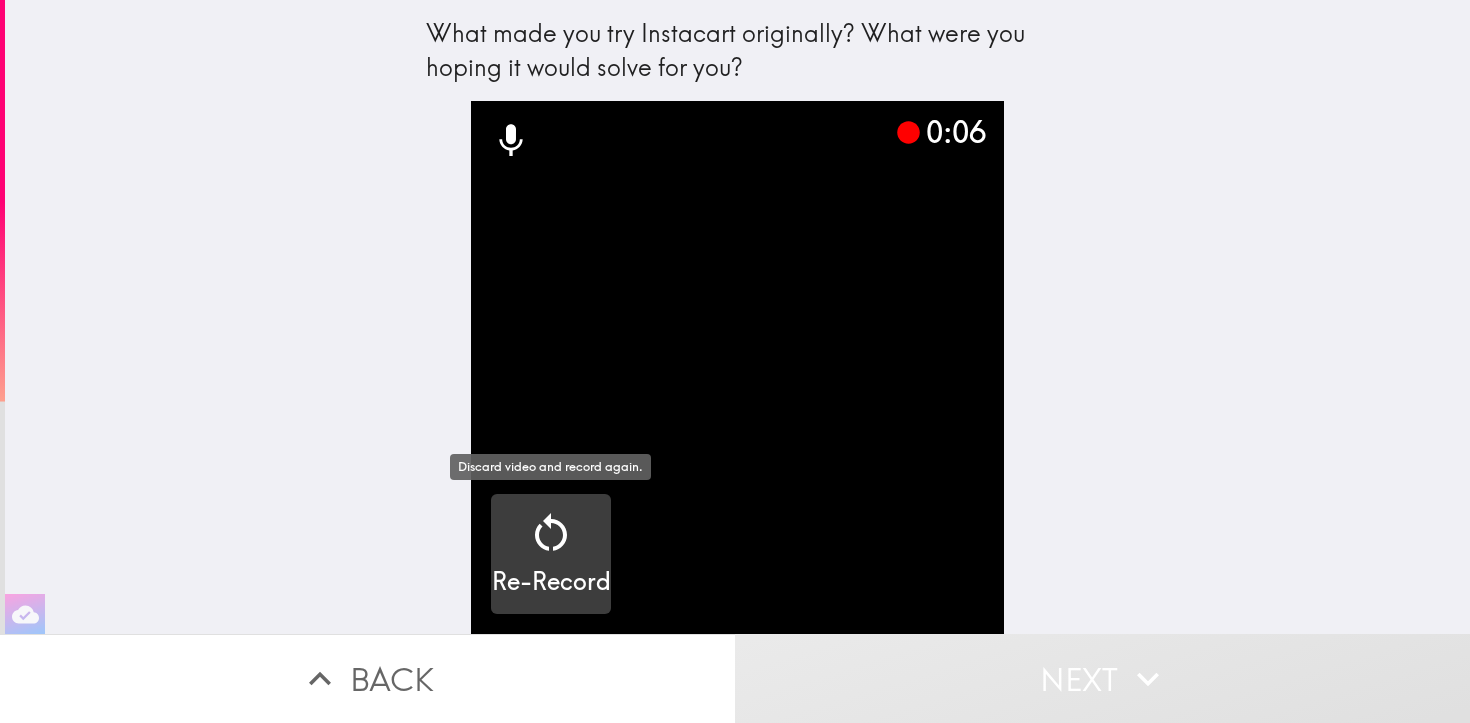 click 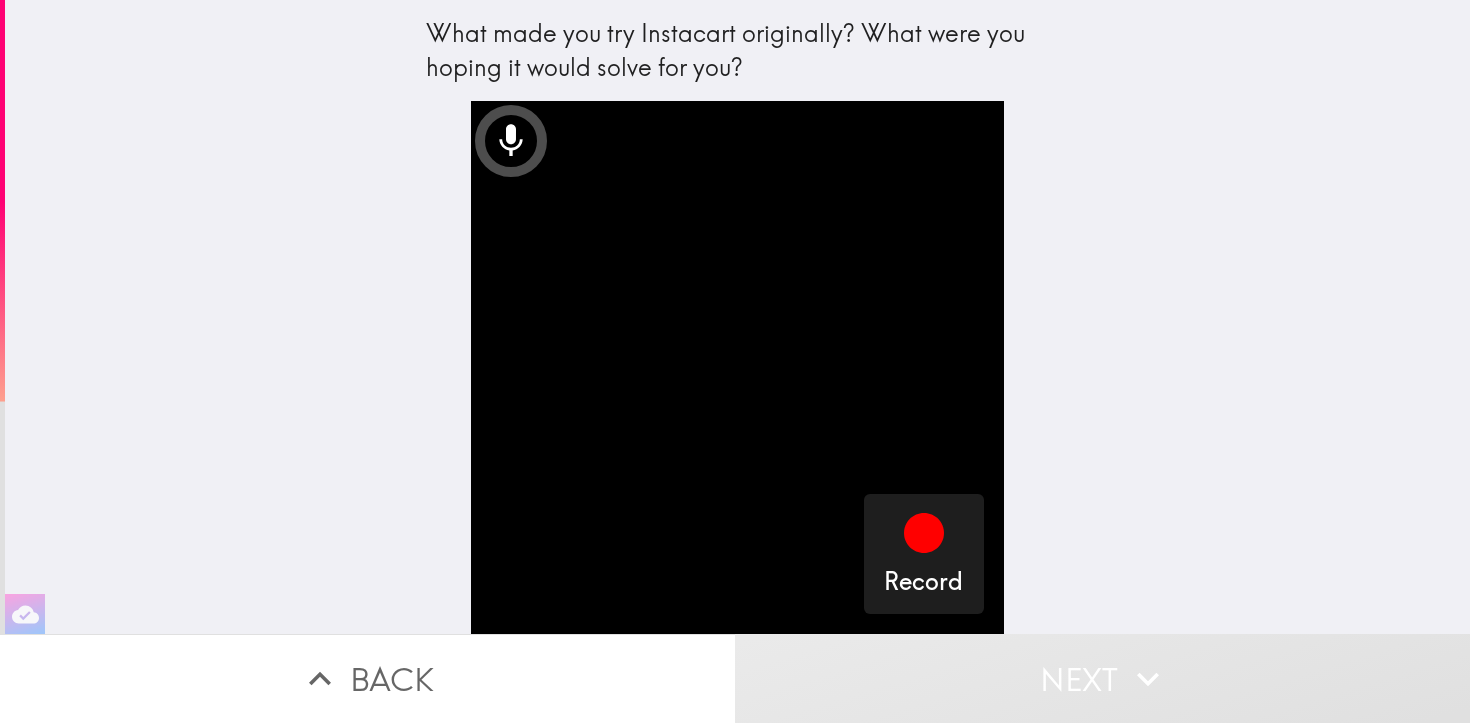 click on "Record" at bounding box center [738, 367] 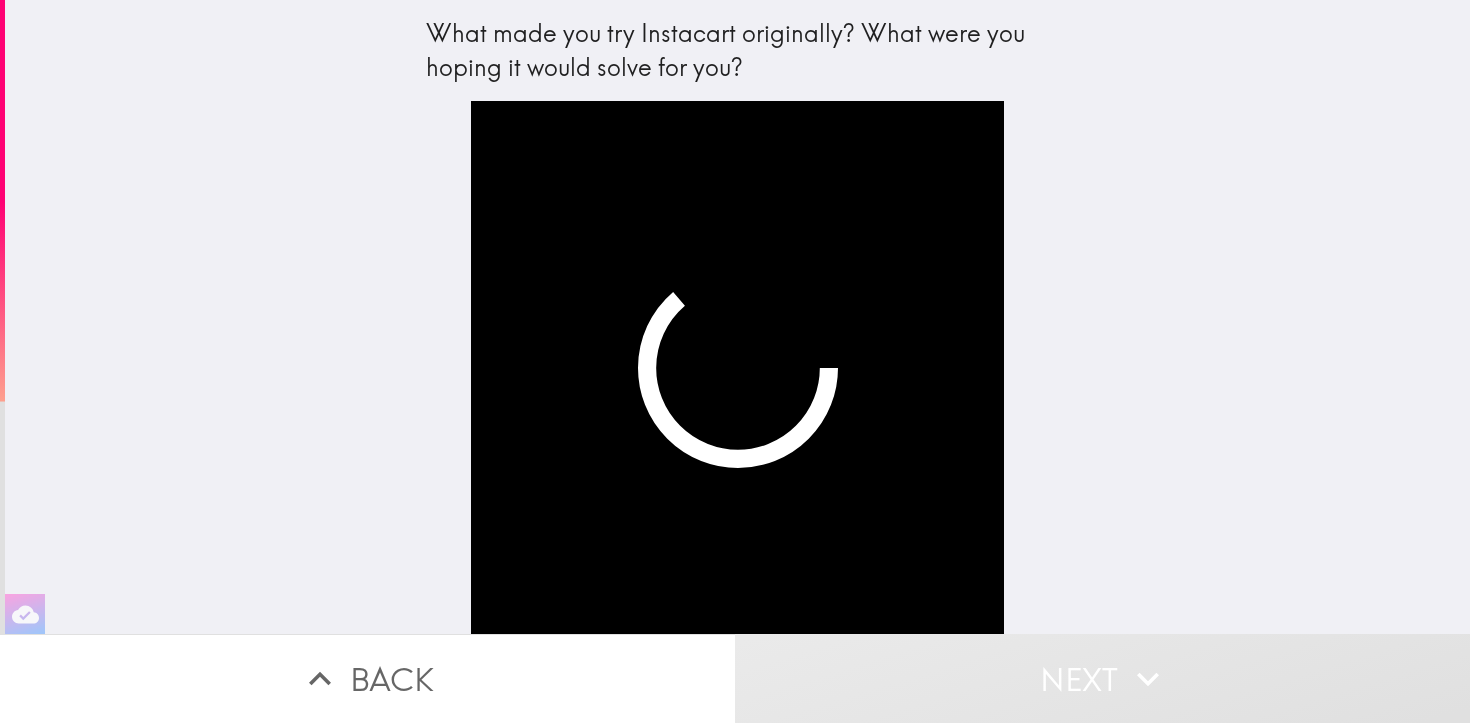 click on "Back" at bounding box center [367, 678] 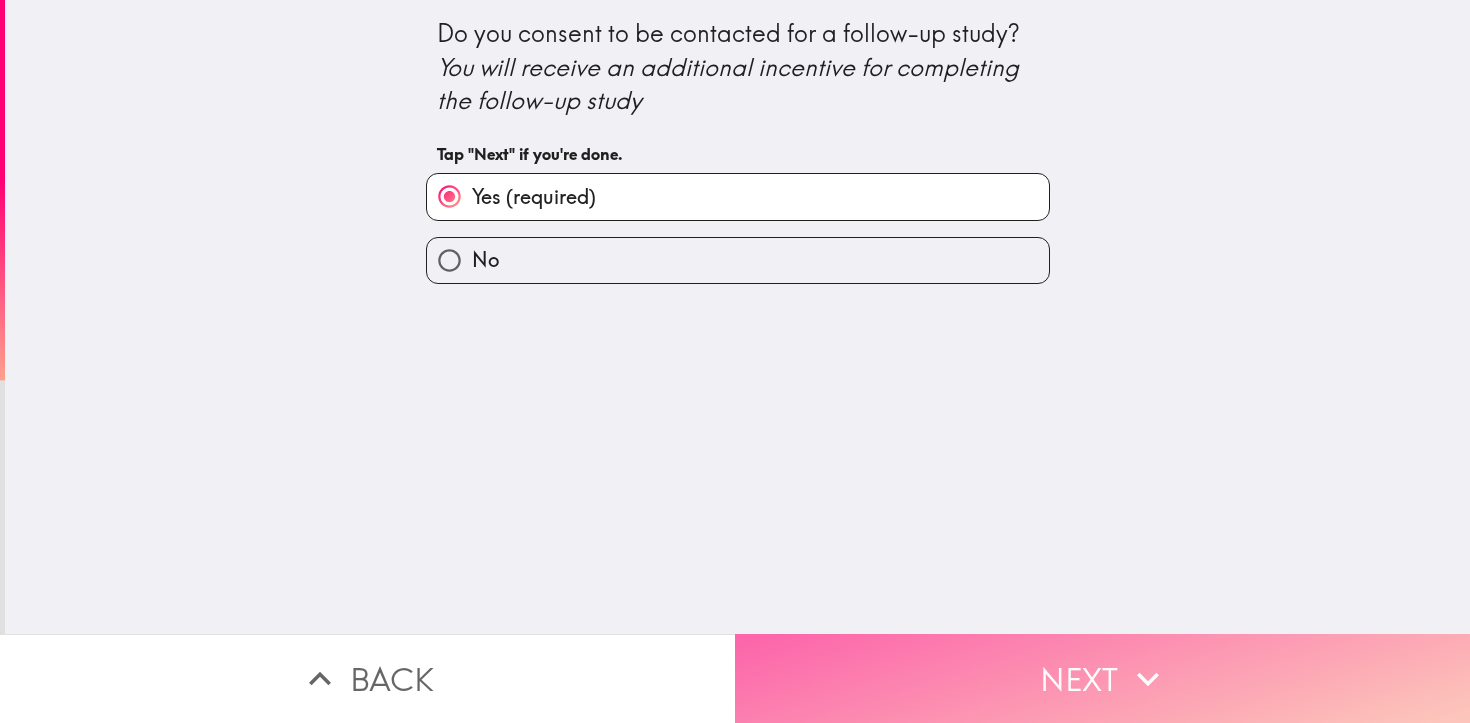 click on "Next" at bounding box center (1102, 678) 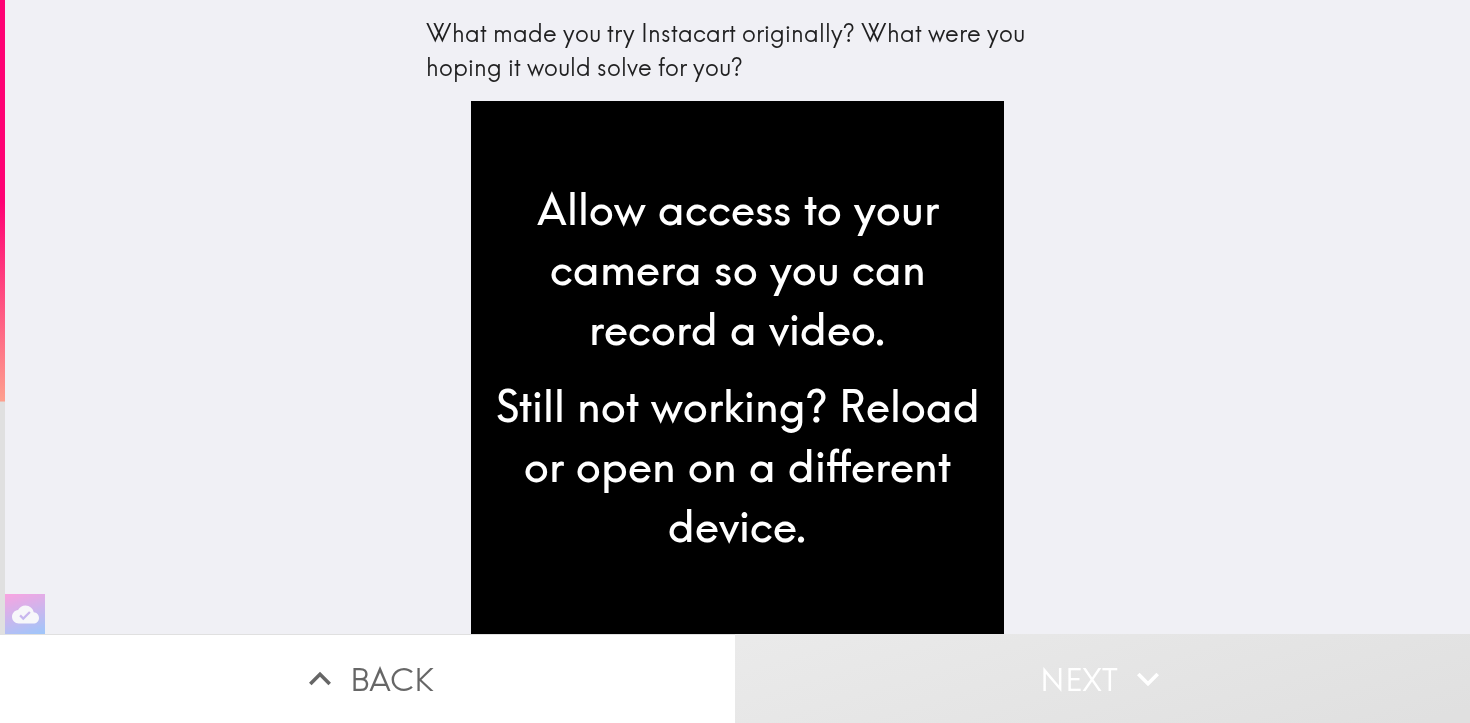 click on "Back" at bounding box center [367, 678] 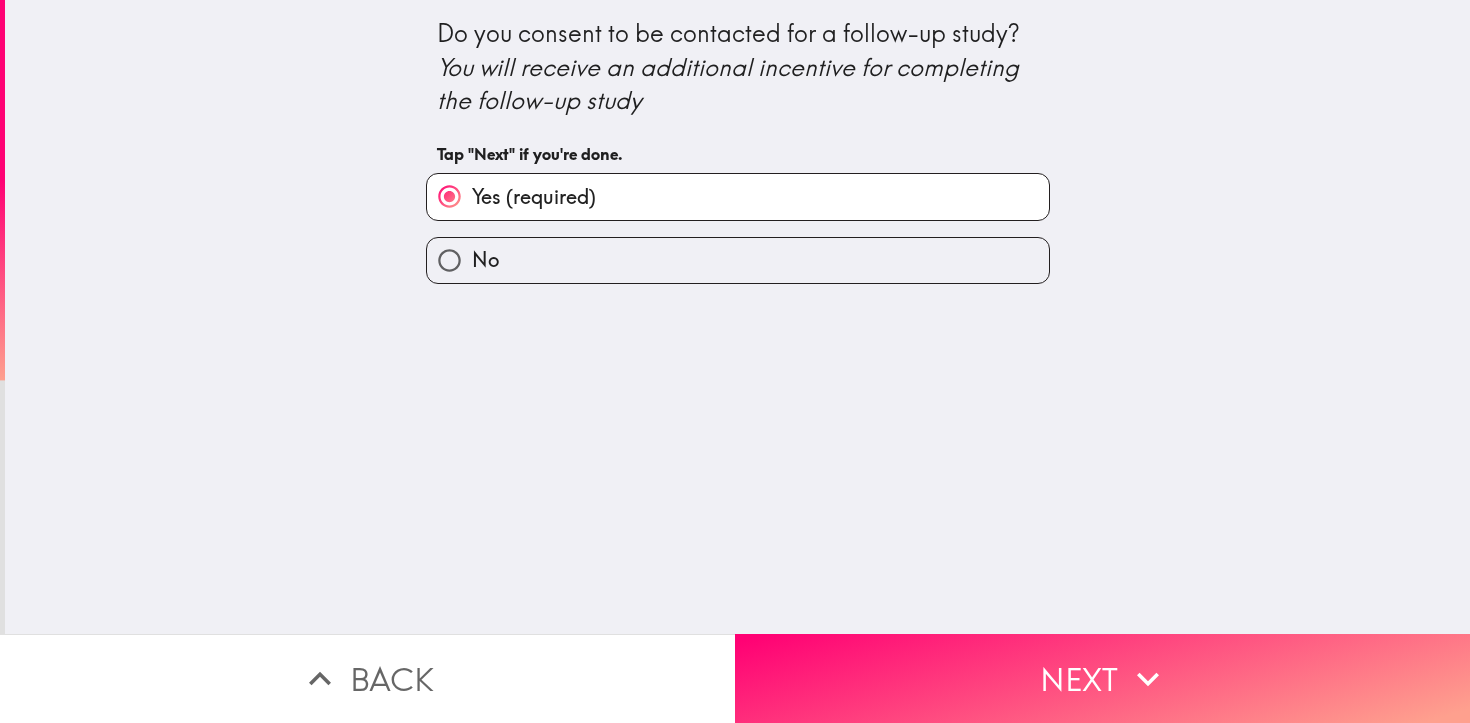 click on "No" at bounding box center (738, 260) 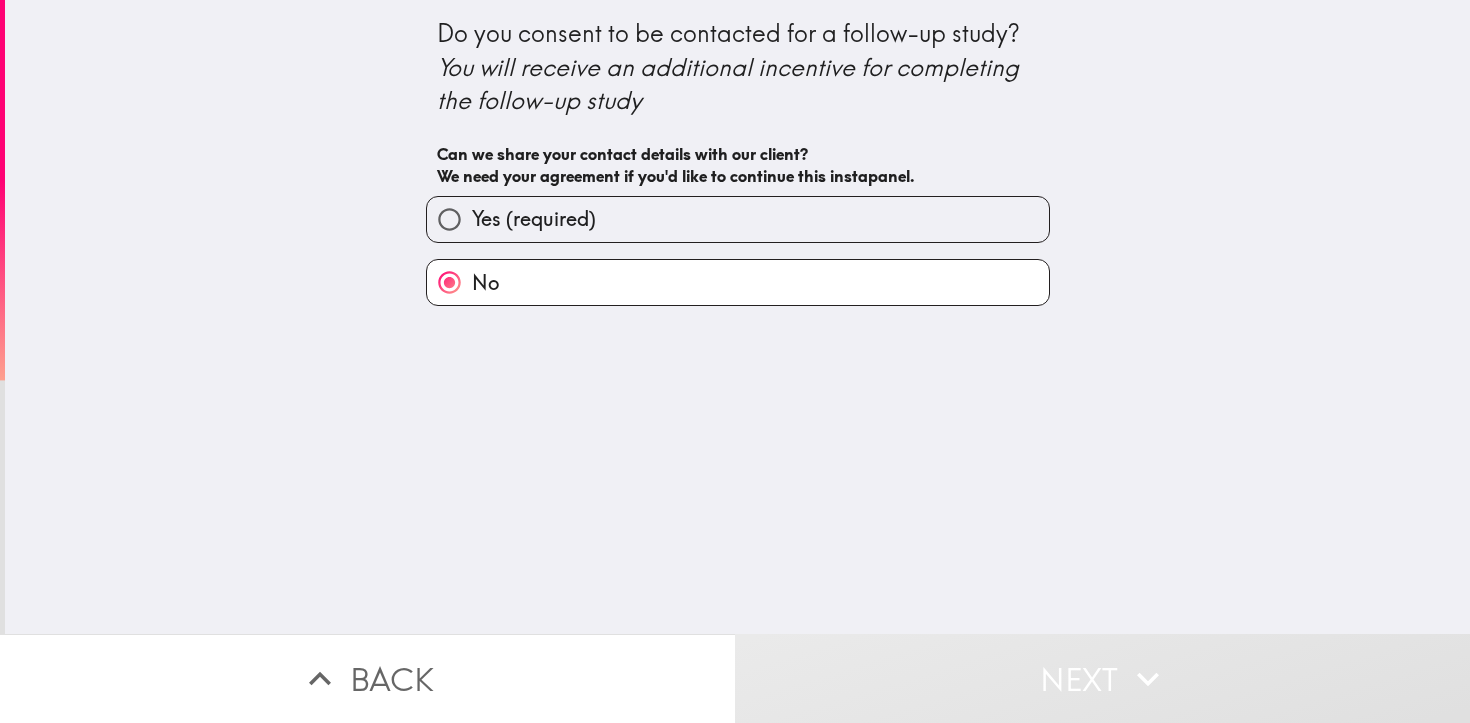click on "Yes (required)" at bounding box center [738, 219] 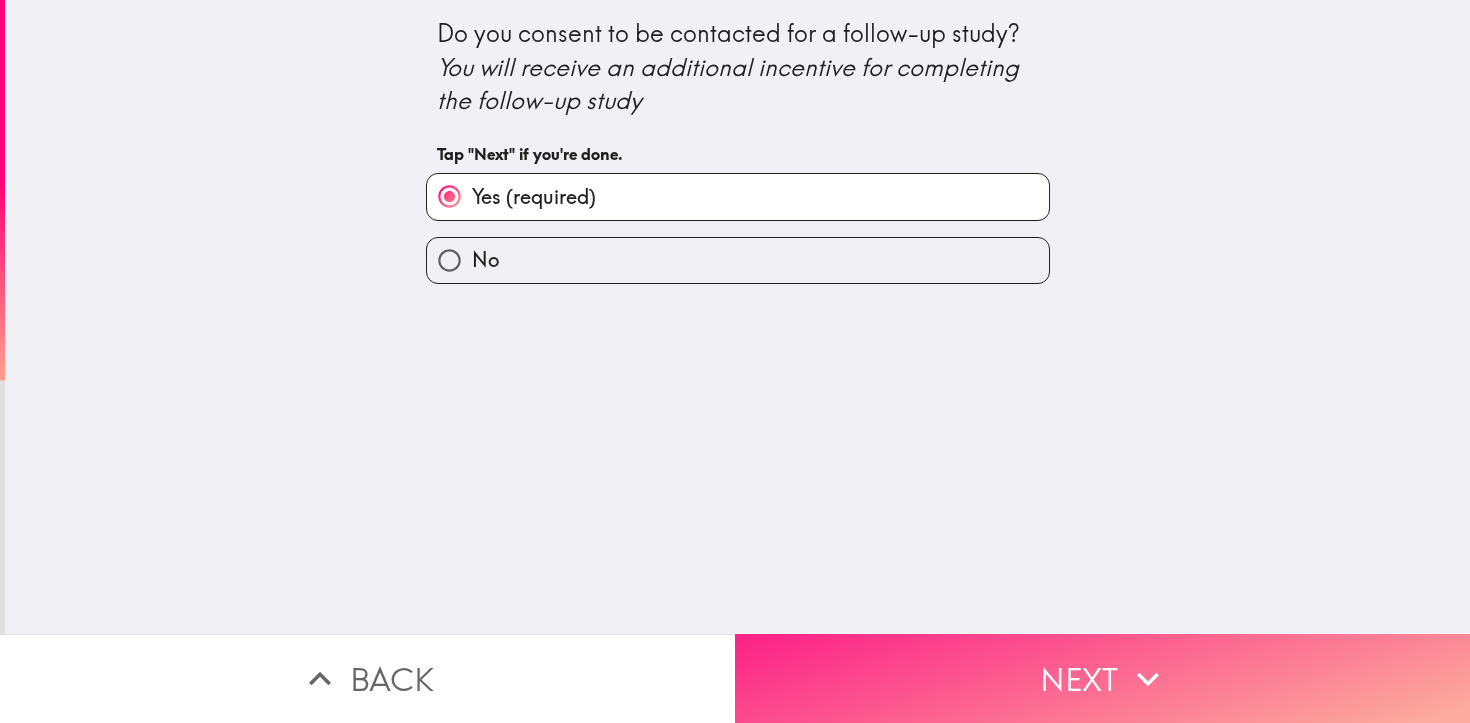 click on "Next" at bounding box center [1102, 678] 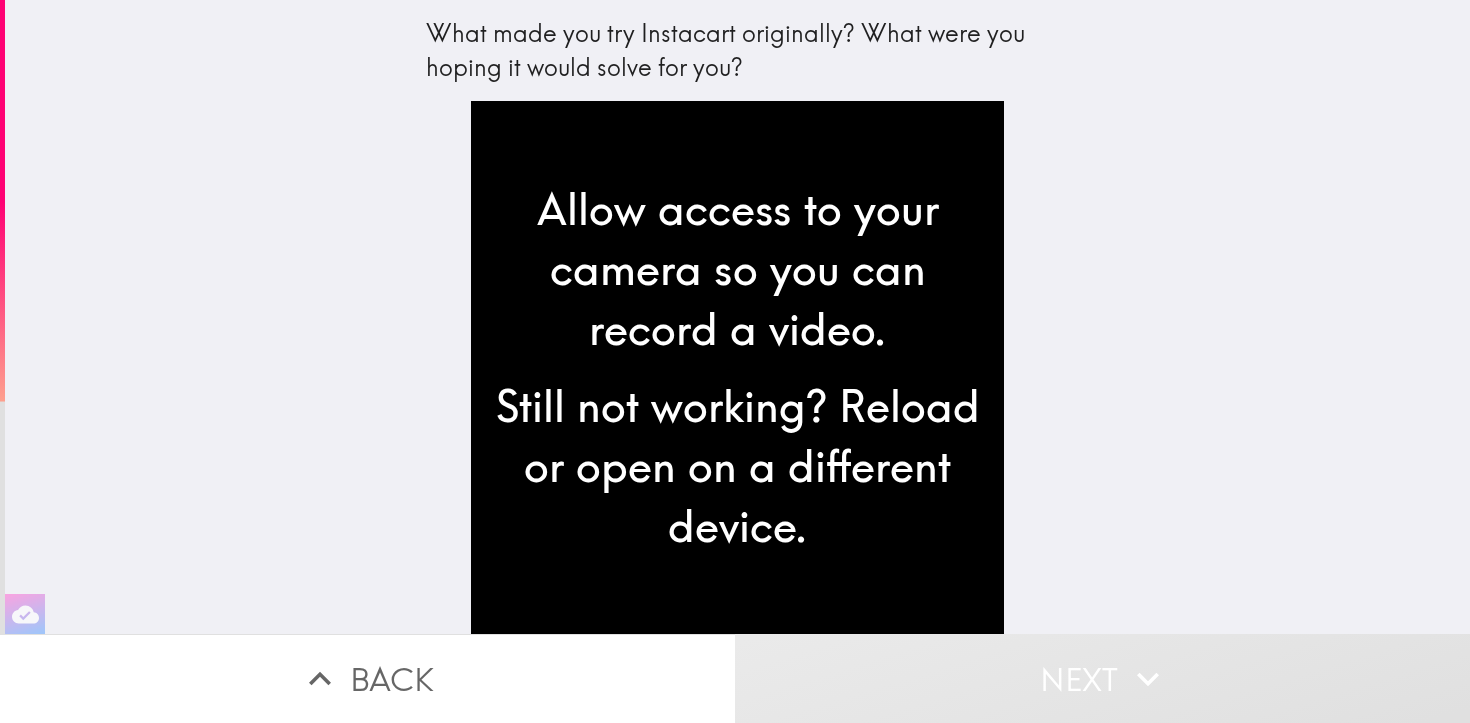 click on "Still not working? Reload or open on a different device." at bounding box center (737, 466) 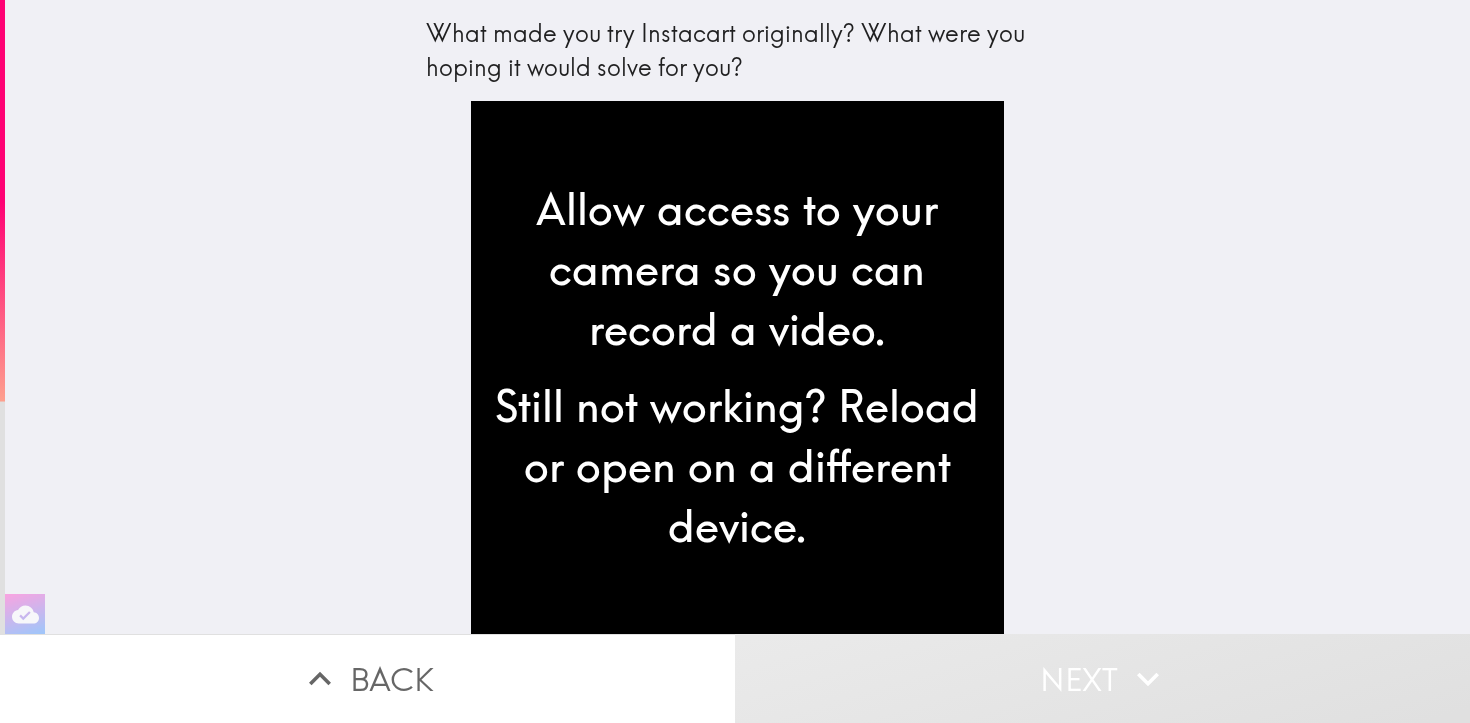 scroll, scrollTop: 0, scrollLeft: 0, axis: both 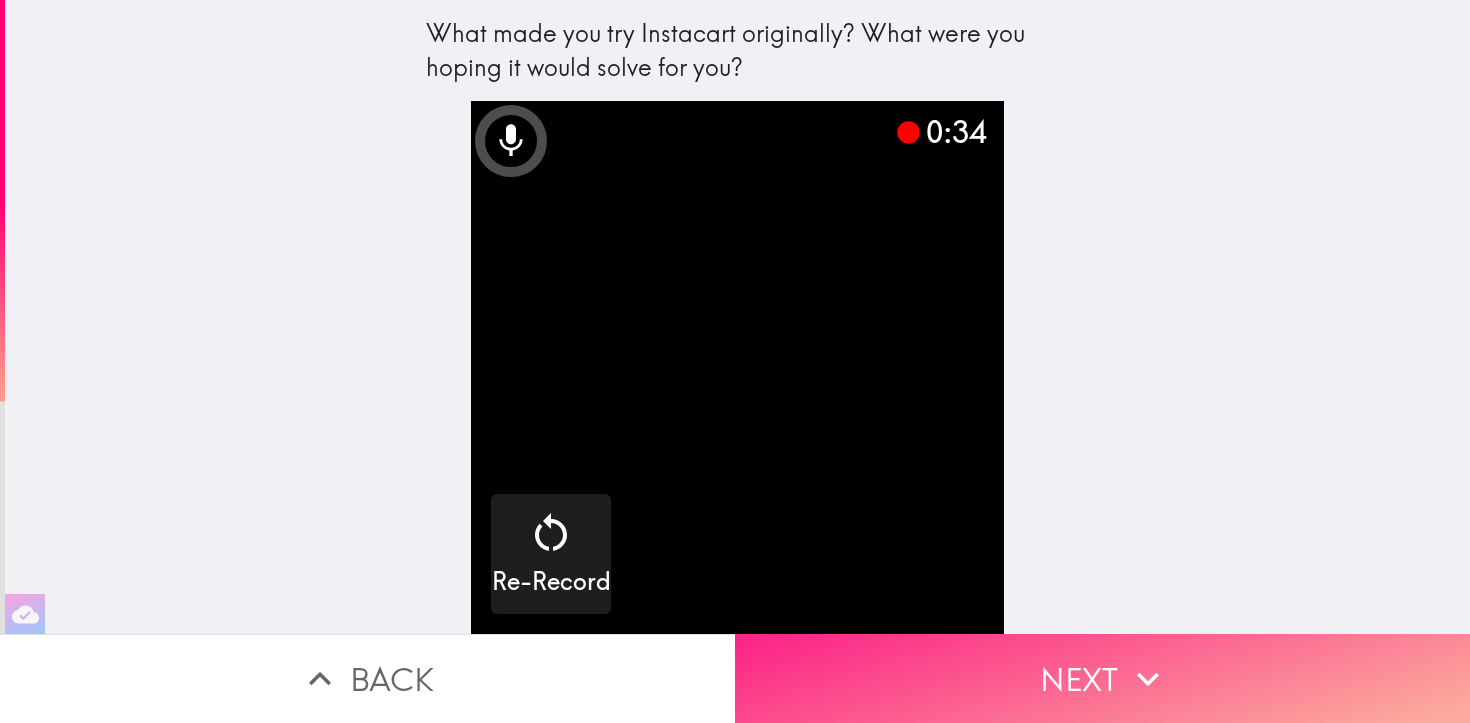 click on "Next" at bounding box center [1102, 678] 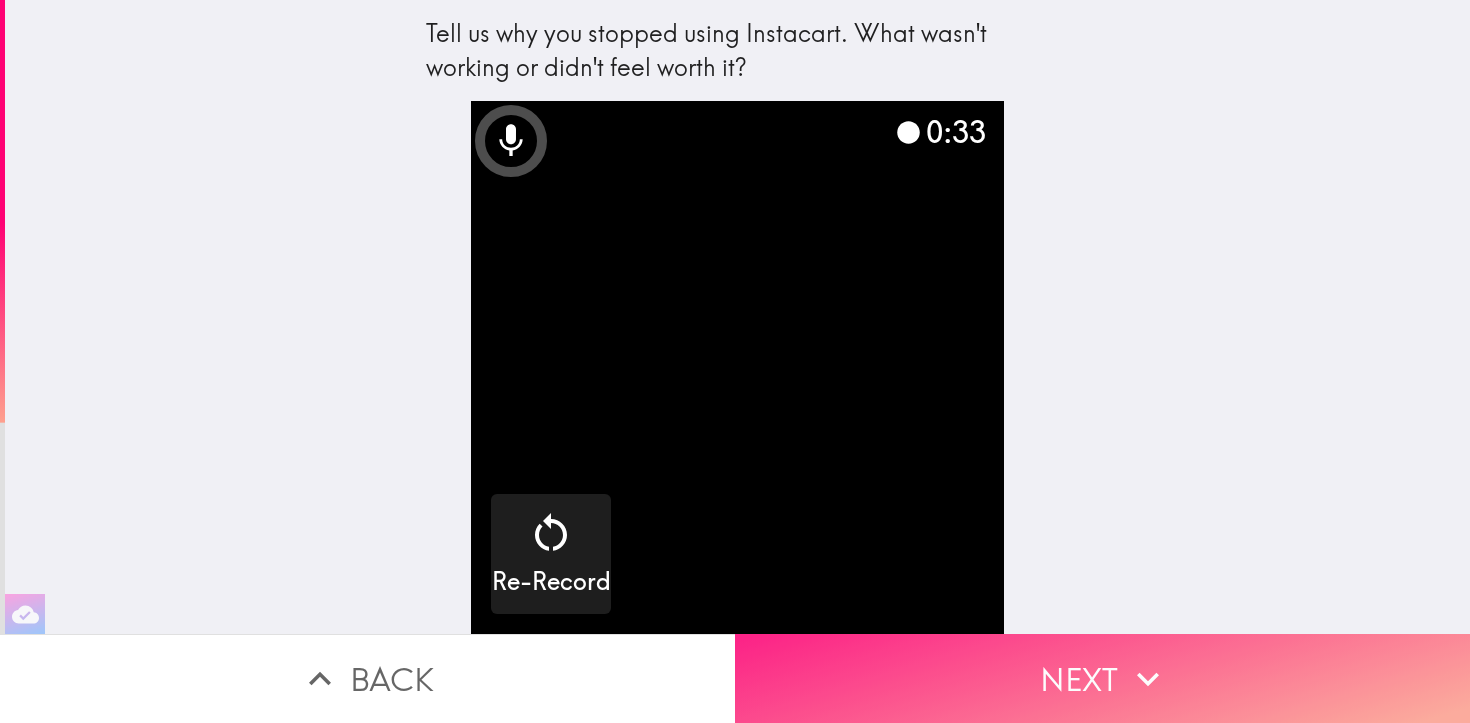 click 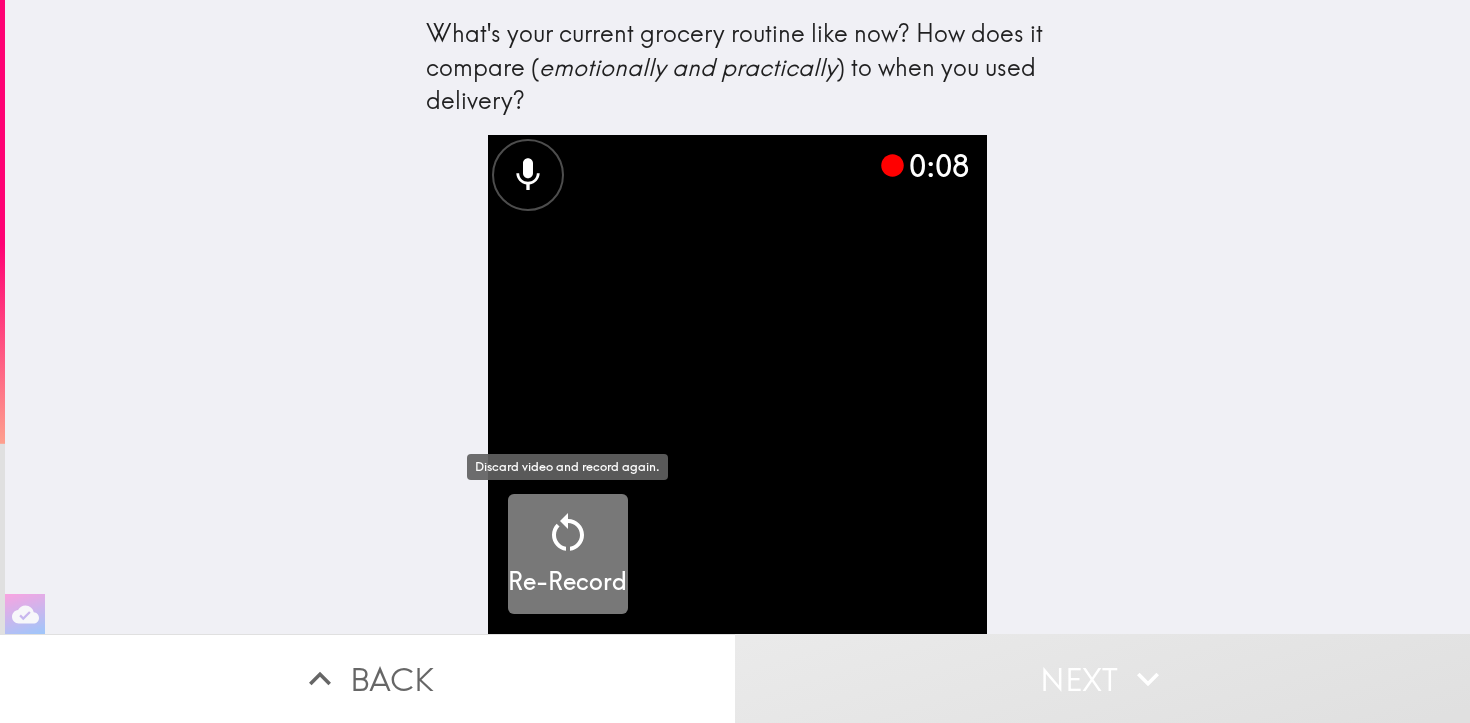 click 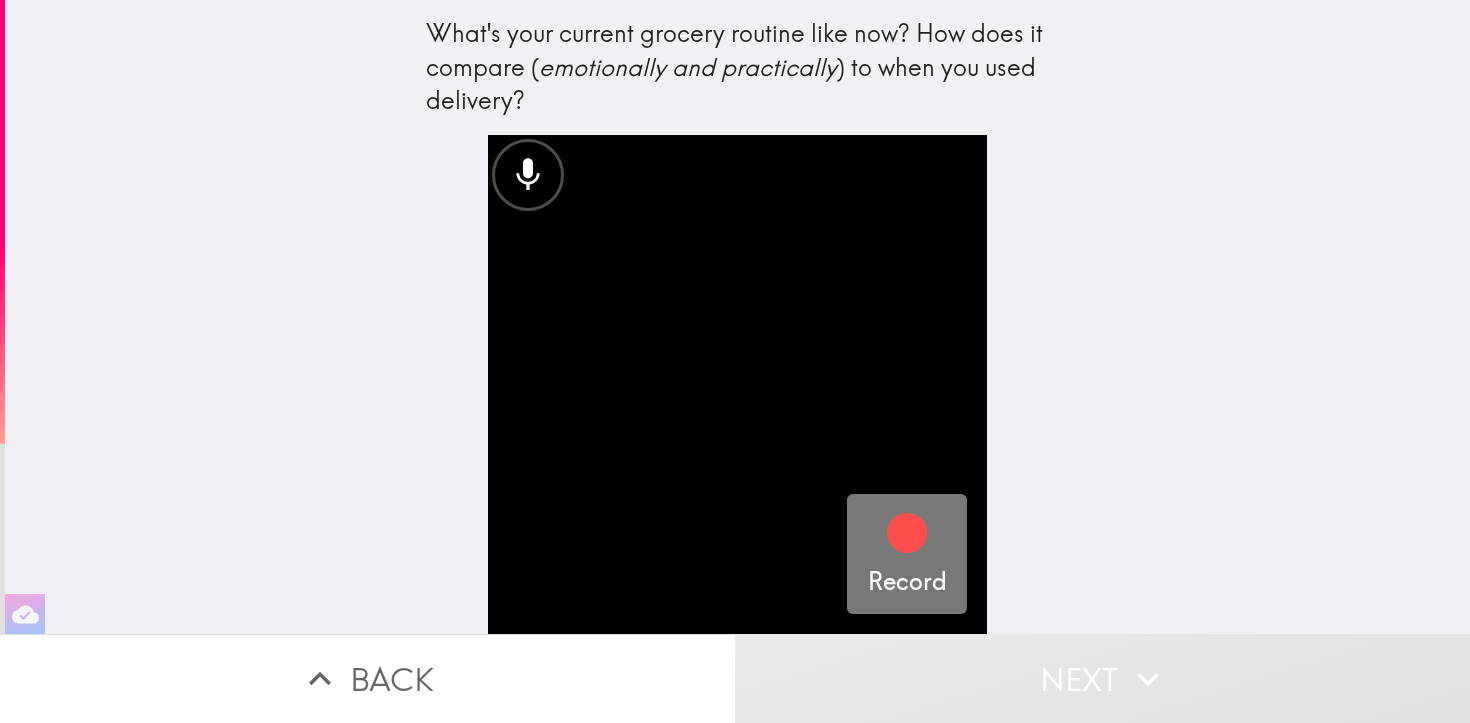 click on "Record" at bounding box center [907, 554] 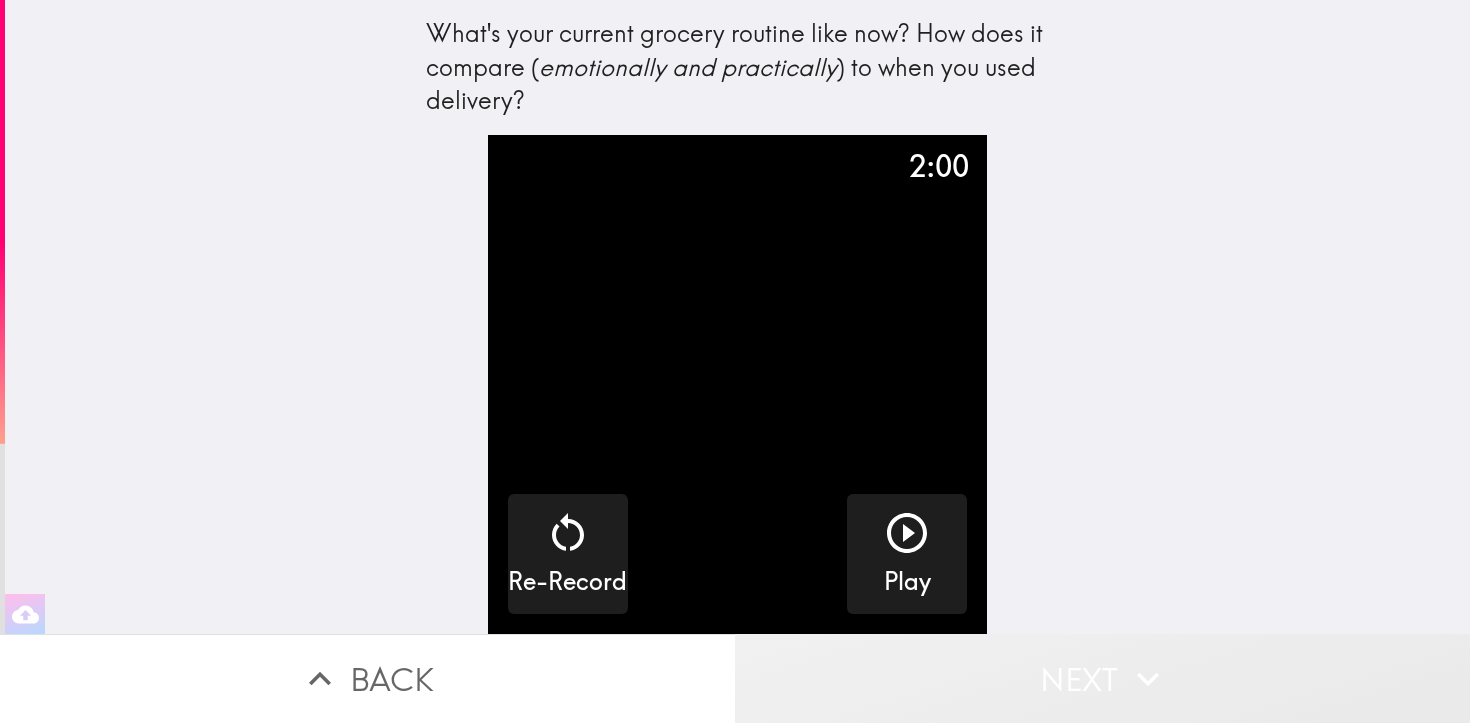 click on "Next" at bounding box center (1102, 678) 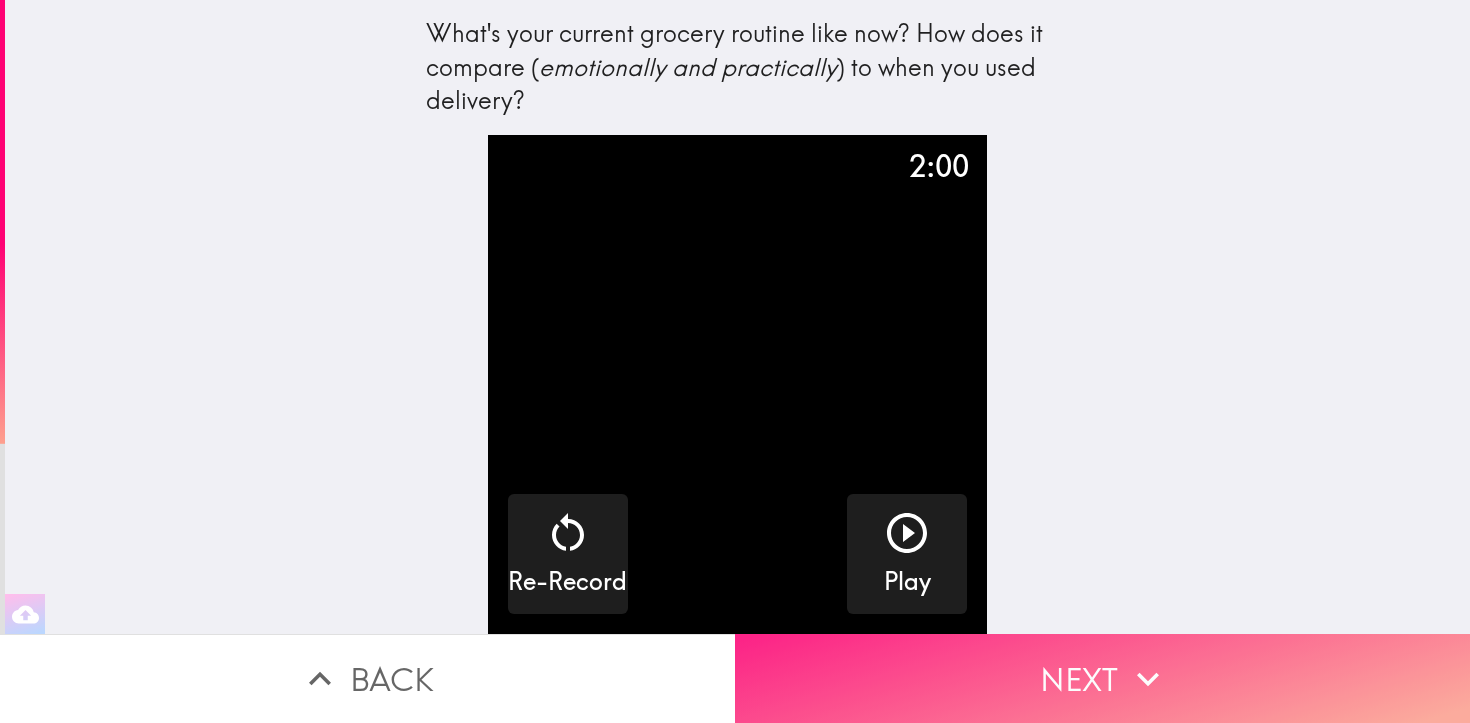 click on "Next" at bounding box center [1102, 678] 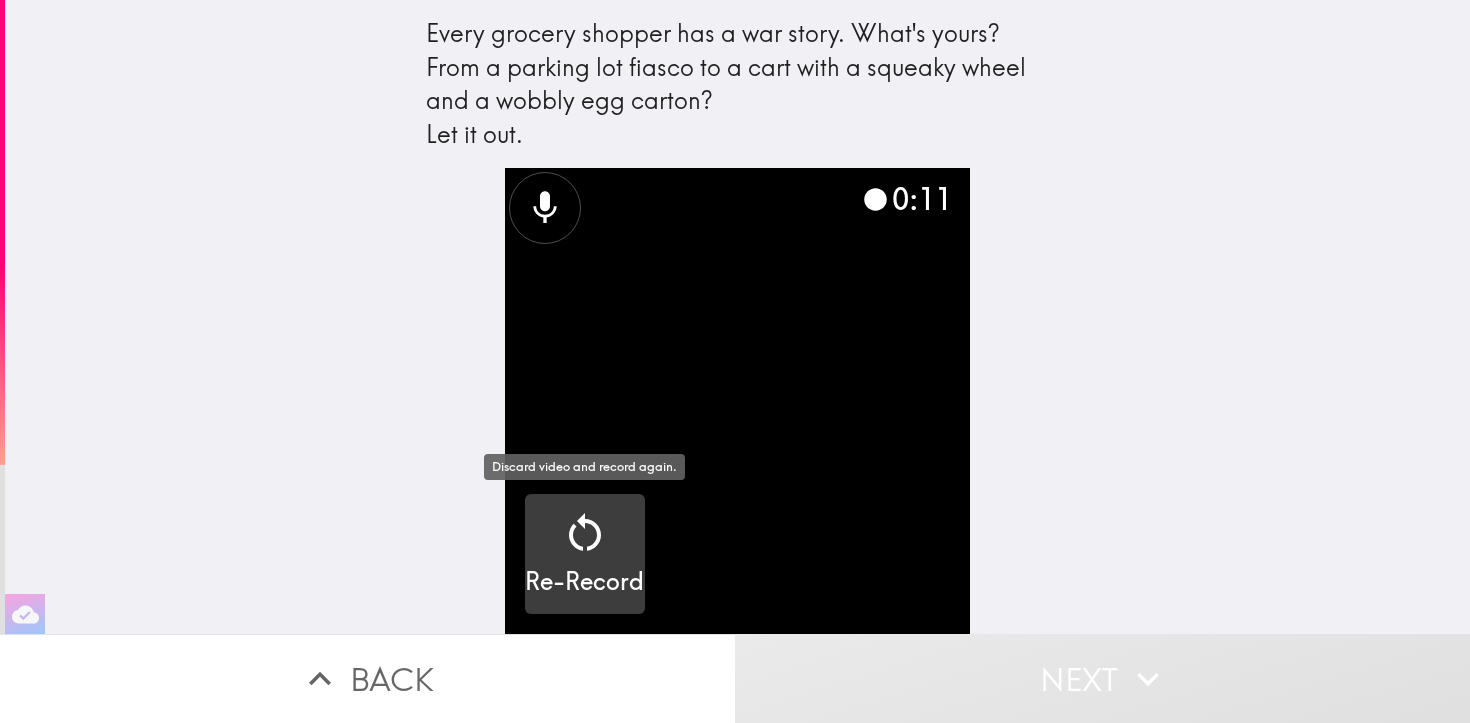 click at bounding box center [585, 537] 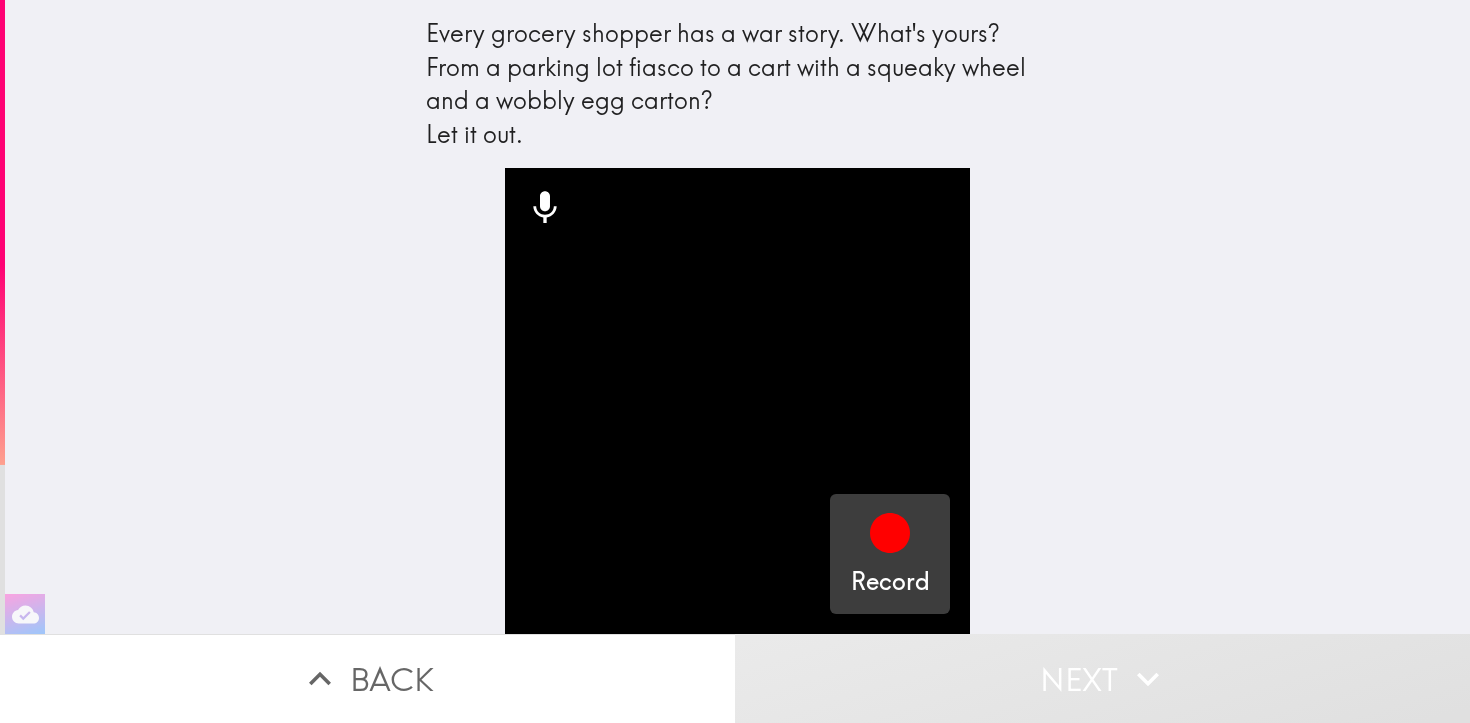 click on "Record" at bounding box center [890, 554] 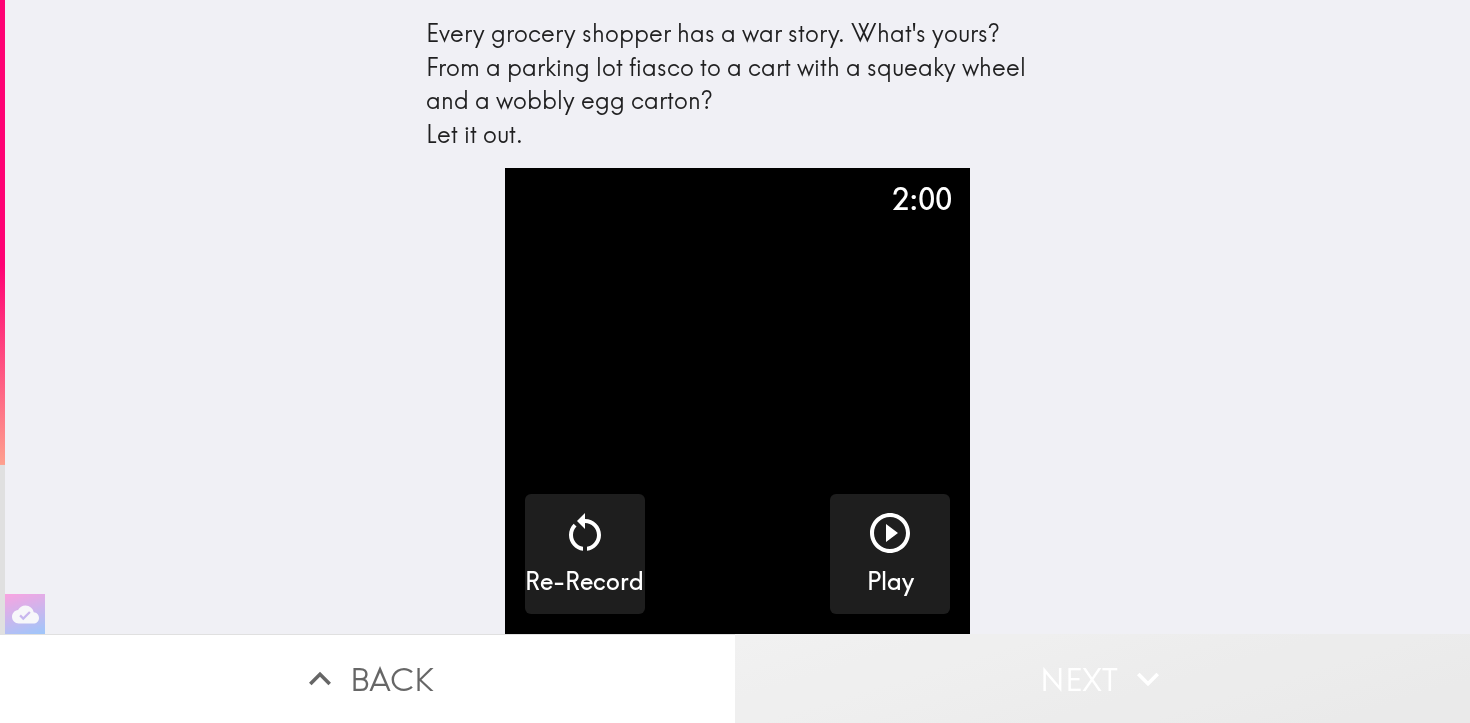 click on "Next" at bounding box center [1102, 678] 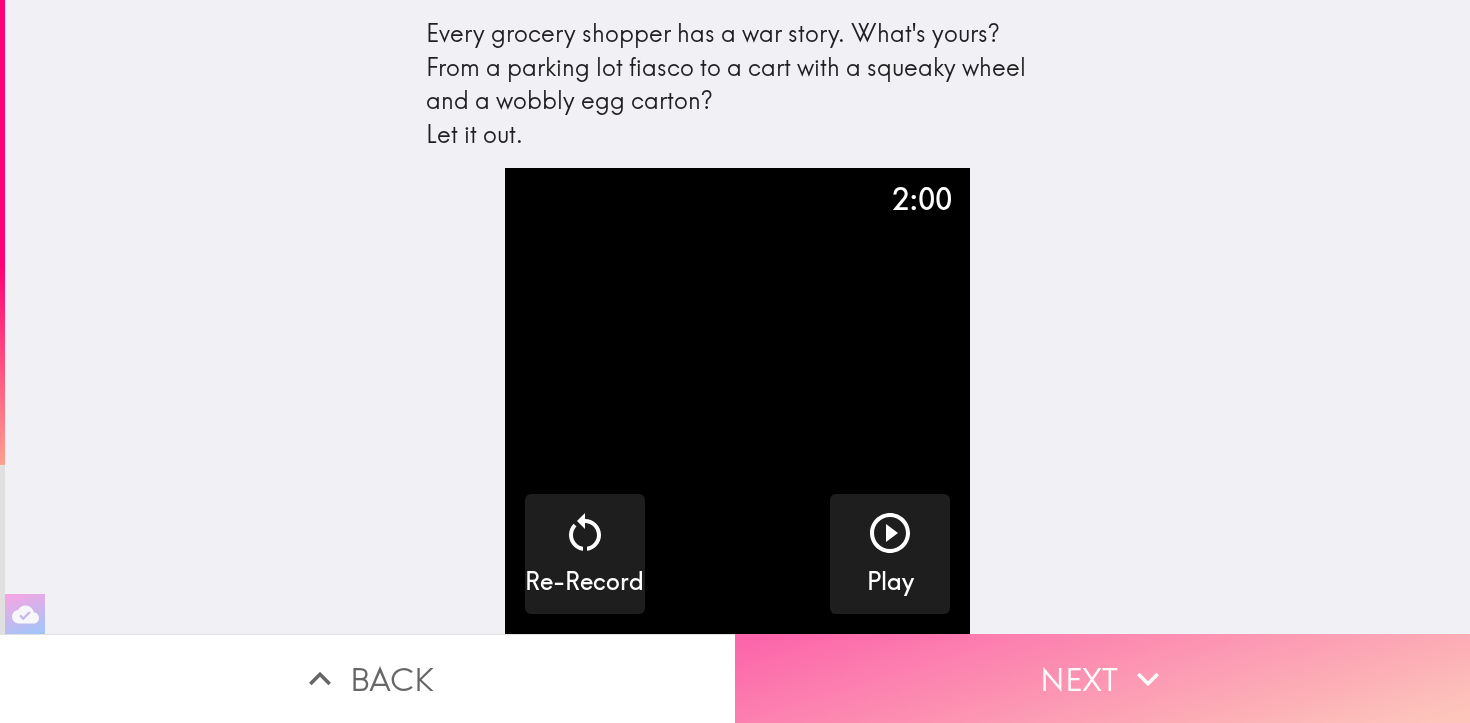 click on "Next" at bounding box center [1102, 678] 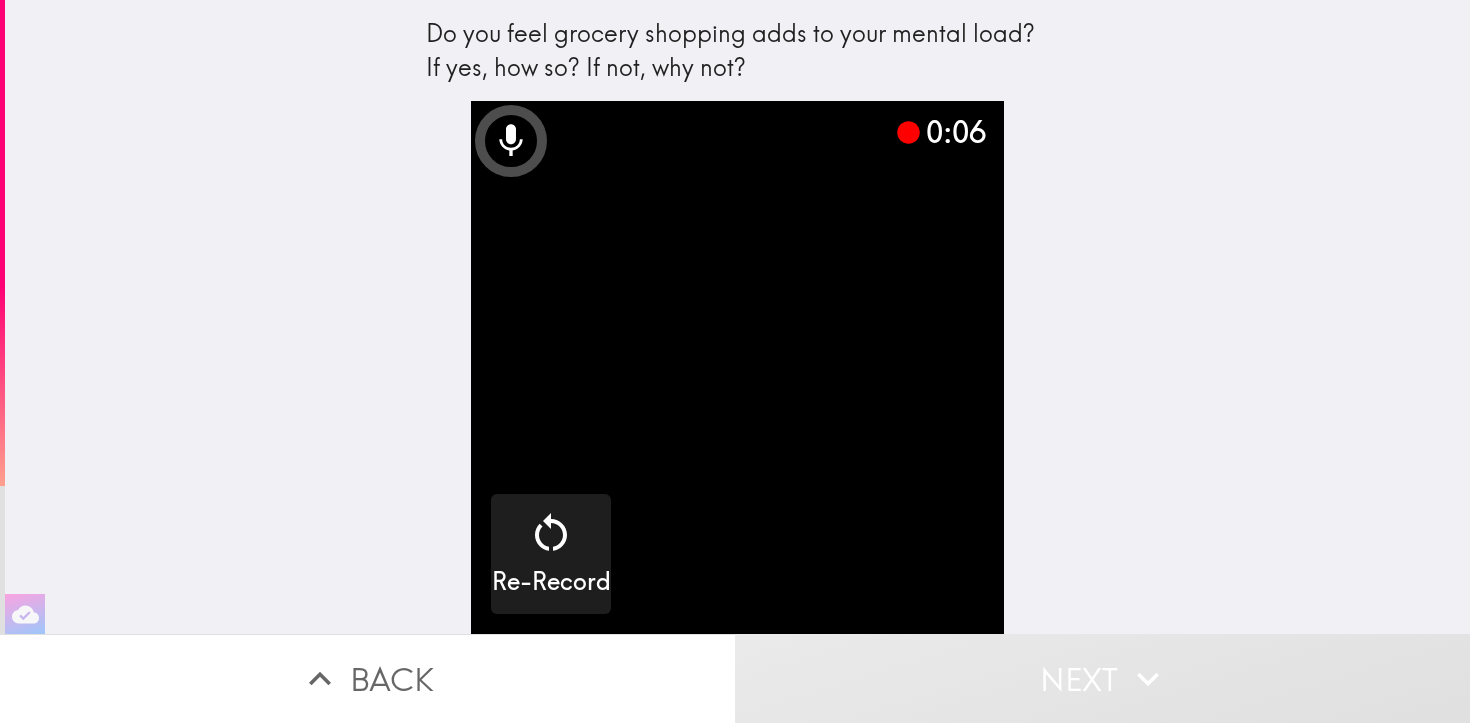 click on "Do you feel grocery shopping adds to your mental load? If yes, how so? If not, why not? 0:06 Re-Record" at bounding box center (737, 317) 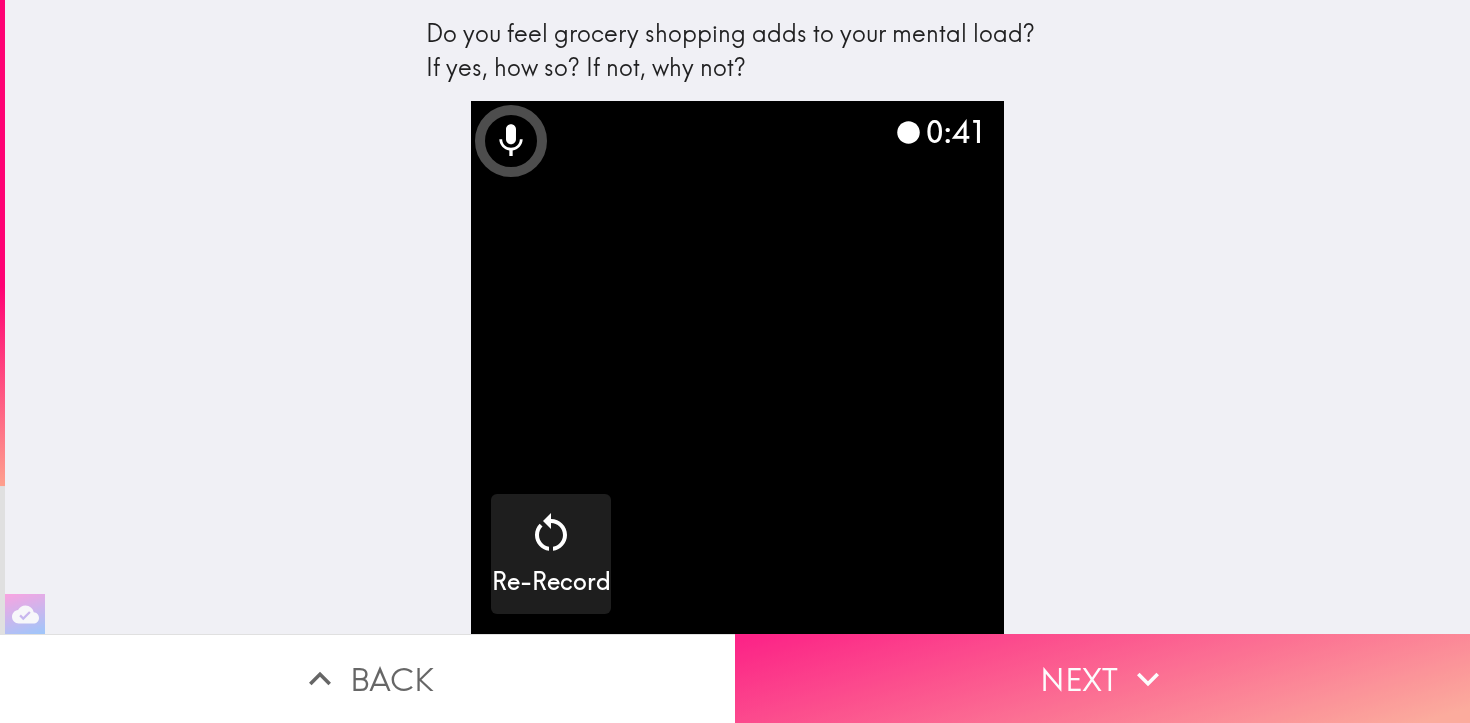 click 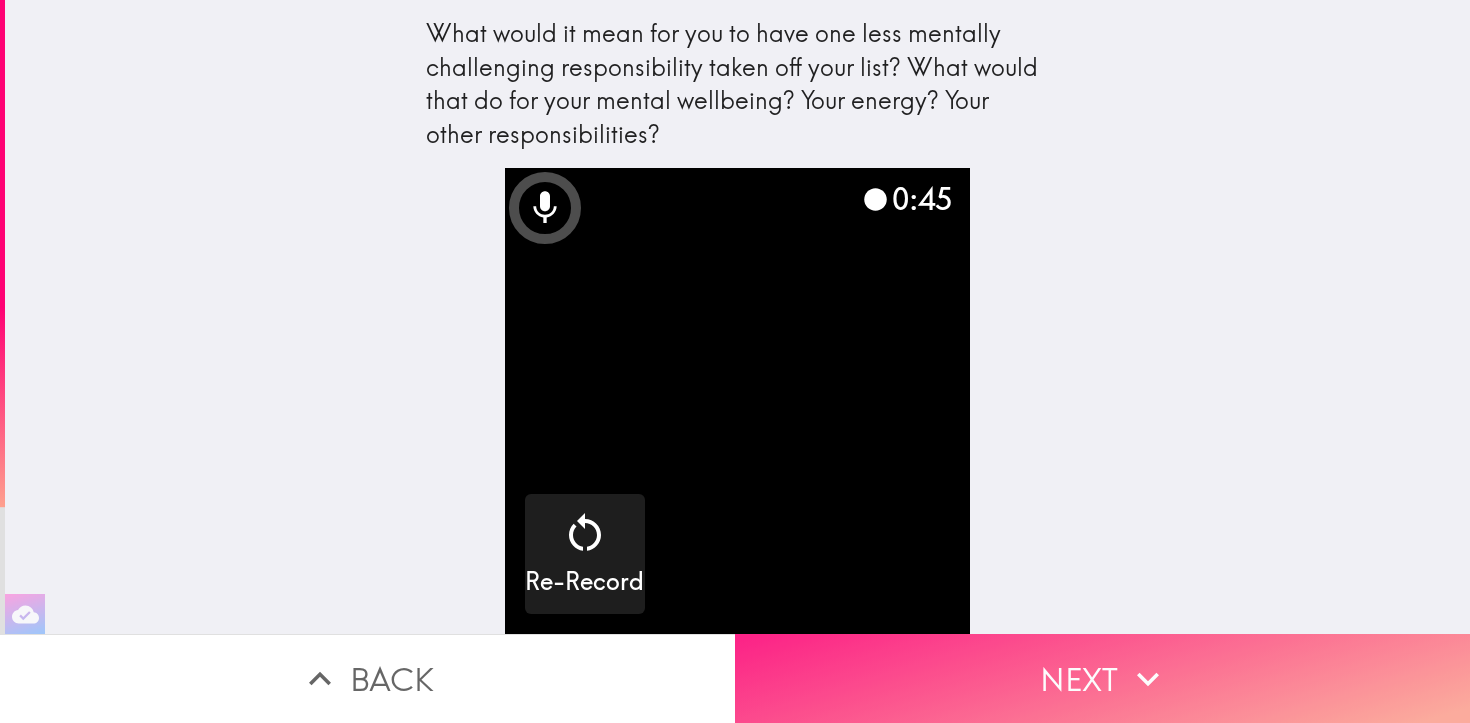 click on "Next" at bounding box center [1102, 678] 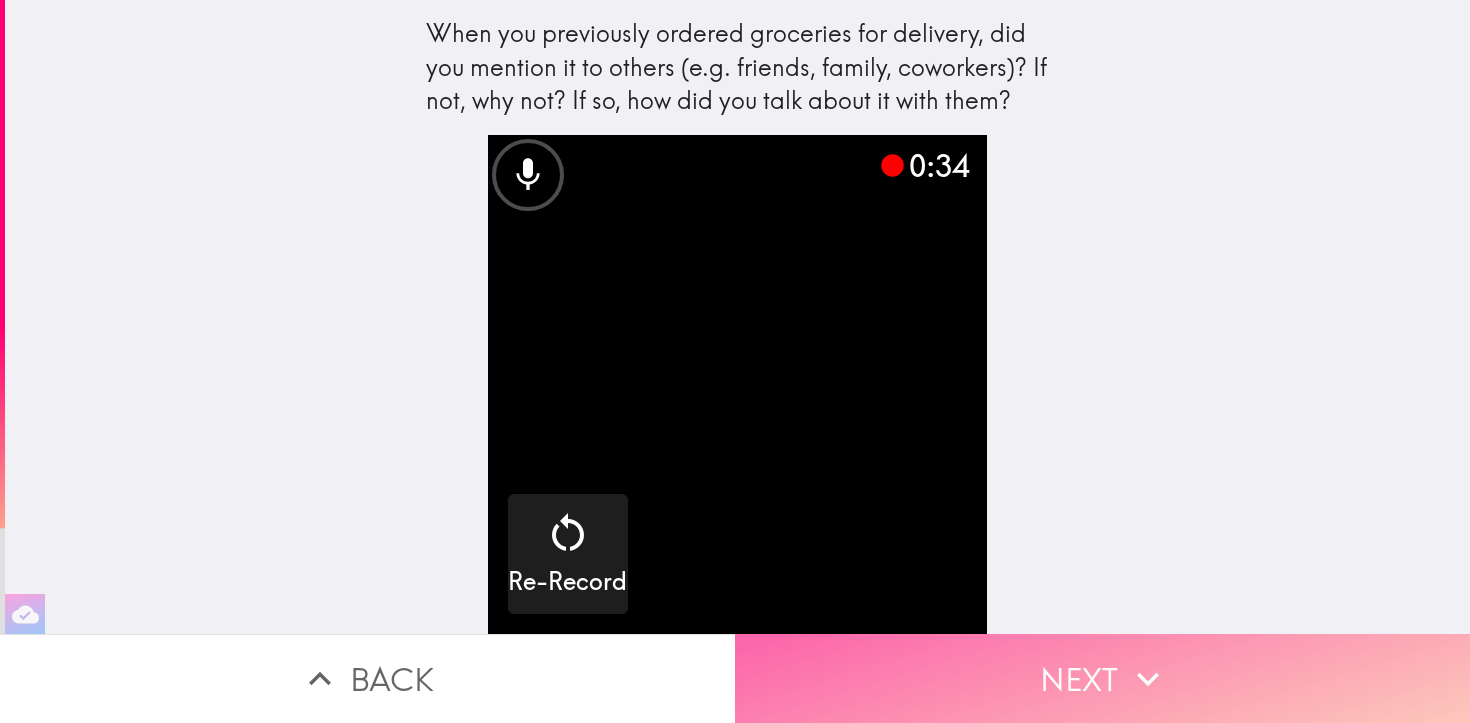click on "Next" at bounding box center (1102, 678) 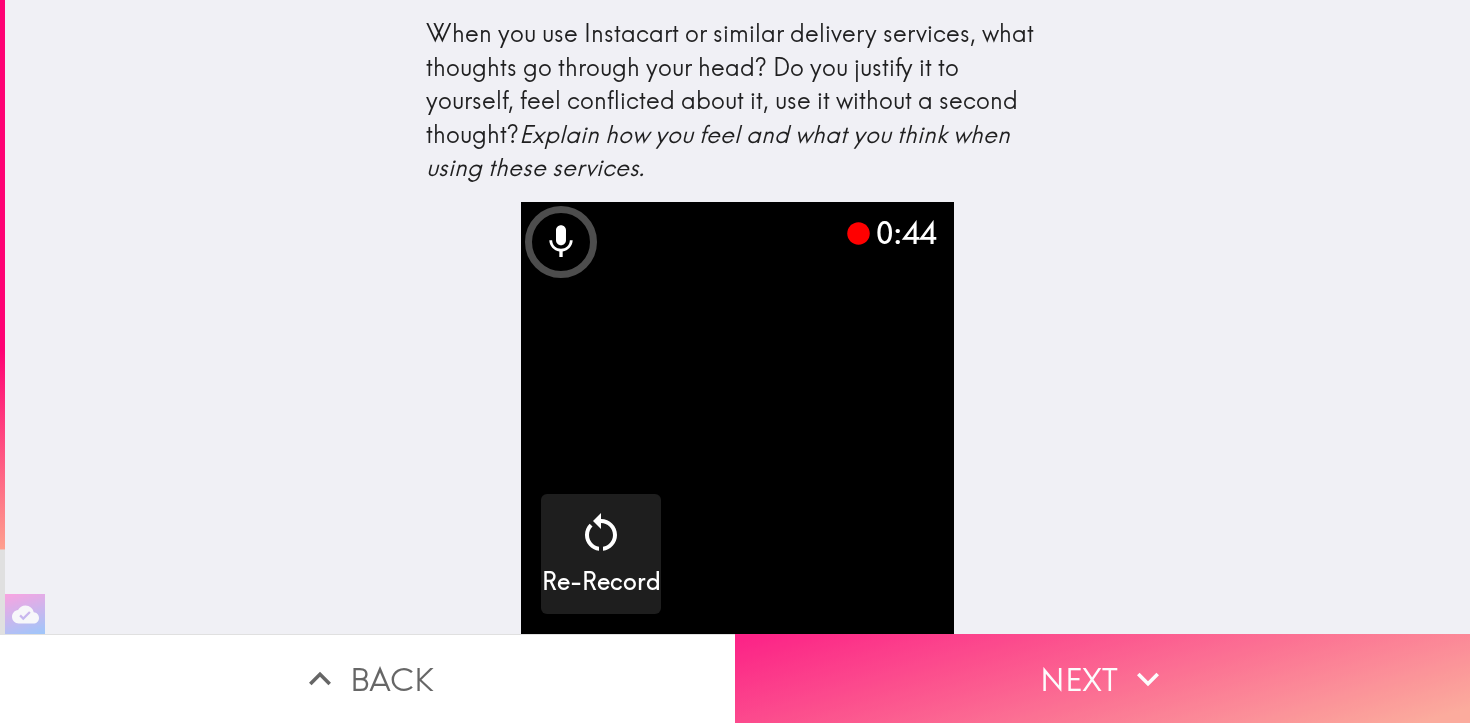 click on "Next" at bounding box center (1102, 678) 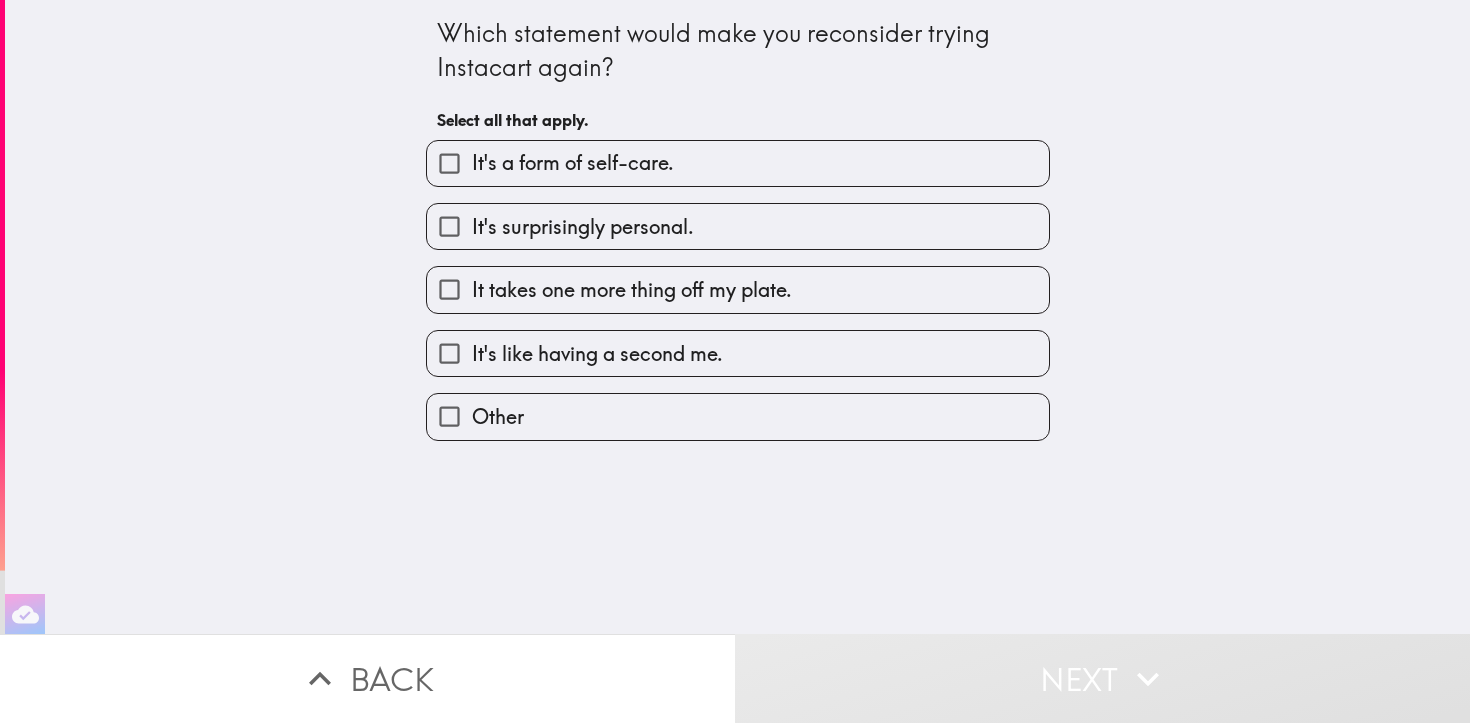 click on "It takes one more thing off my plate." at bounding box center [632, 290] 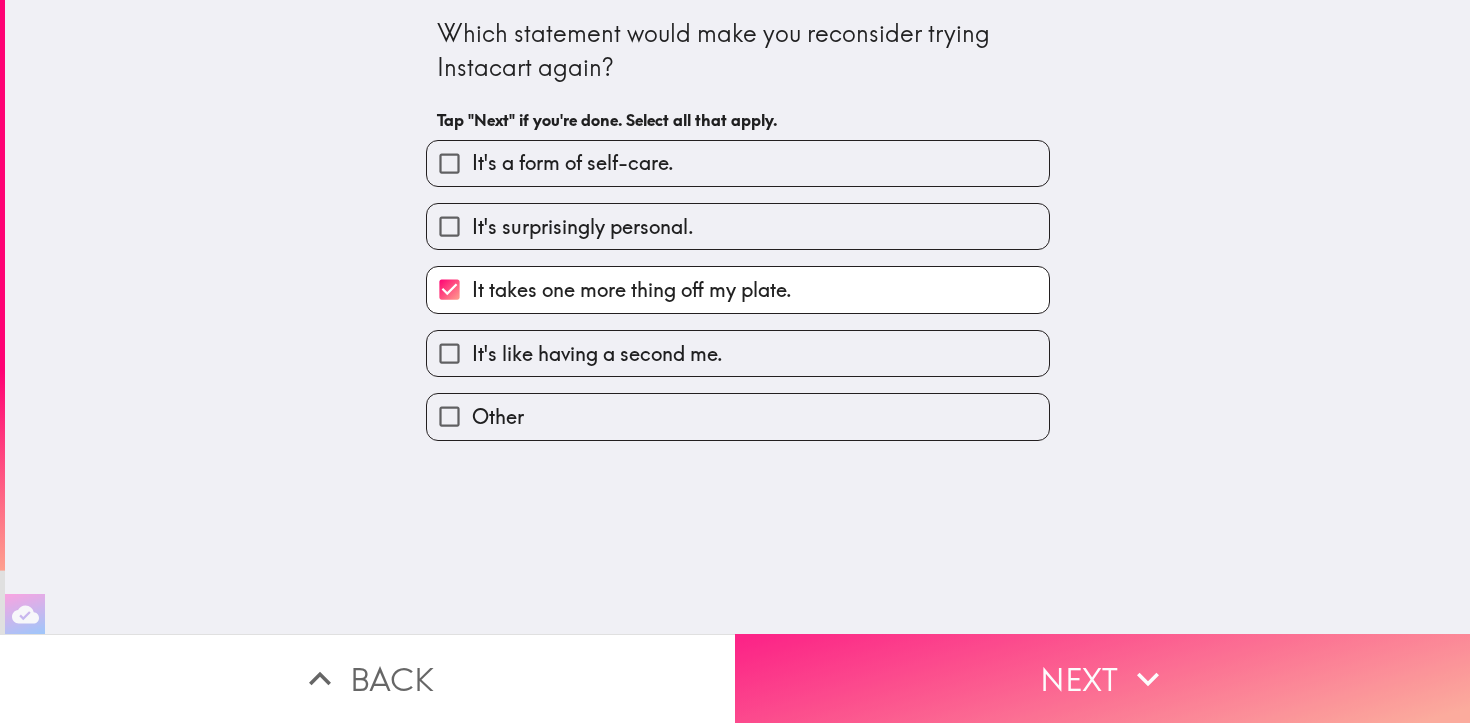 click on "Next" at bounding box center [1102, 678] 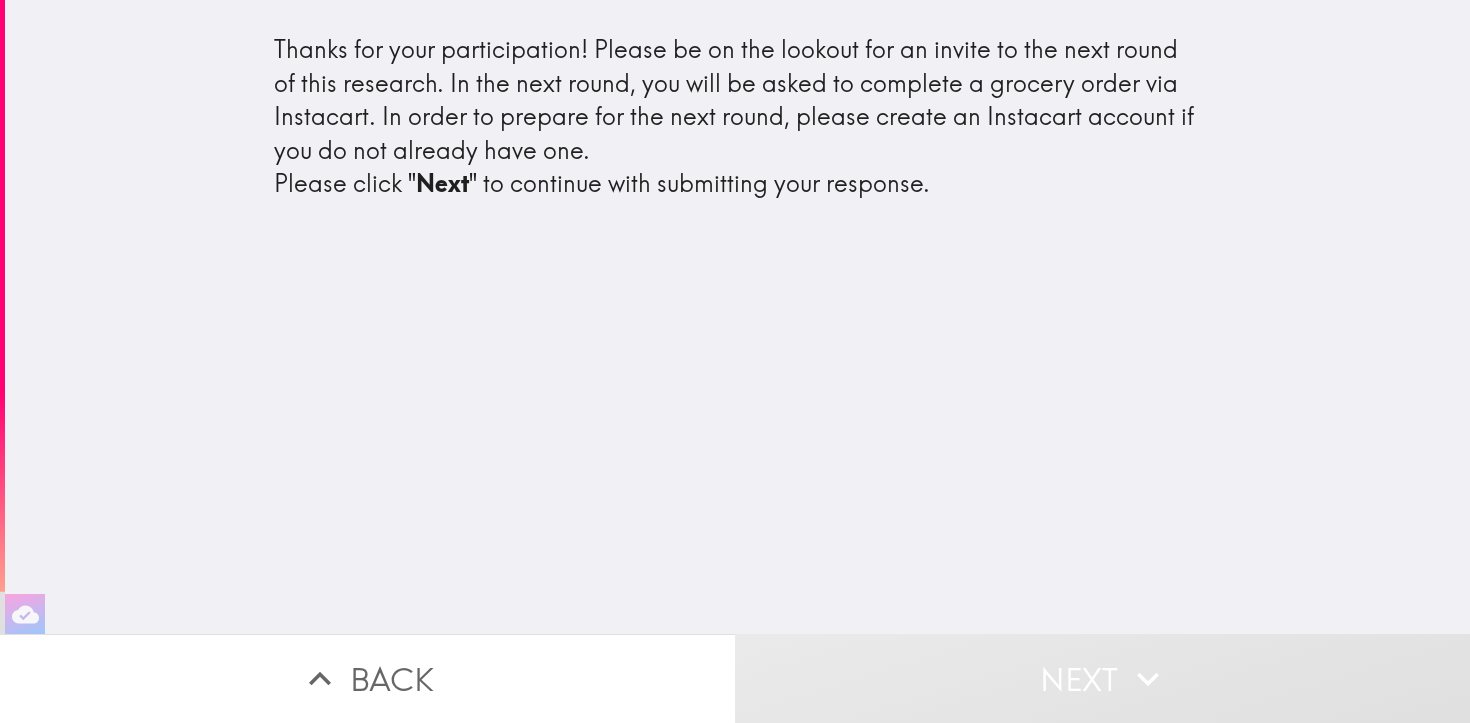click on "Thanks for your participation! Please be on the lookout for an invite to the next round of this research. In the next round, you will be asked to complete a grocery order via Instacart. In order to prepare for the next round, please create an Instacart account if you do not already have one.
Please click " Next " to continue with submitting your response." at bounding box center [738, 117] 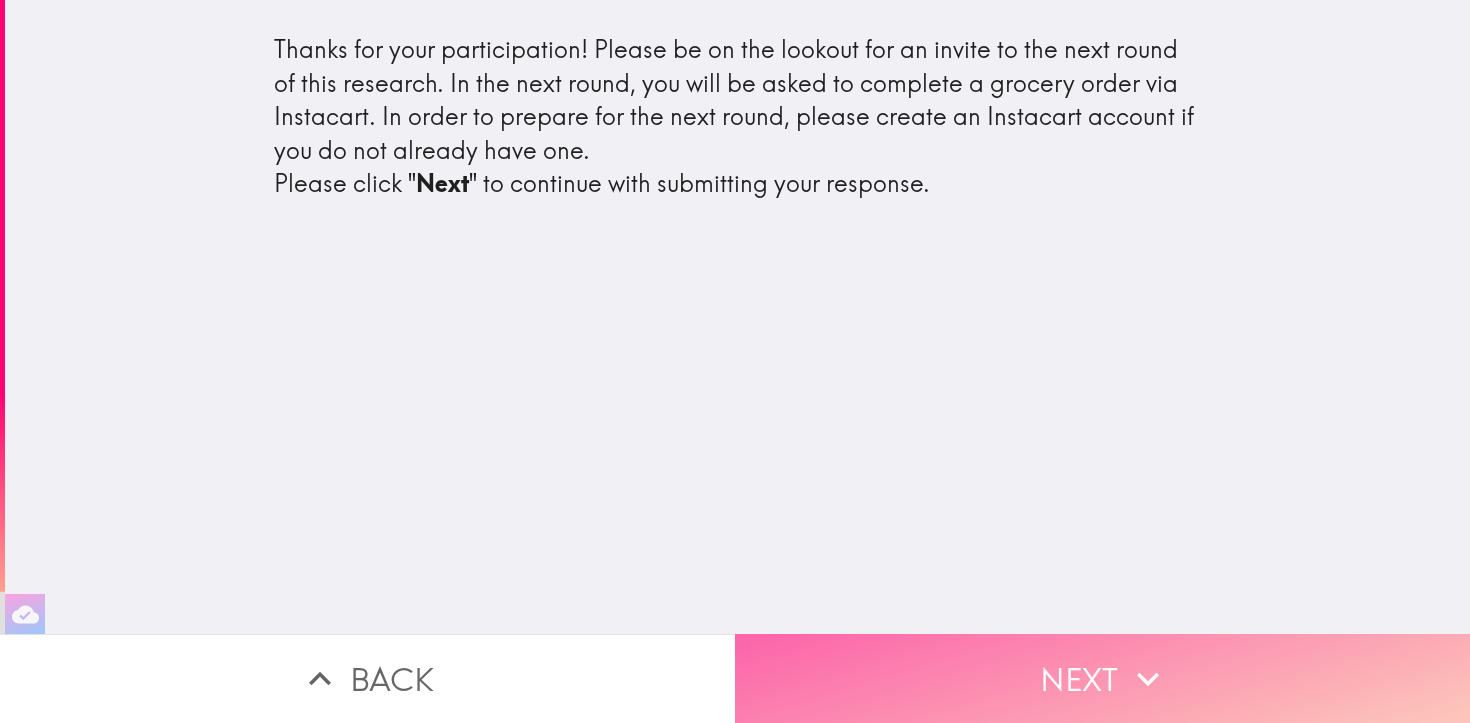 click on "Next" at bounding box center [1102, 678] 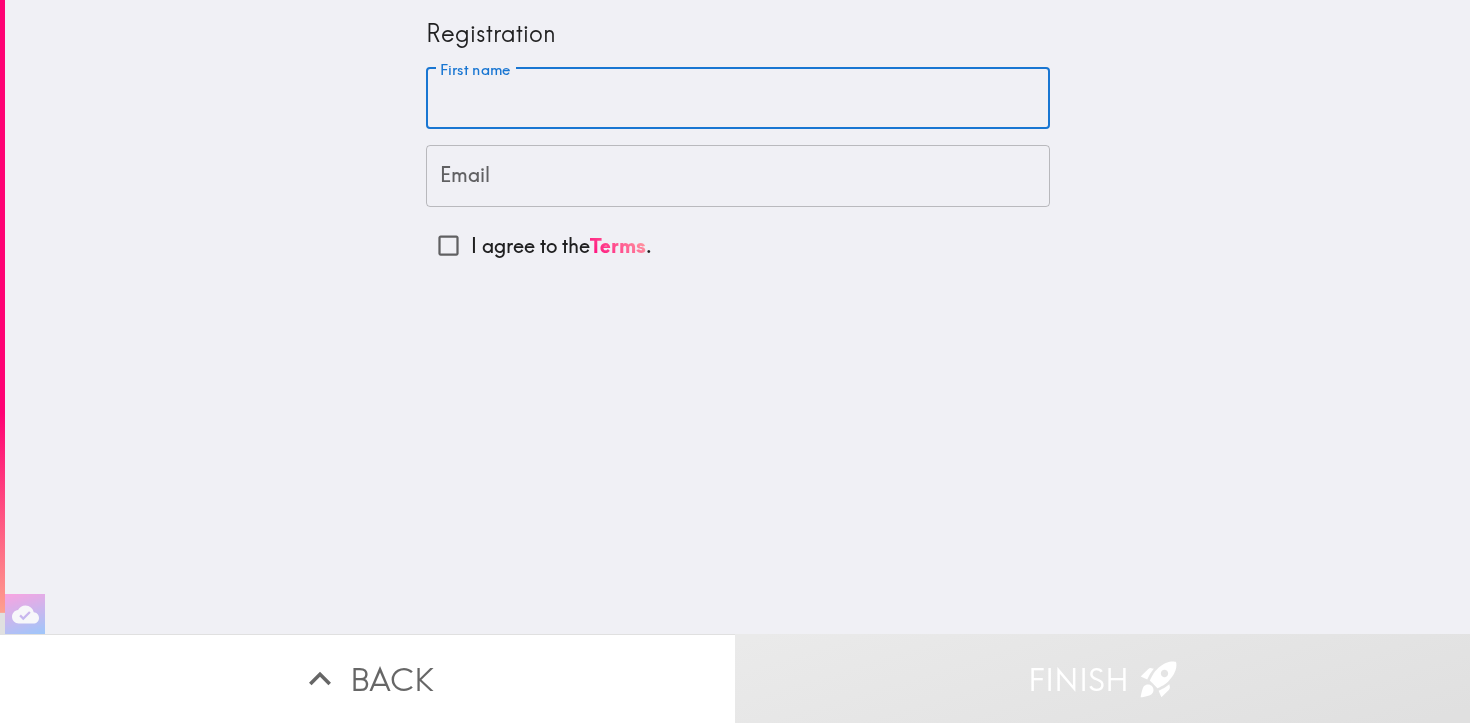click on "First name" at bounding box center [738, 99] 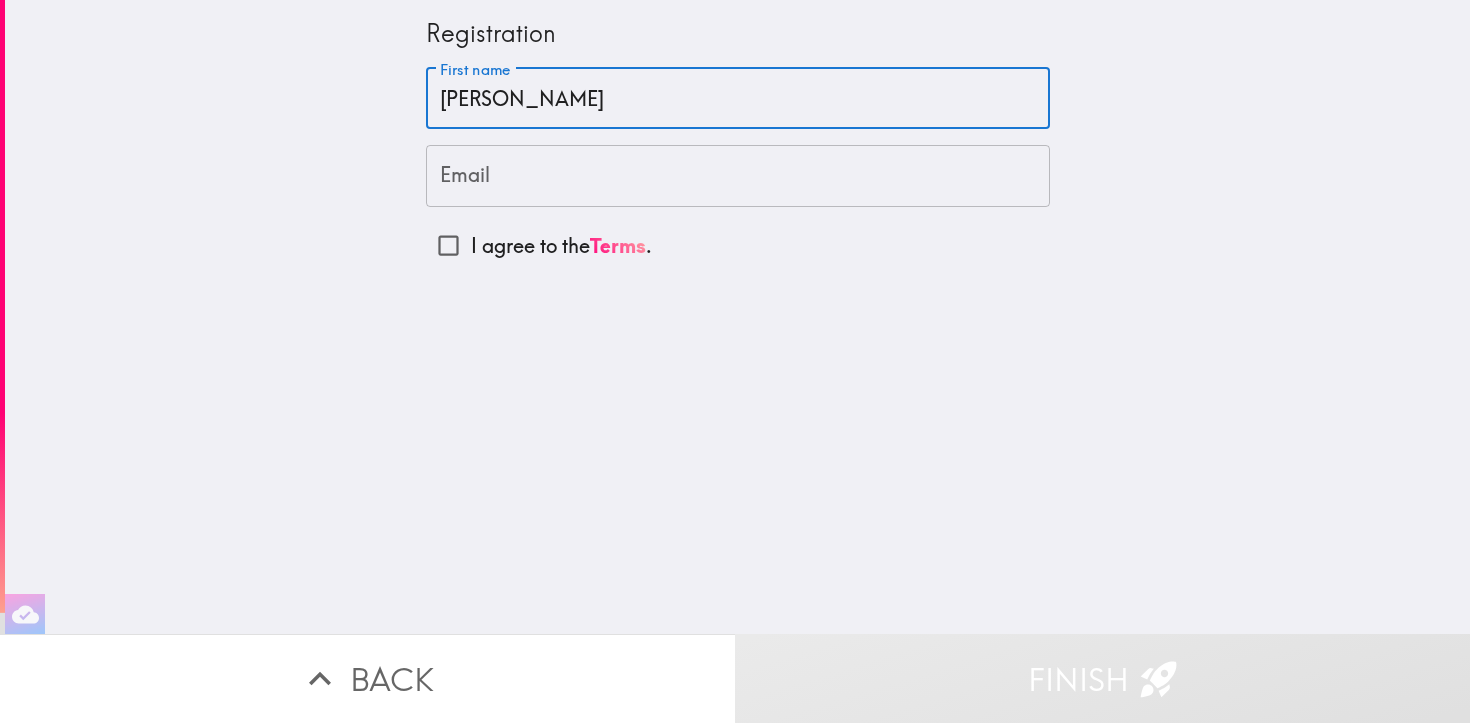 type on "Shauna" 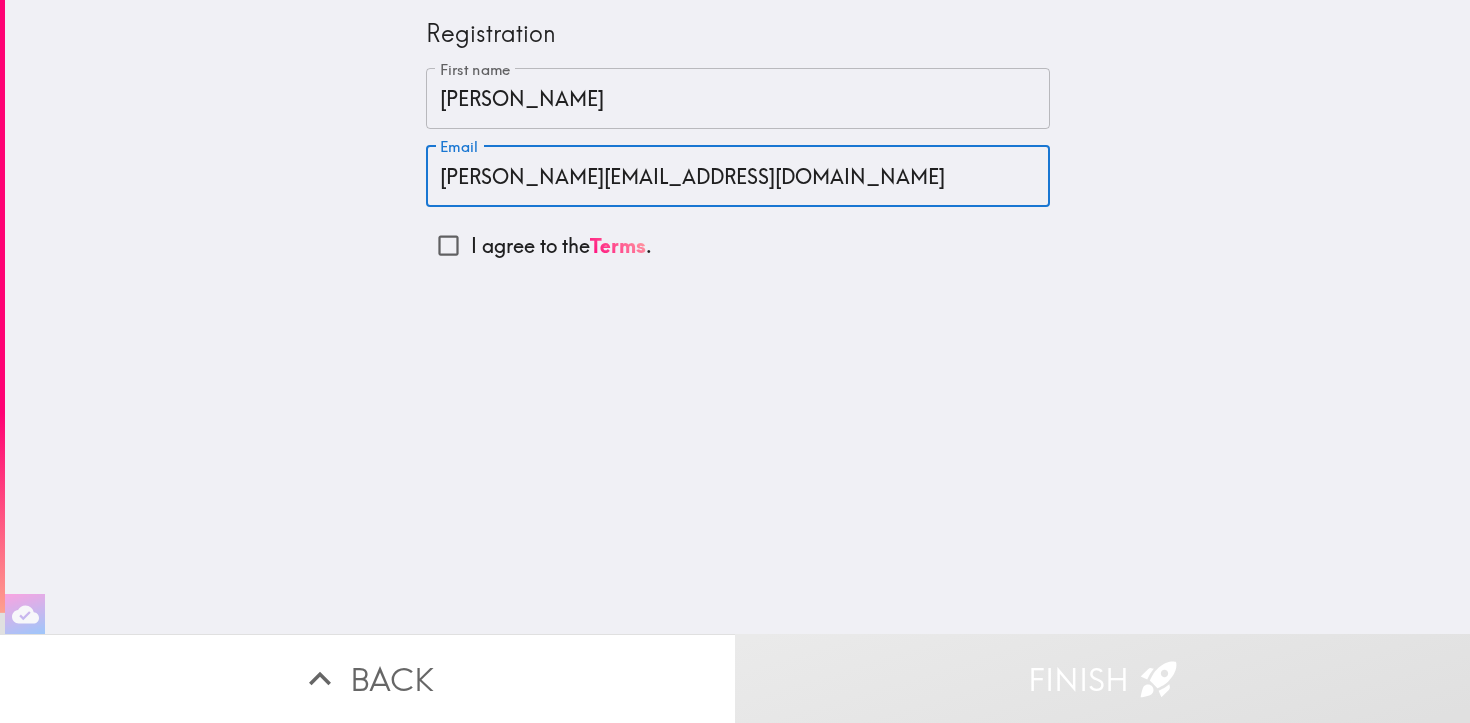 type on "shauna.rocha22@gmail.com" 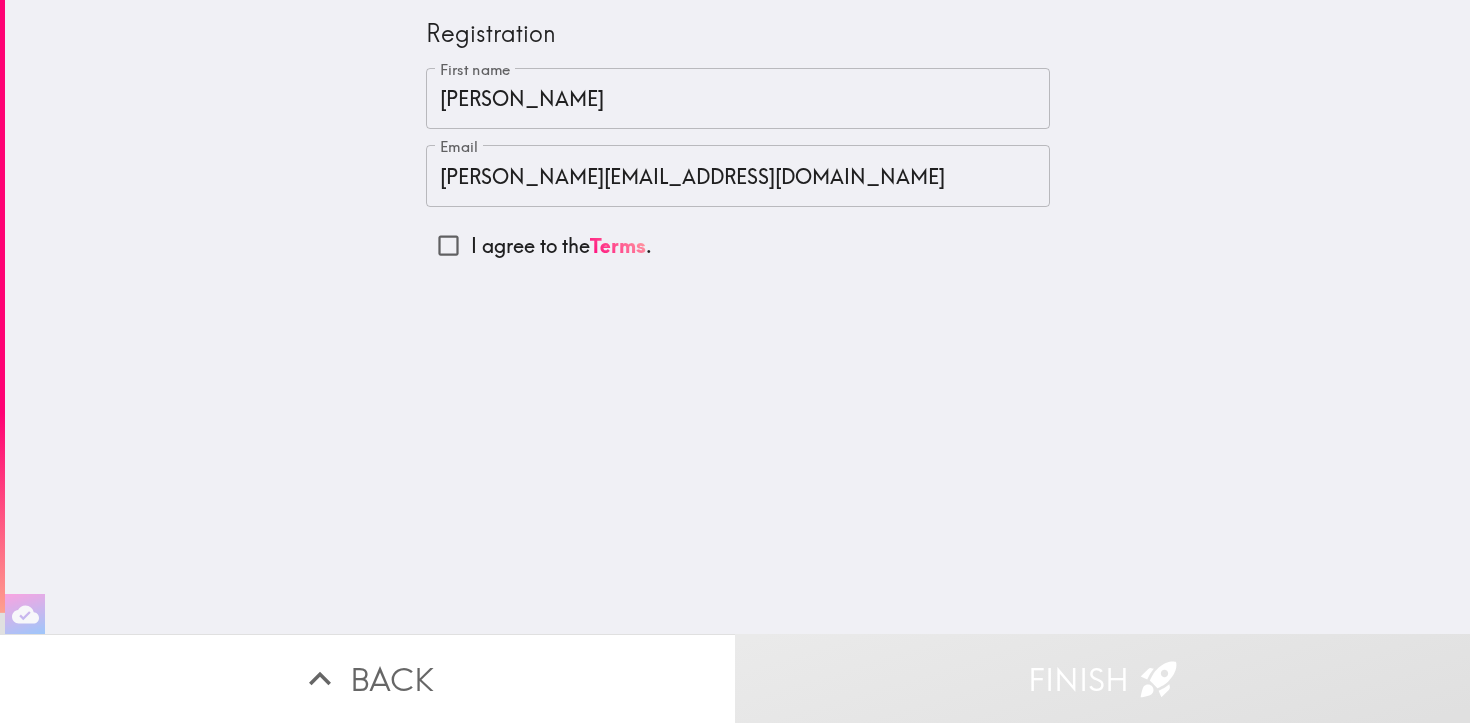 click on "I agree to the  Terms ." at bounding box center [448, 245] 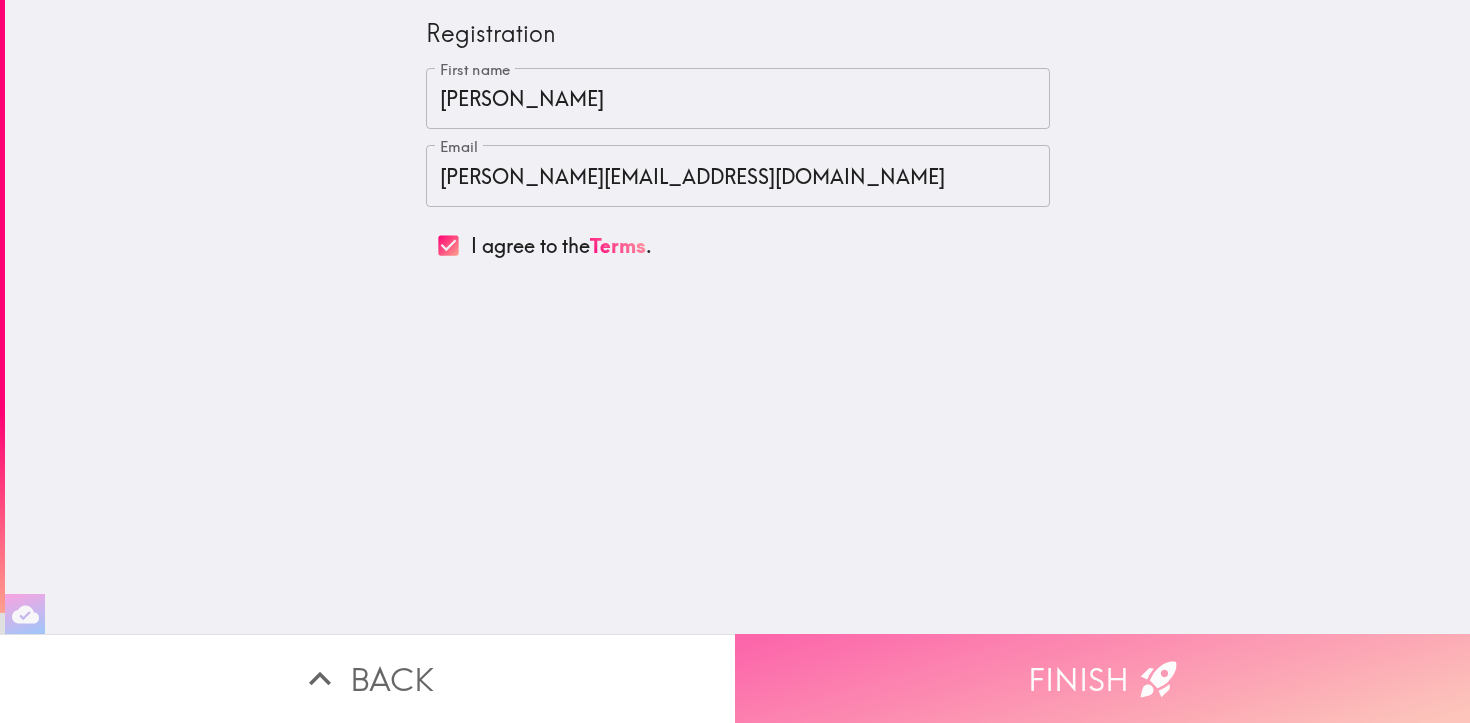 click on "Finish" at bounding box center [1102, 678] 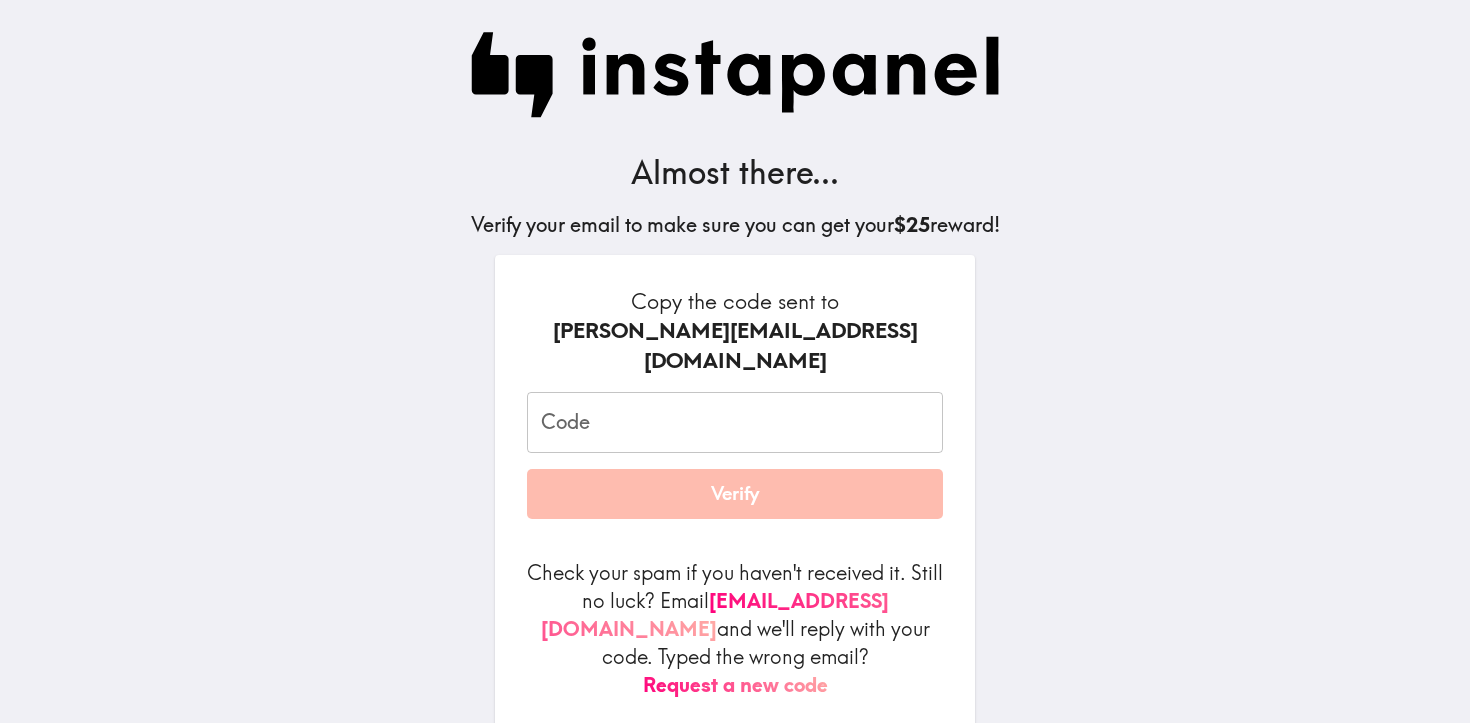 click on "Code" at bounding box center [735, 423] 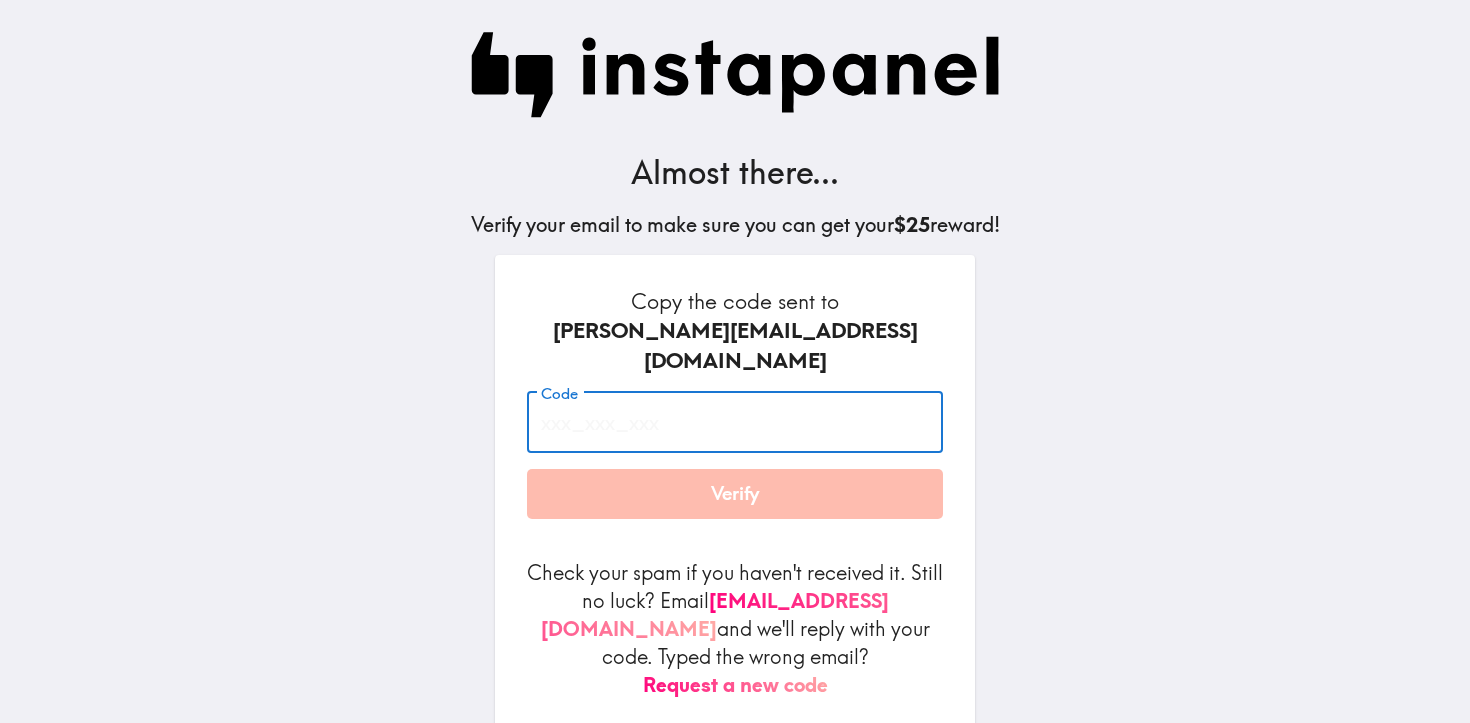 paste on "47B_dii_9Fj" 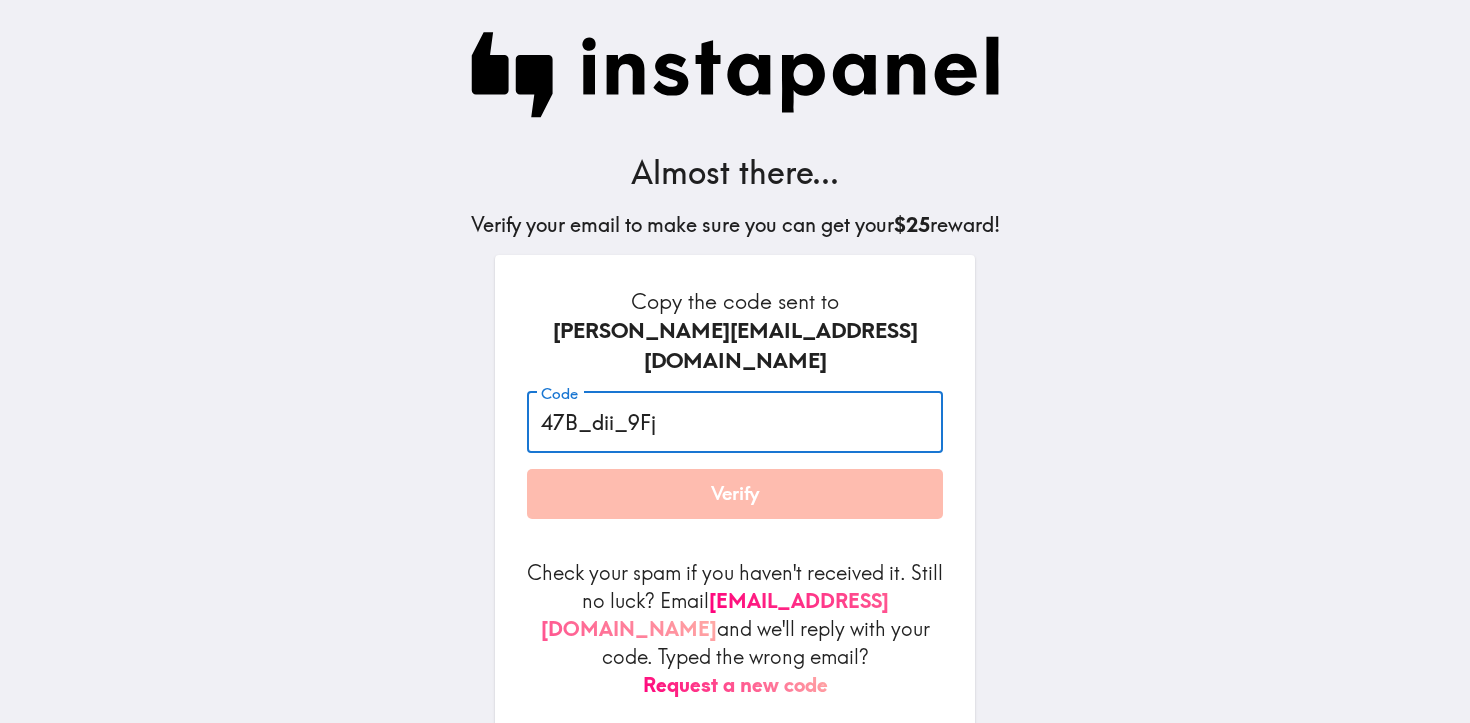 type on "47B_dii_9Fj" 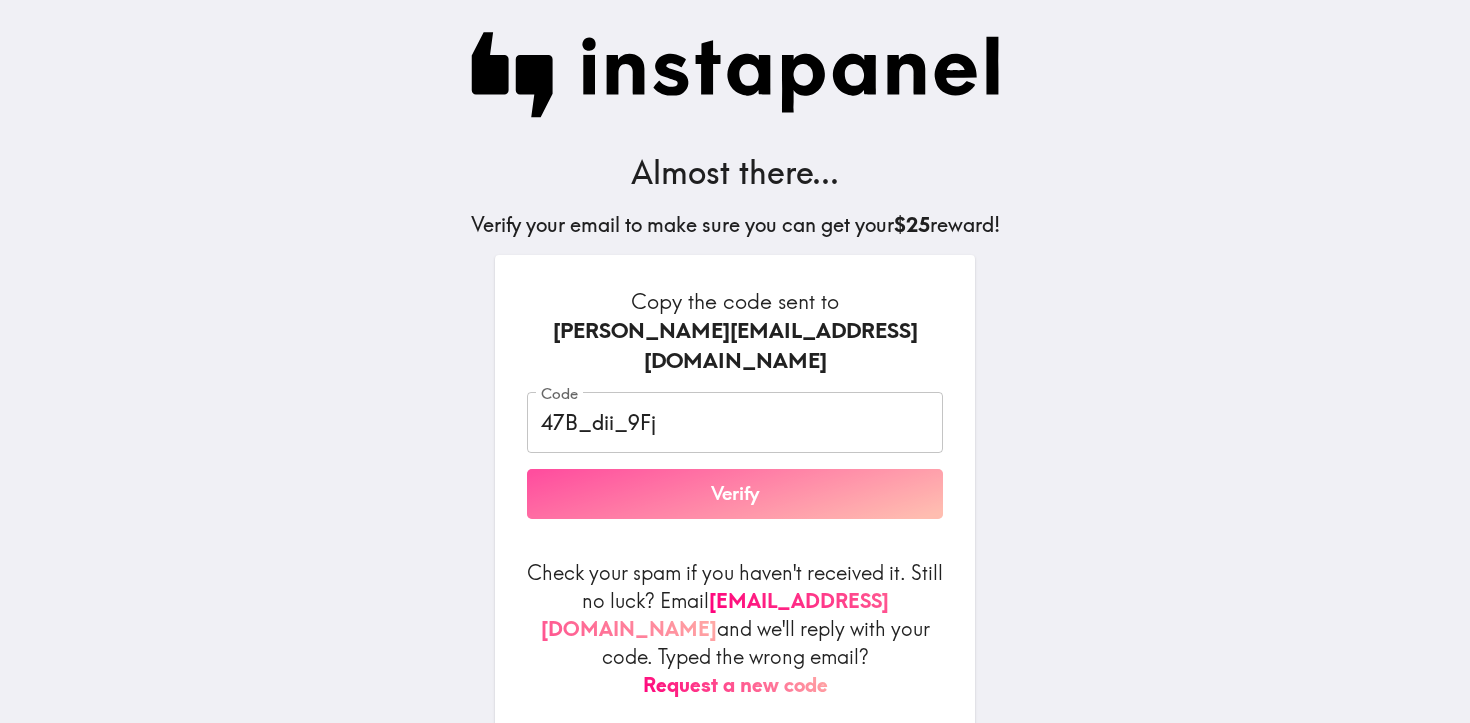 click on "Verify" at bounding box center (735, 494) 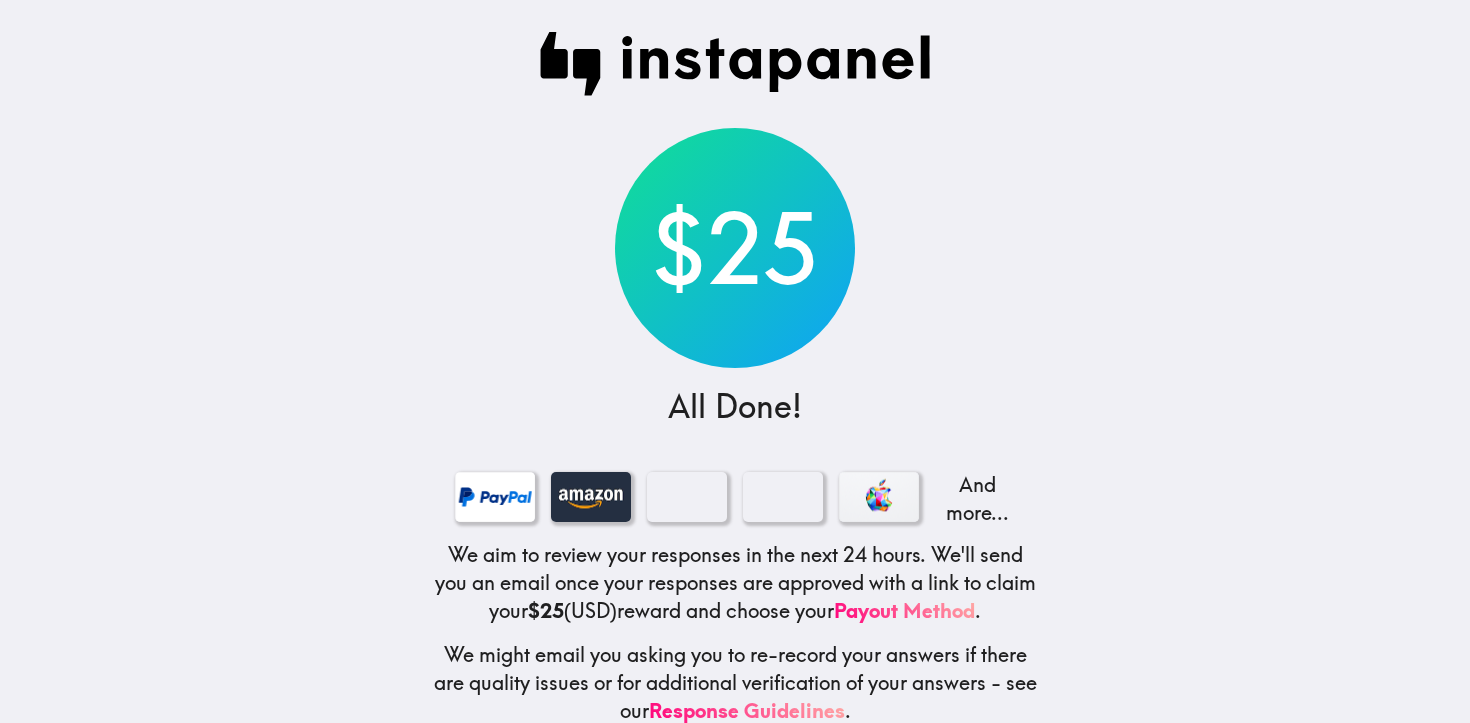 scroll, scrollTop: 33, scrollLeft: 0, axis: vertical 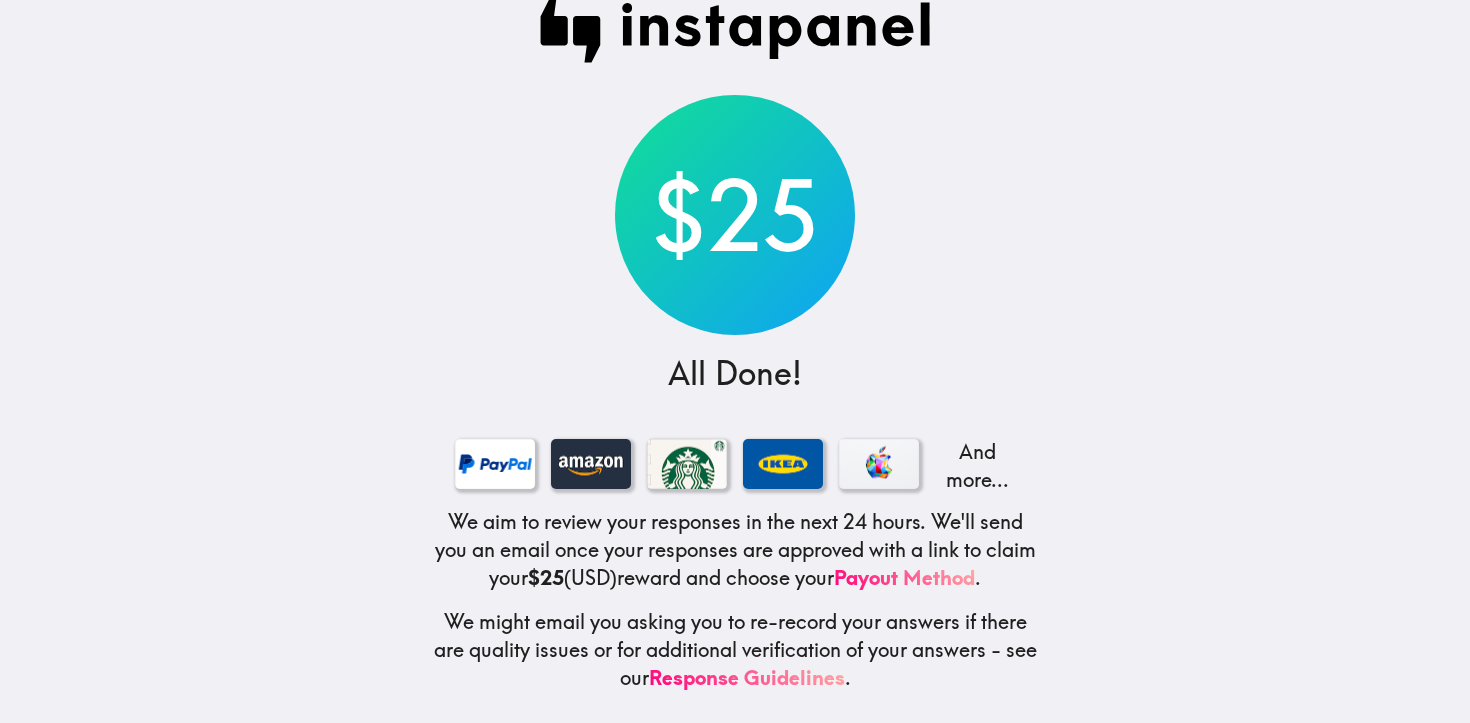 click on "And more..." at bounding box center [975, 466] 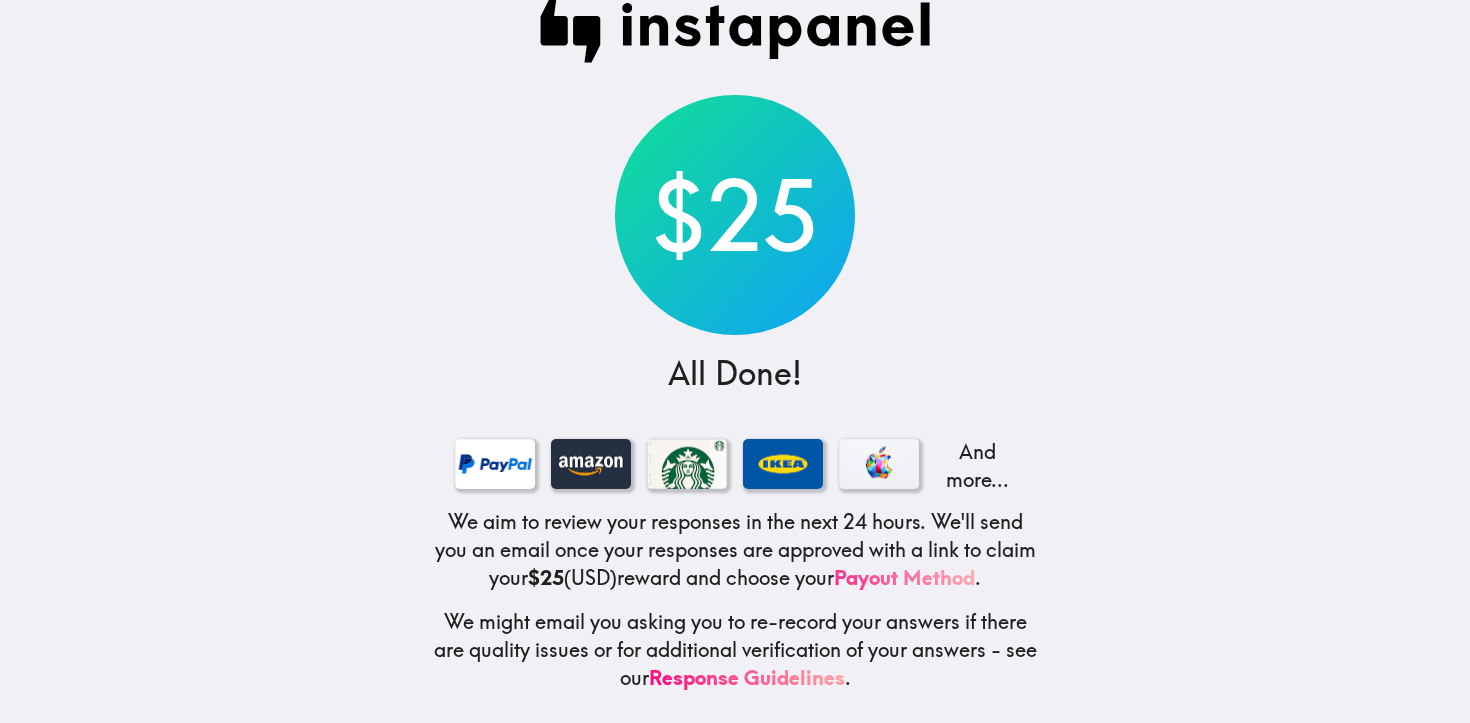 click on "Payout Method" at bounding box center (904, 577) 